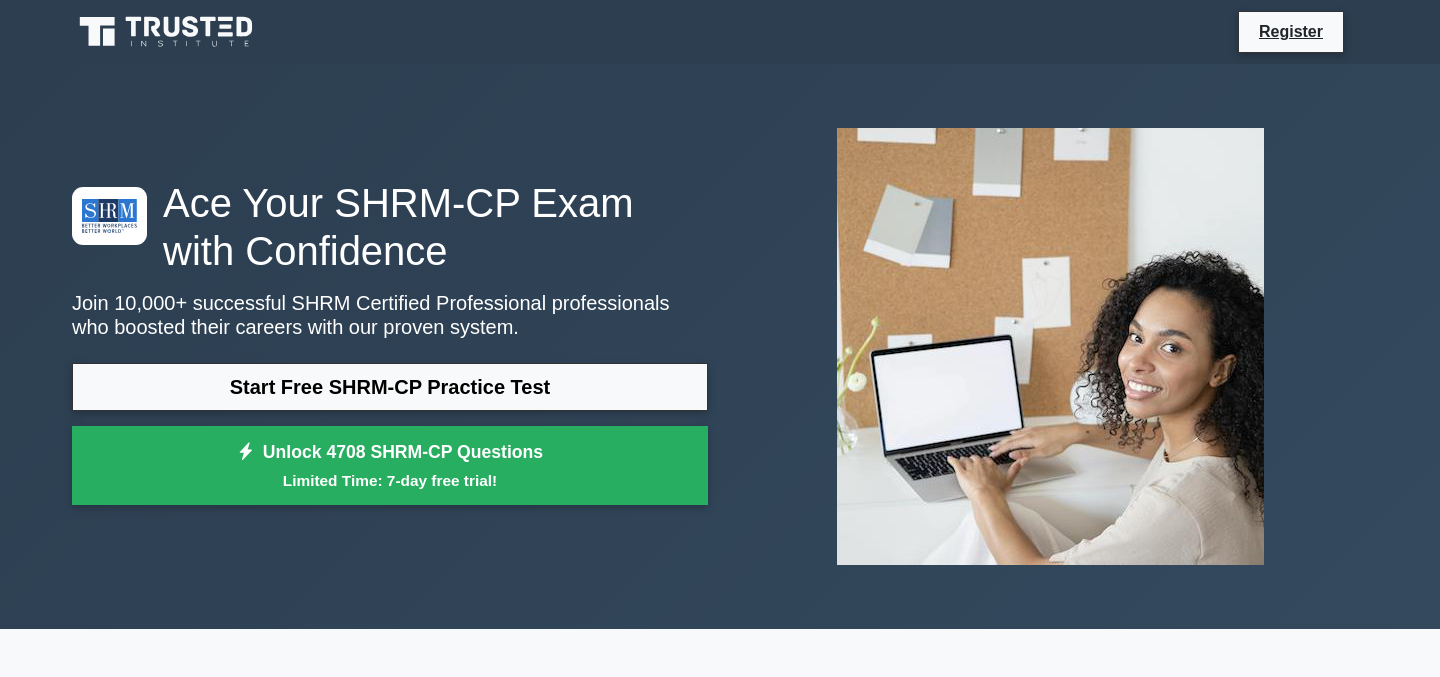 scroll, scrollTop: 0, scrollLeft: 0, axis: both 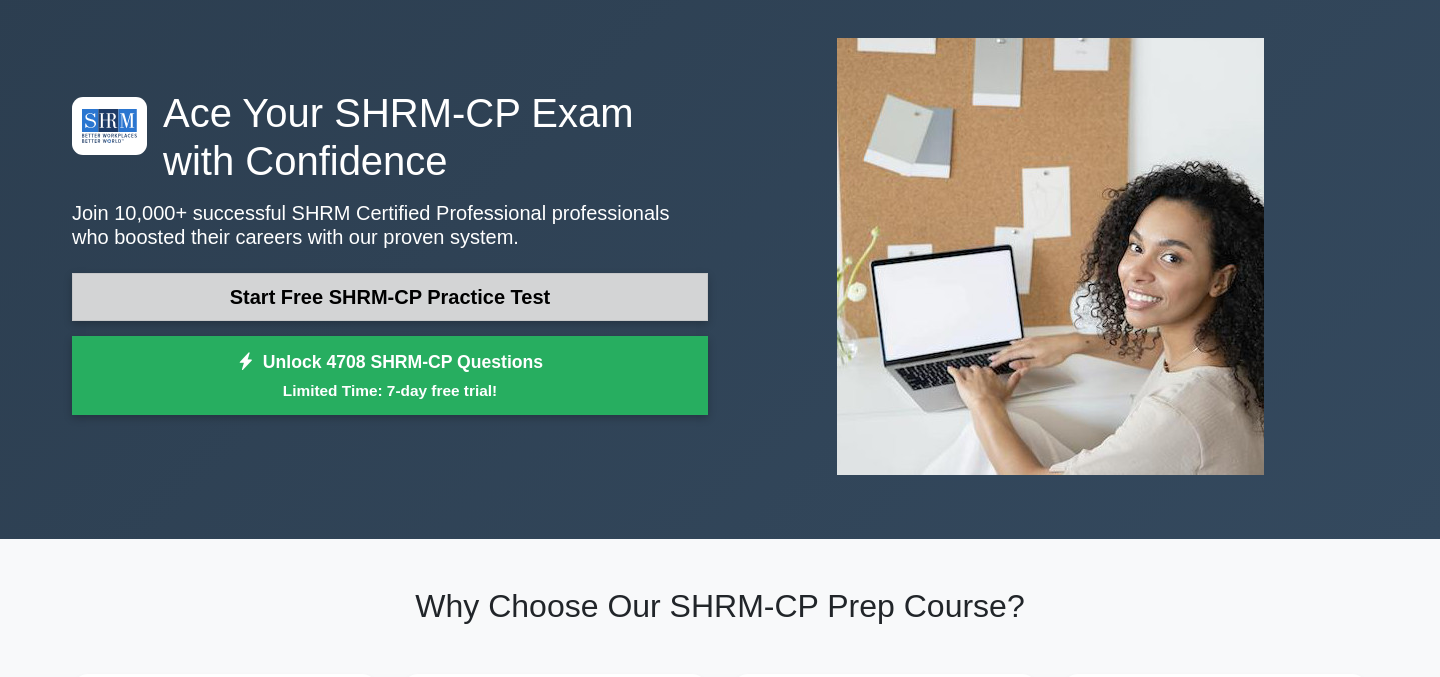 click on "Start Free SHRM-CP Practice Test" at bounding box center [390, 297] 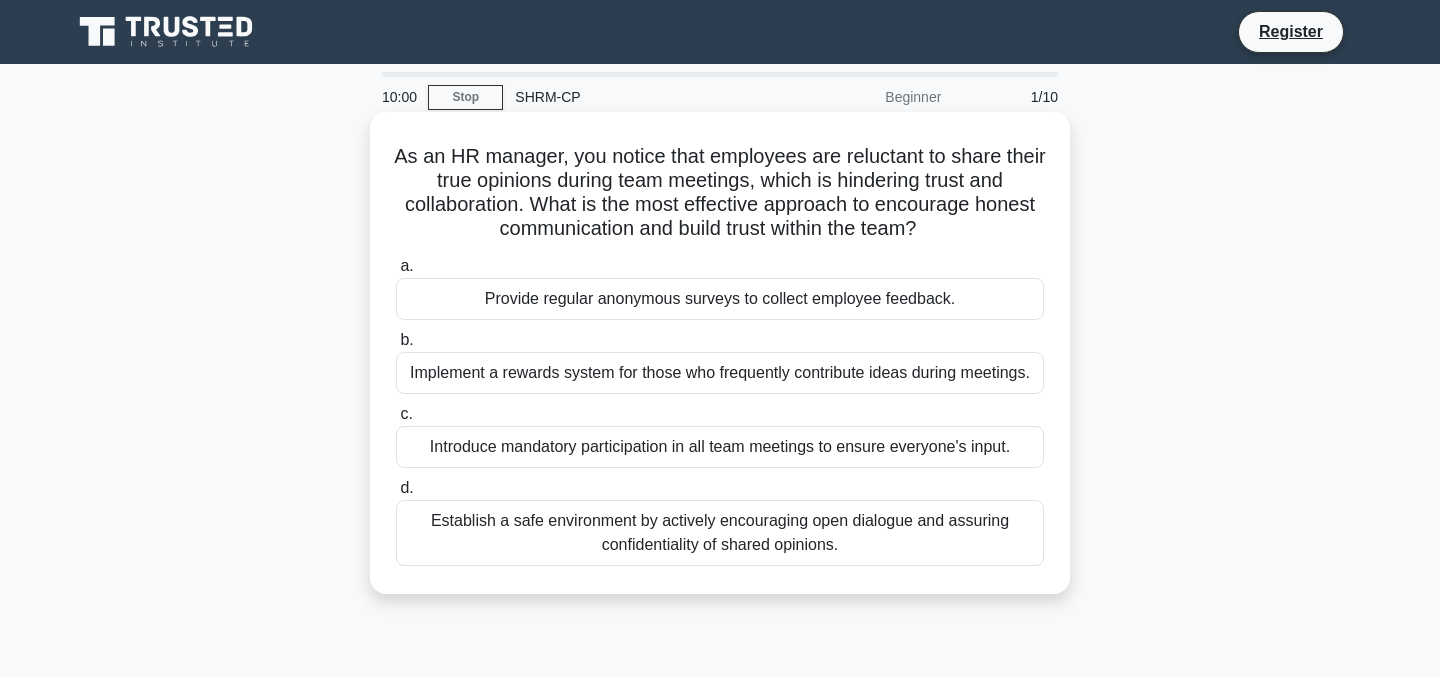 scroll, scrollTop: 0, scrollLeft: 0, axis: both 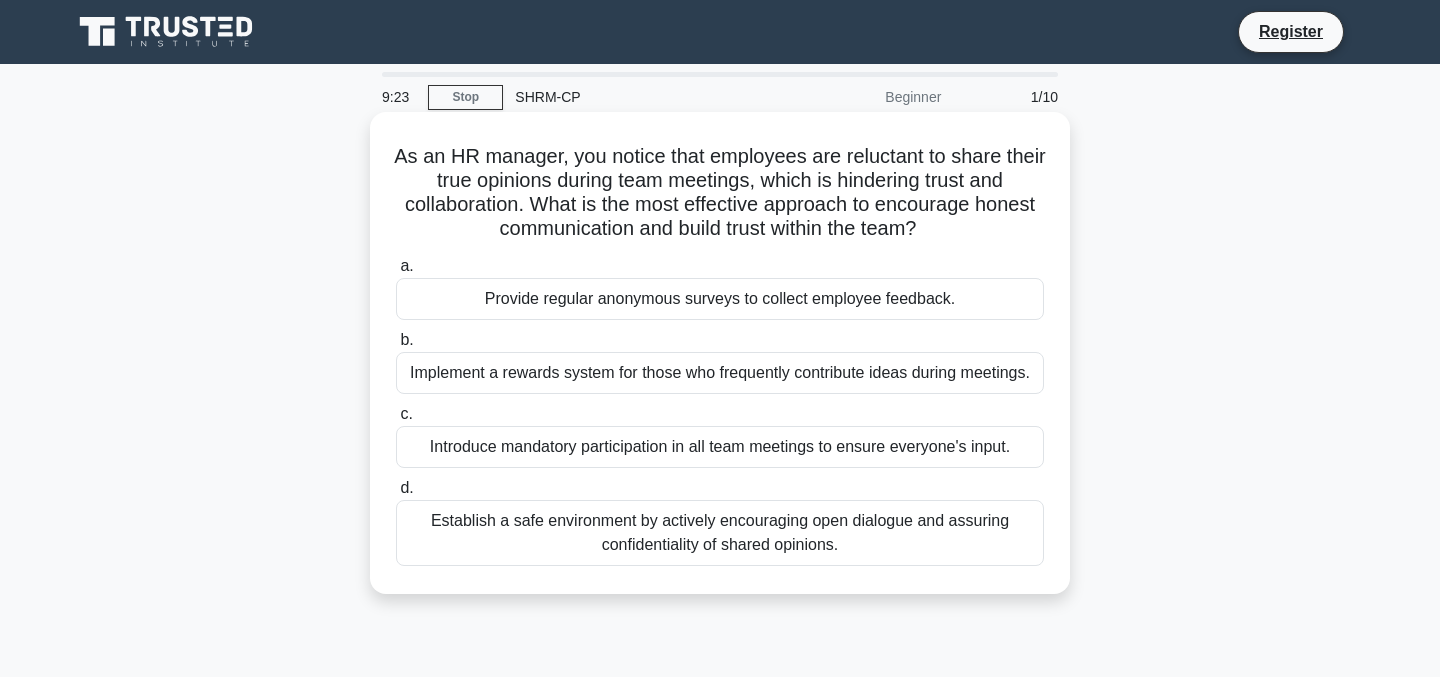 click on "Establish a safe environment by actively encouraging open dialogue and assuring confidentiality of shared opinions." at bounding box center (720, 533) 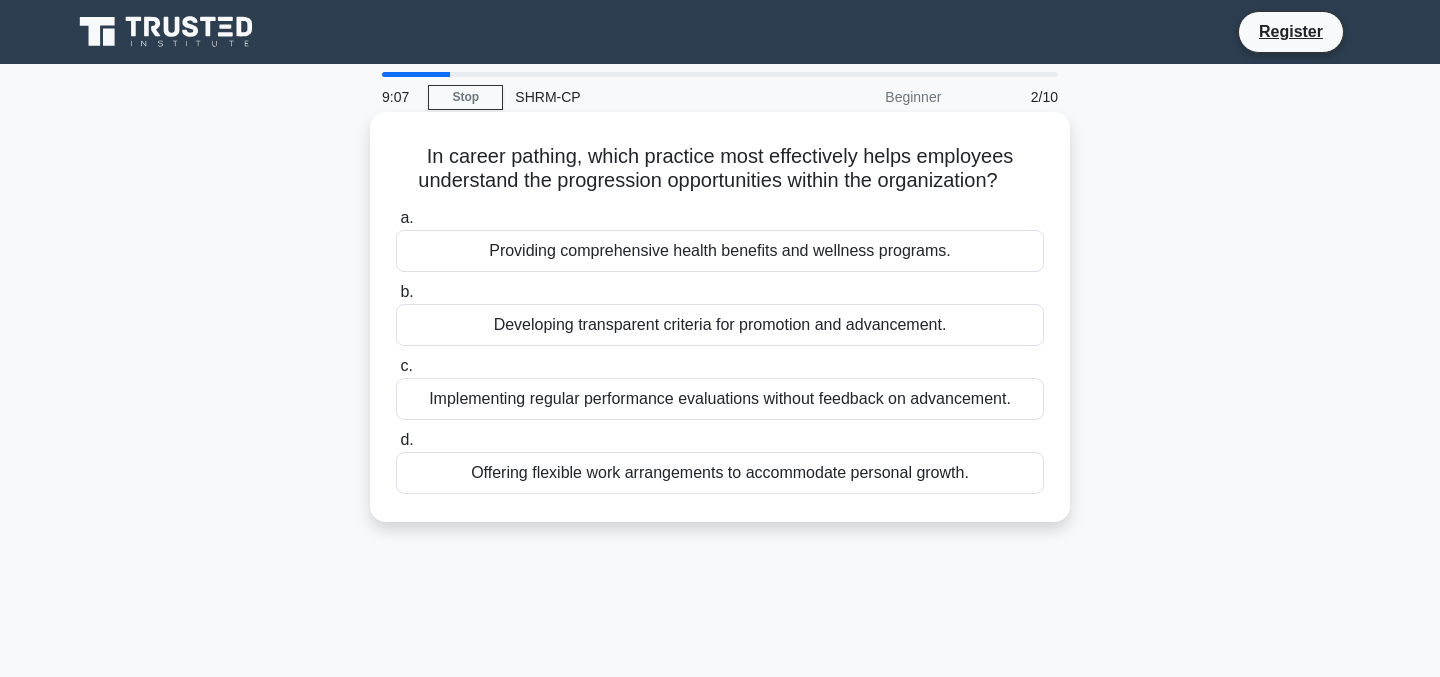 click on "Developing transparent criteria for promotion and advancement." at bounding box center [720, 325] 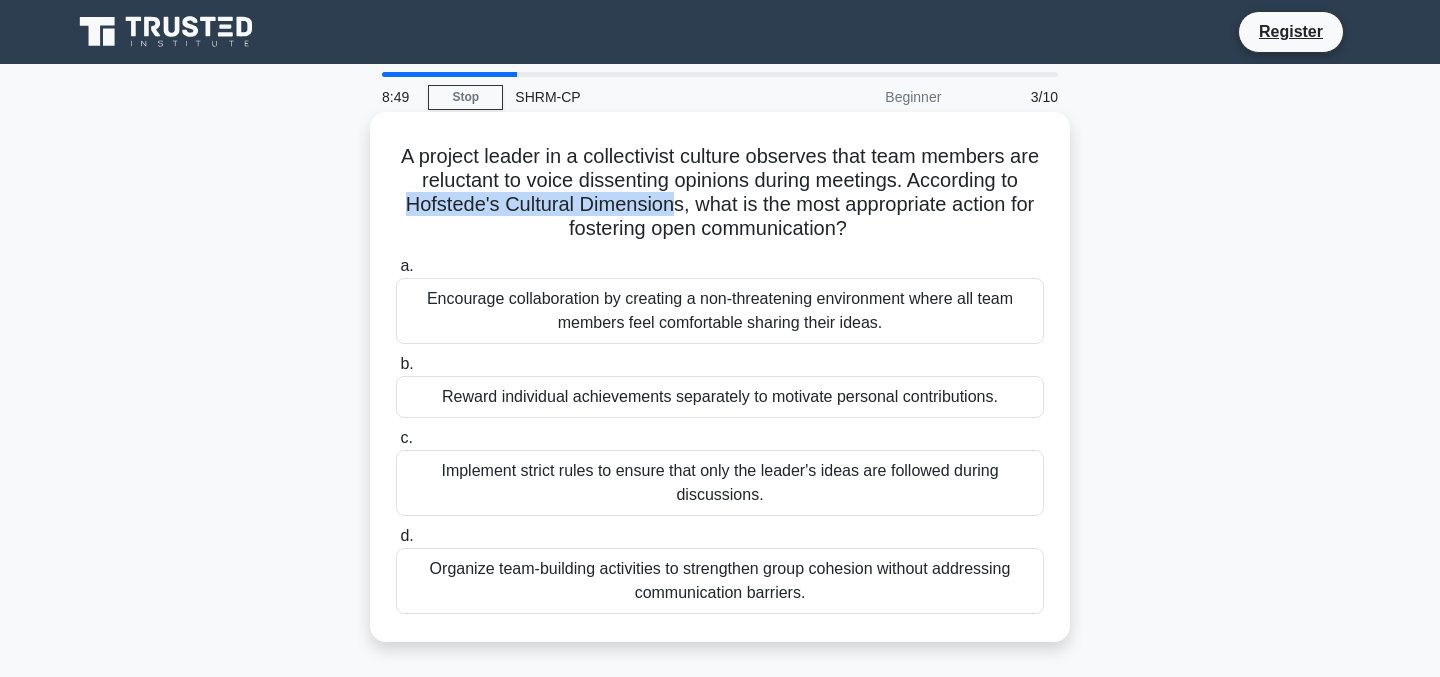 drag, startPoint x: 409, startPoint y: 209, endPoint x: 673, endPoint y: 210, distance: 264.0019 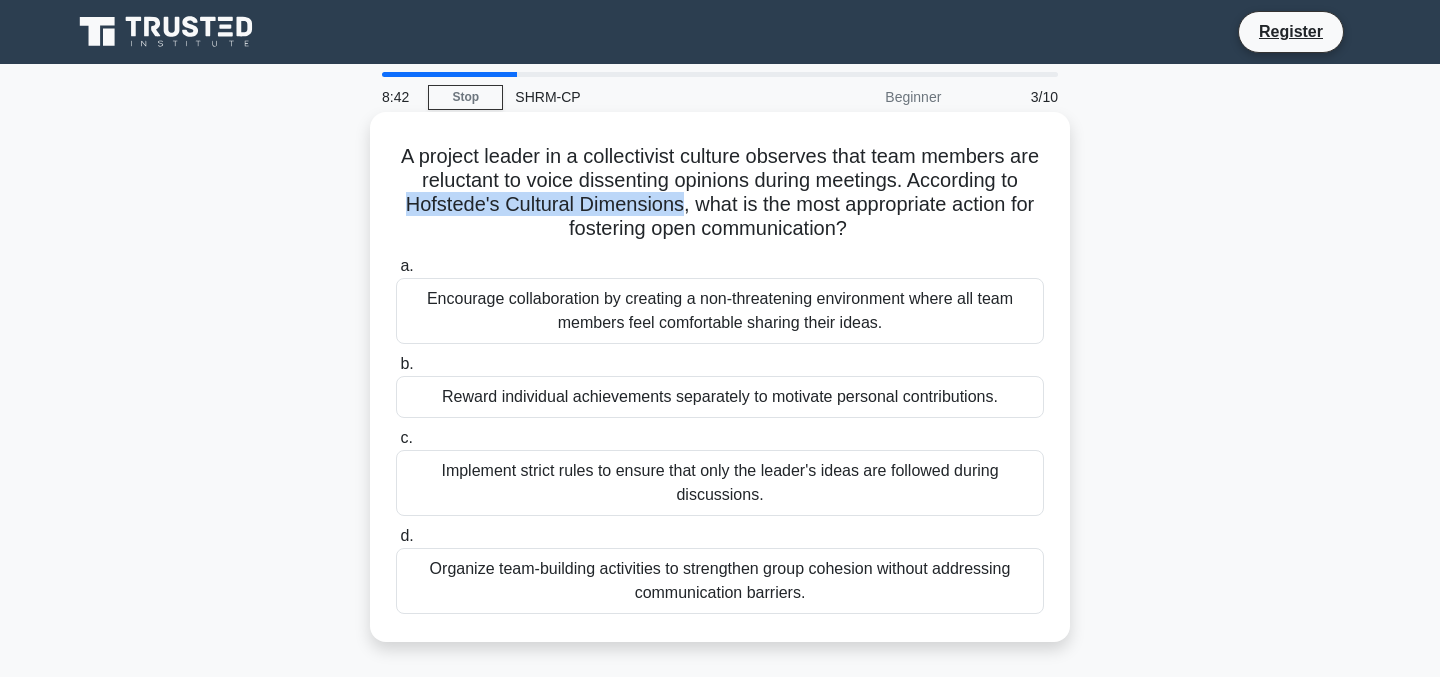 click on "A project leader in a collectivist culture observes that team members are reluctant to voice dissenting opinions during meetings. According to Hofstede's Cultural Dimensions, what is the most appropriate action for fostering open communication?
.spinner_0XTQ{transform-origin:center;animation:spinner_y6GP .75s linear infinite}@keyframes spinner_y6GP{100%{transform:rotate(360deg)}}" at bounding box center [720, 193] 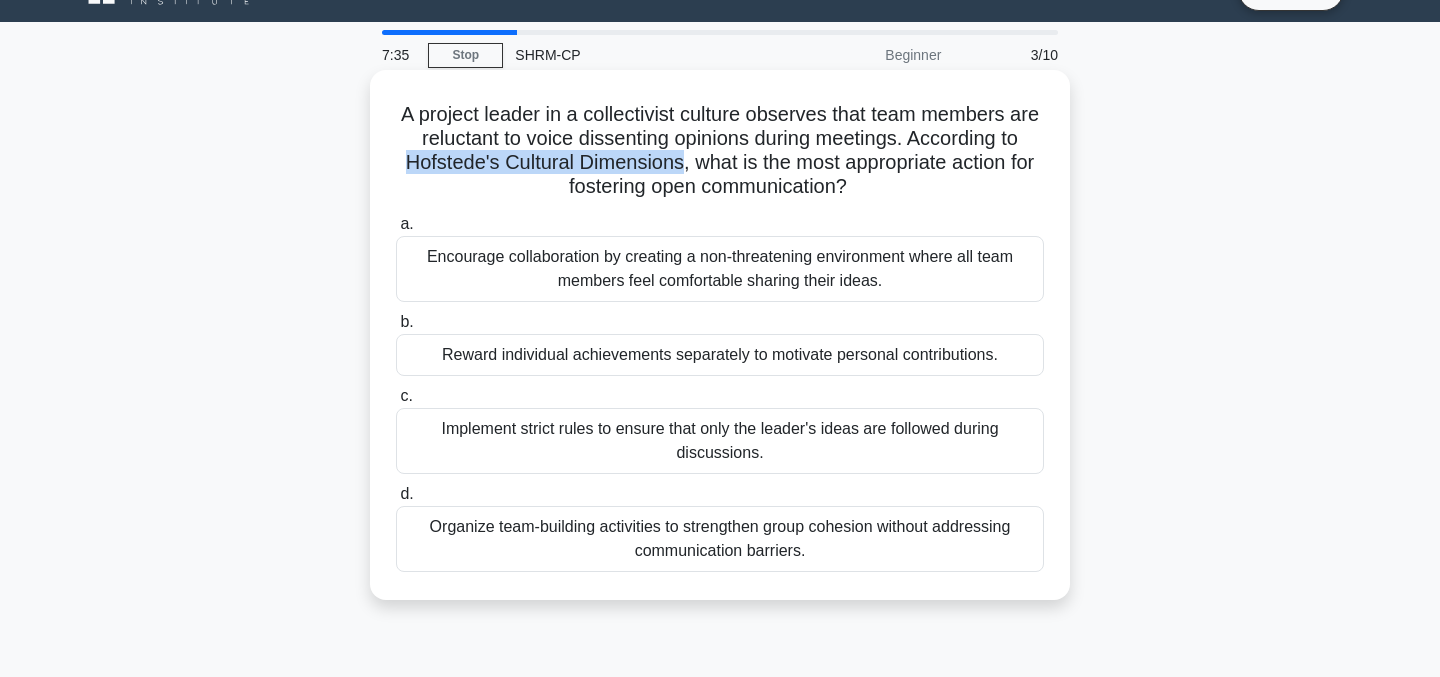 scroll, scrollTop: 43, scrollLeft: 0, axis: vertical 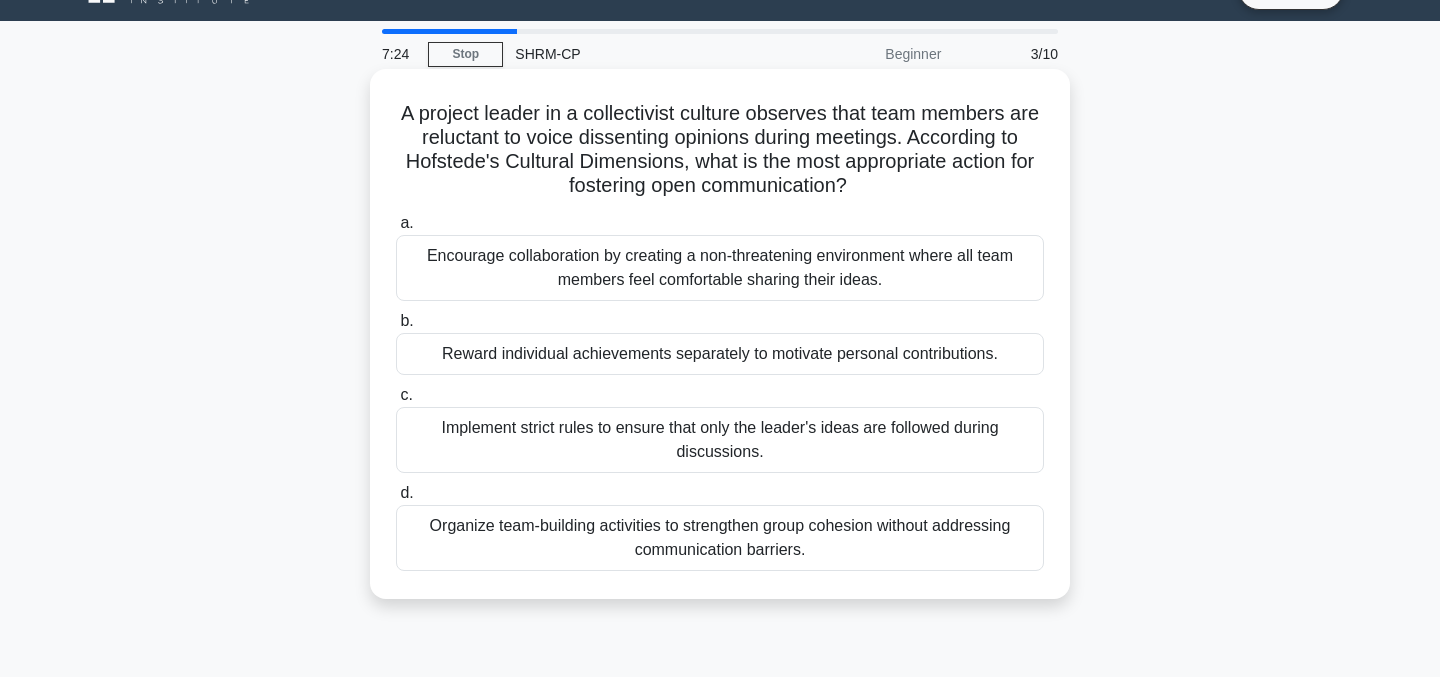 click on "Encourage collaboration by creating a non-threatening environment where all team members feel comfortable sharing their ideas." at bounding box center (720, 268) 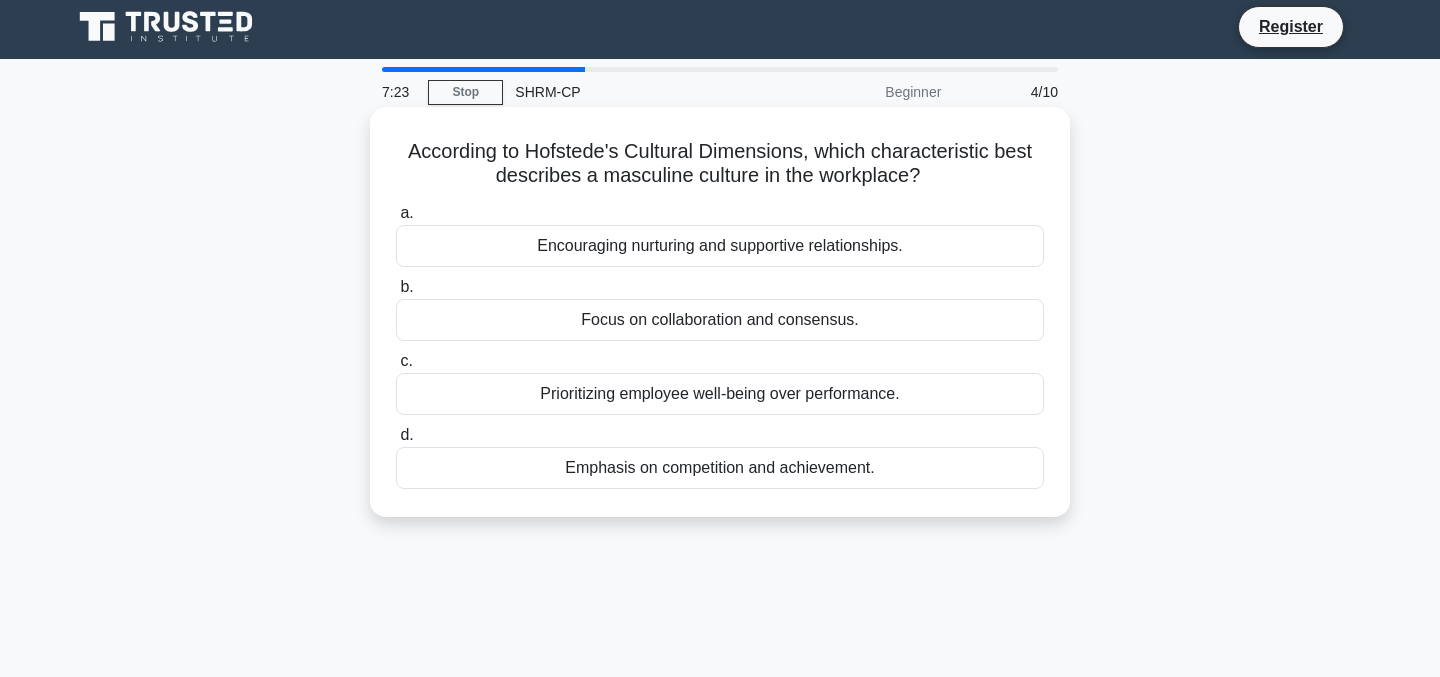 scroll, scrollTop: 0, scrollLeft: 0, axis: both 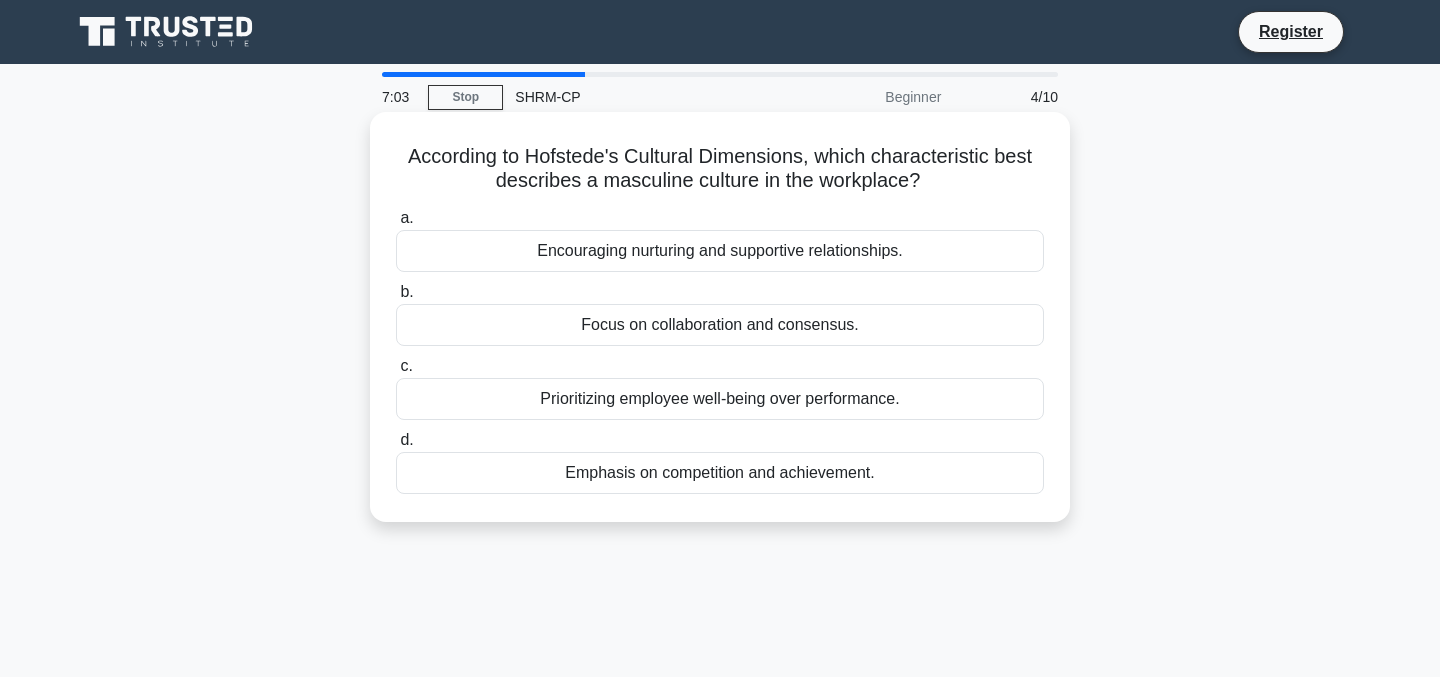 click on "Emphasis on competition and achievement." at bounding box center (720, 473) 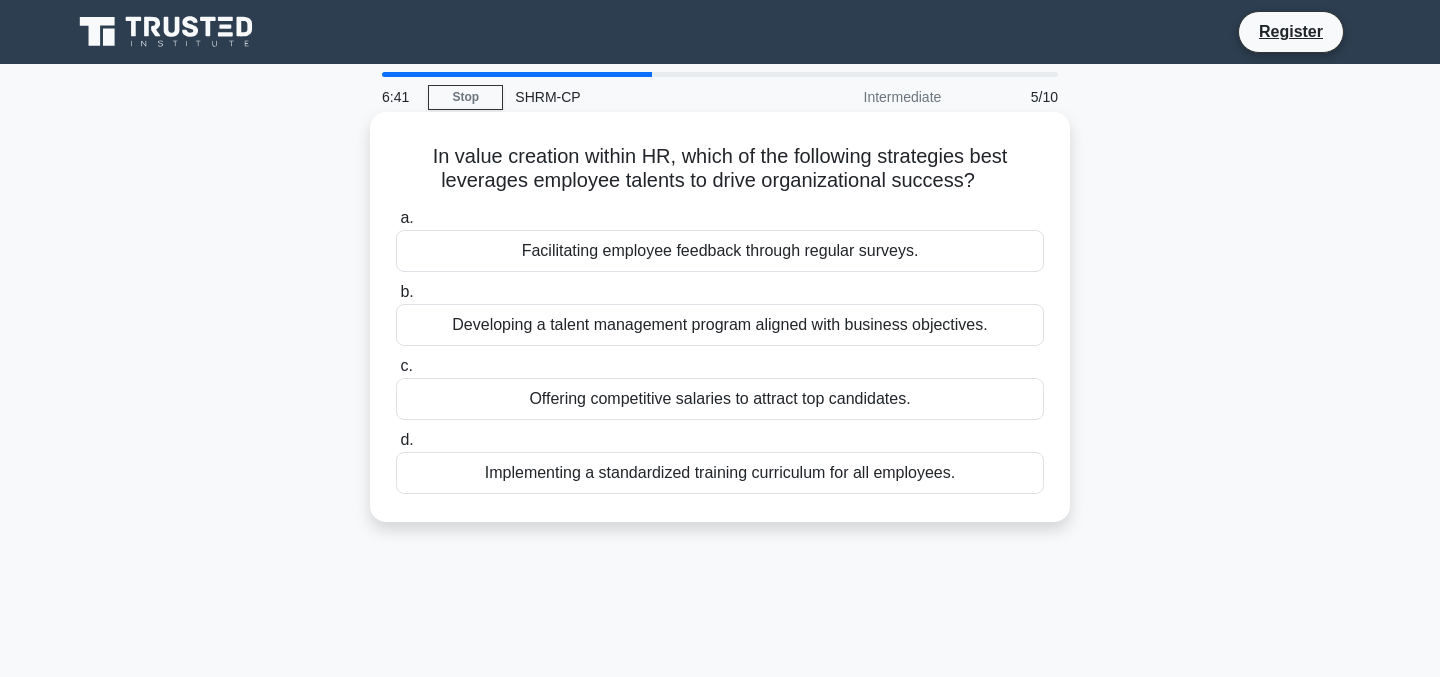 click on "Developing a talent management program aligned with business objectives." at bounding box center (720, 325) 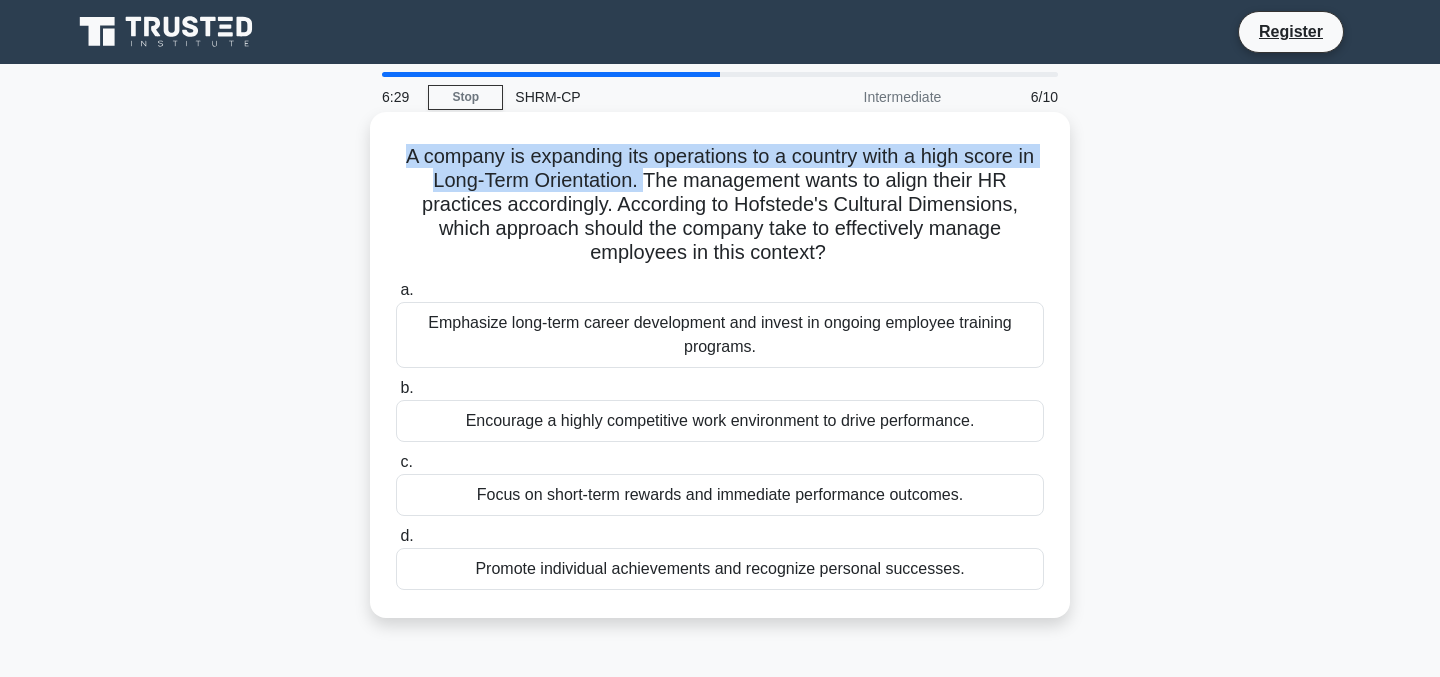 drag, startPoint x: 403, startPoint y: 158, endPoint x: 641, endPoint y: 180, distance: 239.01465 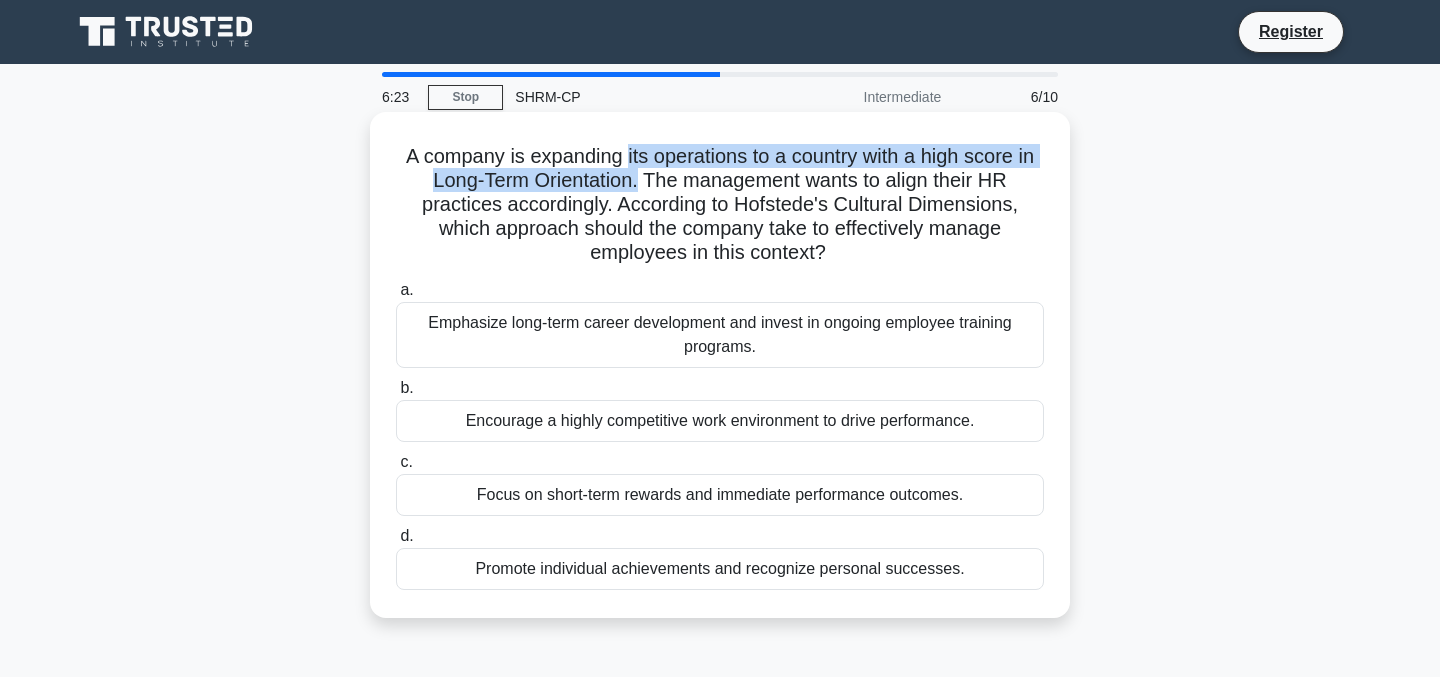 drag, startPoint x: 635, startPoint y: 183, endPoint x: 625, endPoint y: 155, distance: 29.732138 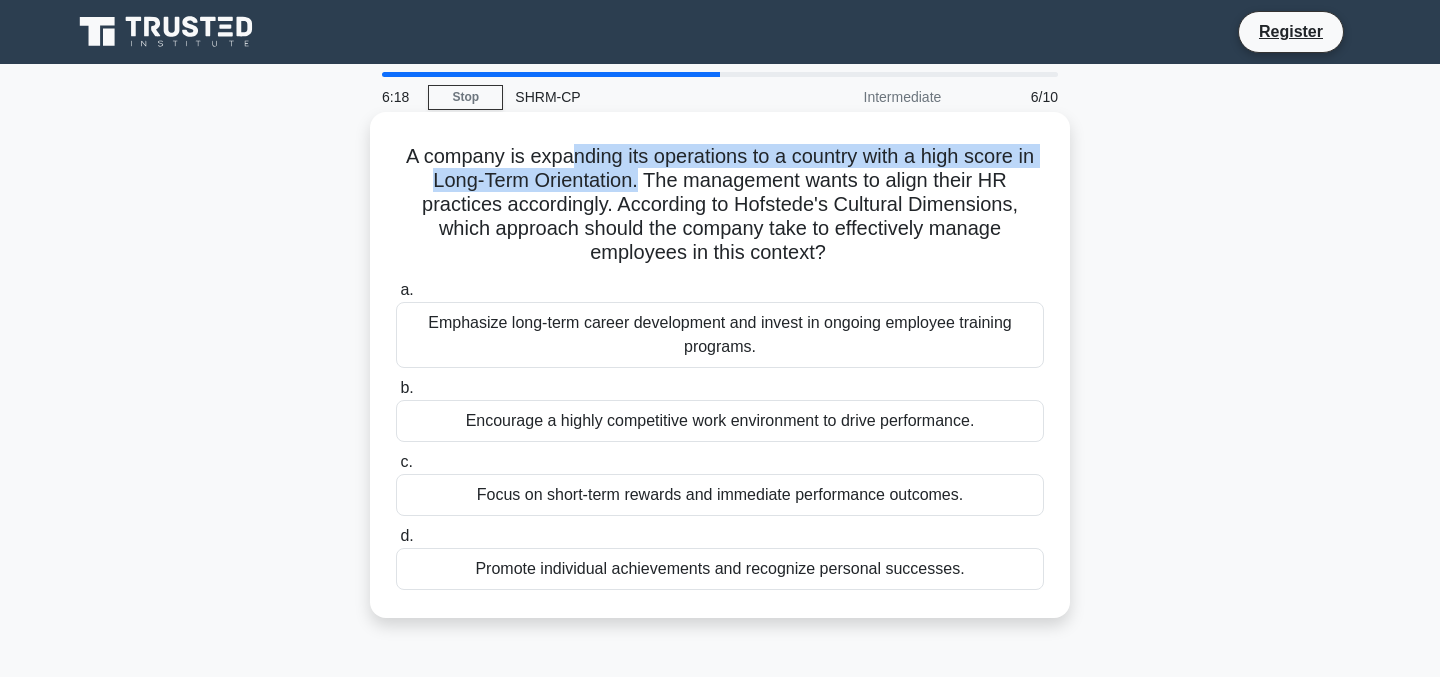 drag, startPoint x: 571, startPoint y: 154, endPoint x: 635, endPoint y: 179, distance: 68.70953 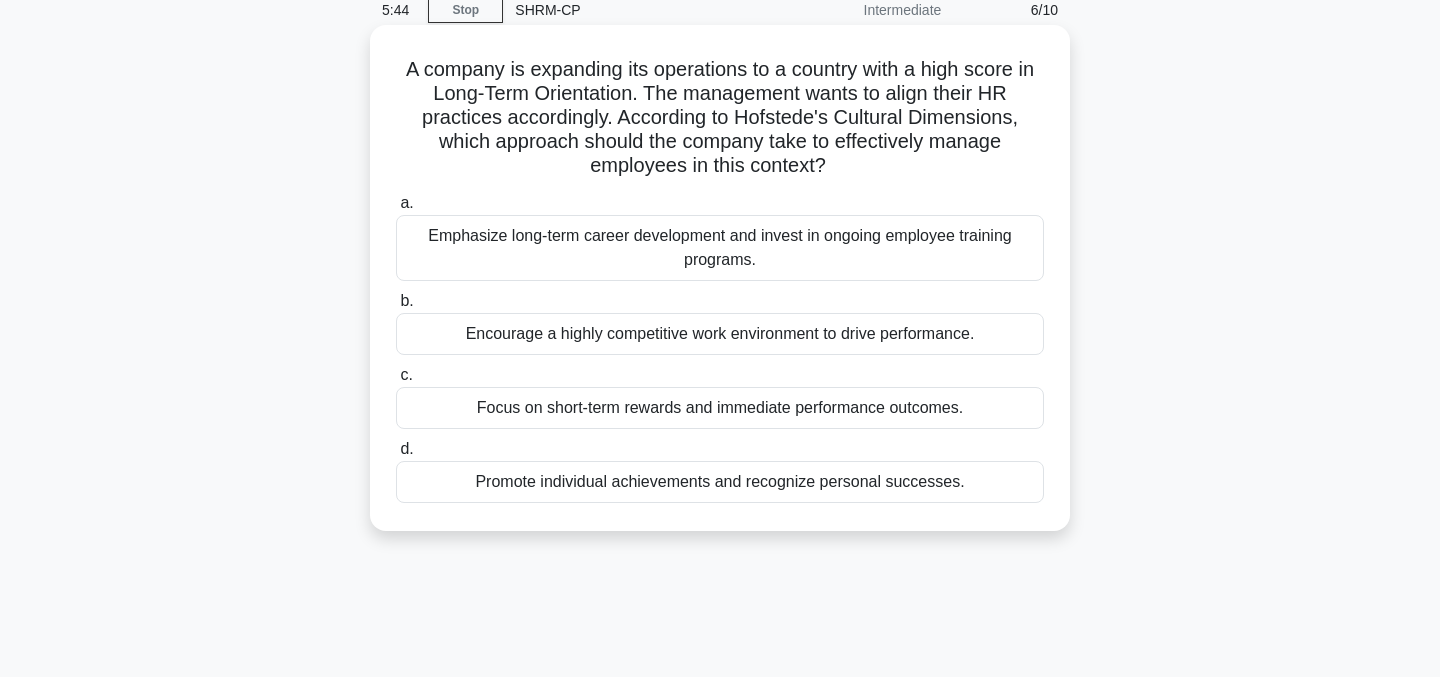 scroll, scrollTop: 88, scrollLeft: 0, axis: vertical 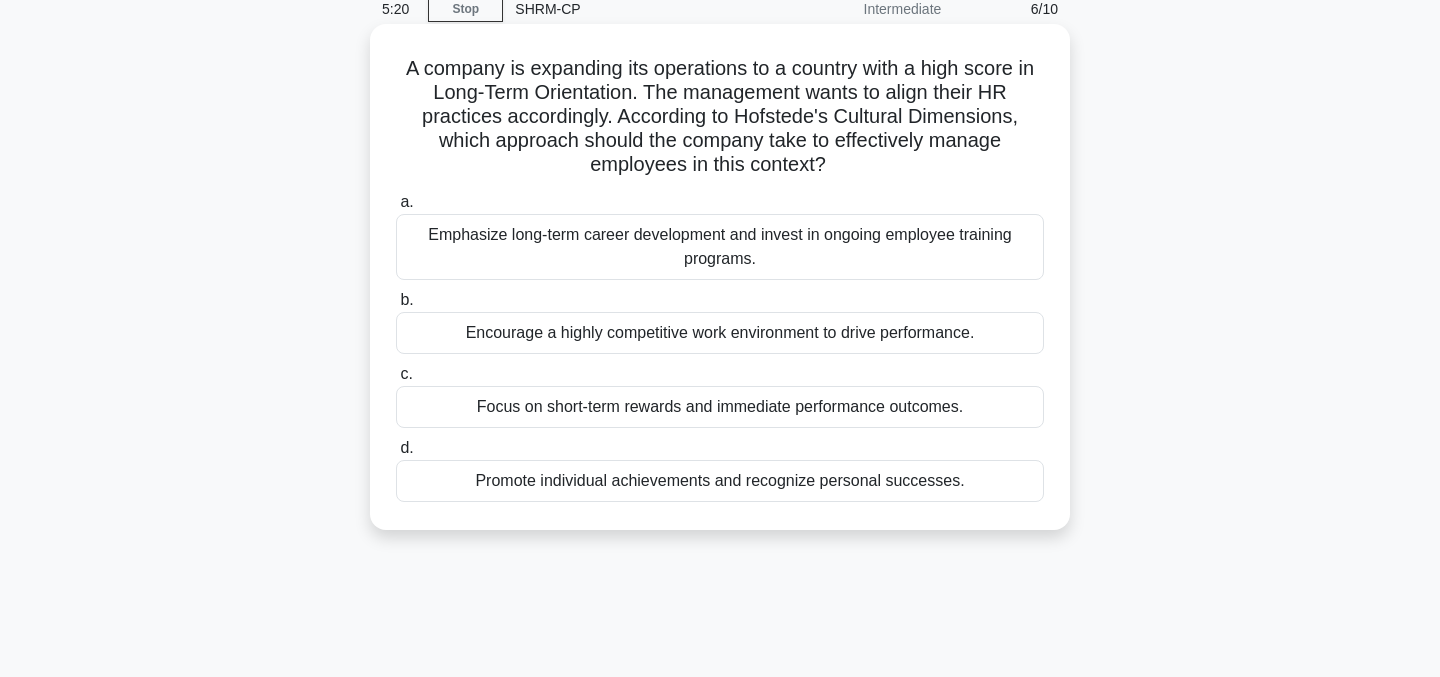 click on "Emphasize long-term career development and invest in ongoing employee training programs." at bounding box center [720, 247] 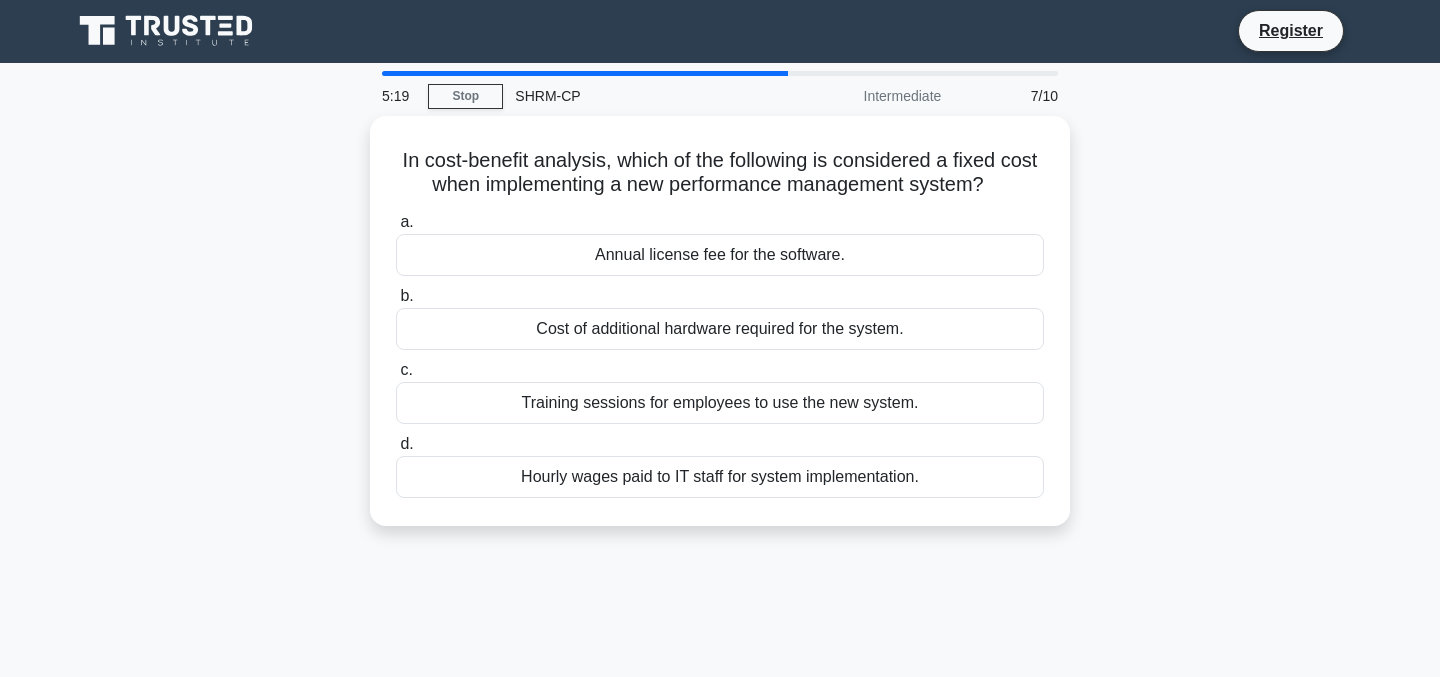 scroll, scrollTop: 0, scrollLeft: 0, axis: both 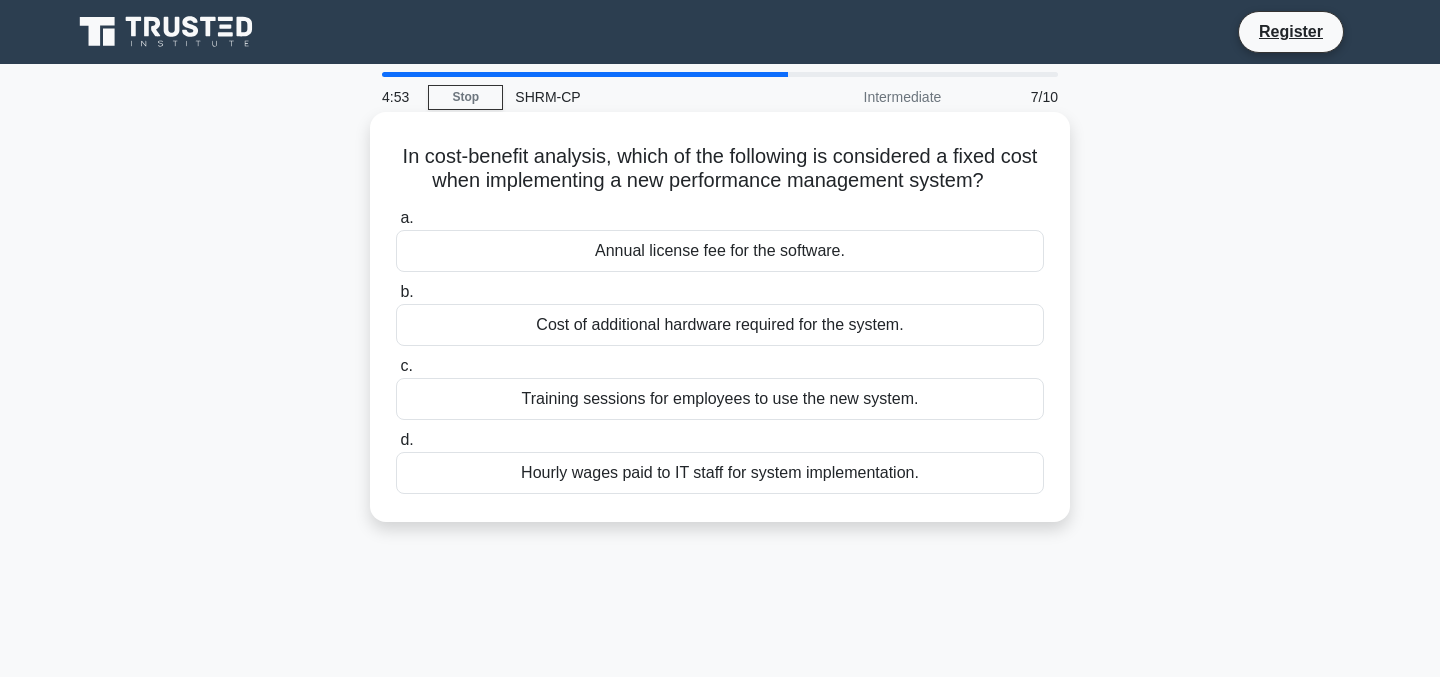 click on "Annual license fee for the software." at bounding box center [720, 251] 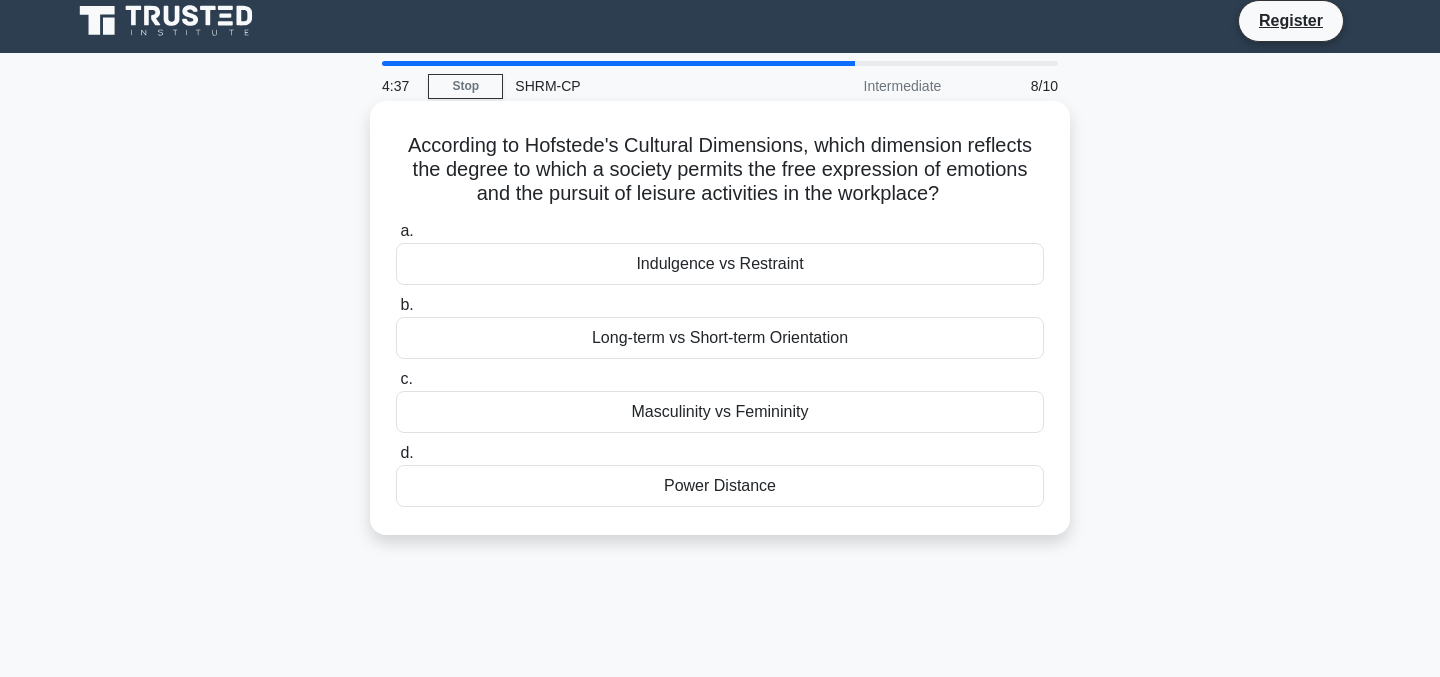 scroll, scrollTop: 13, scrollLeft: 0, axis: vertical 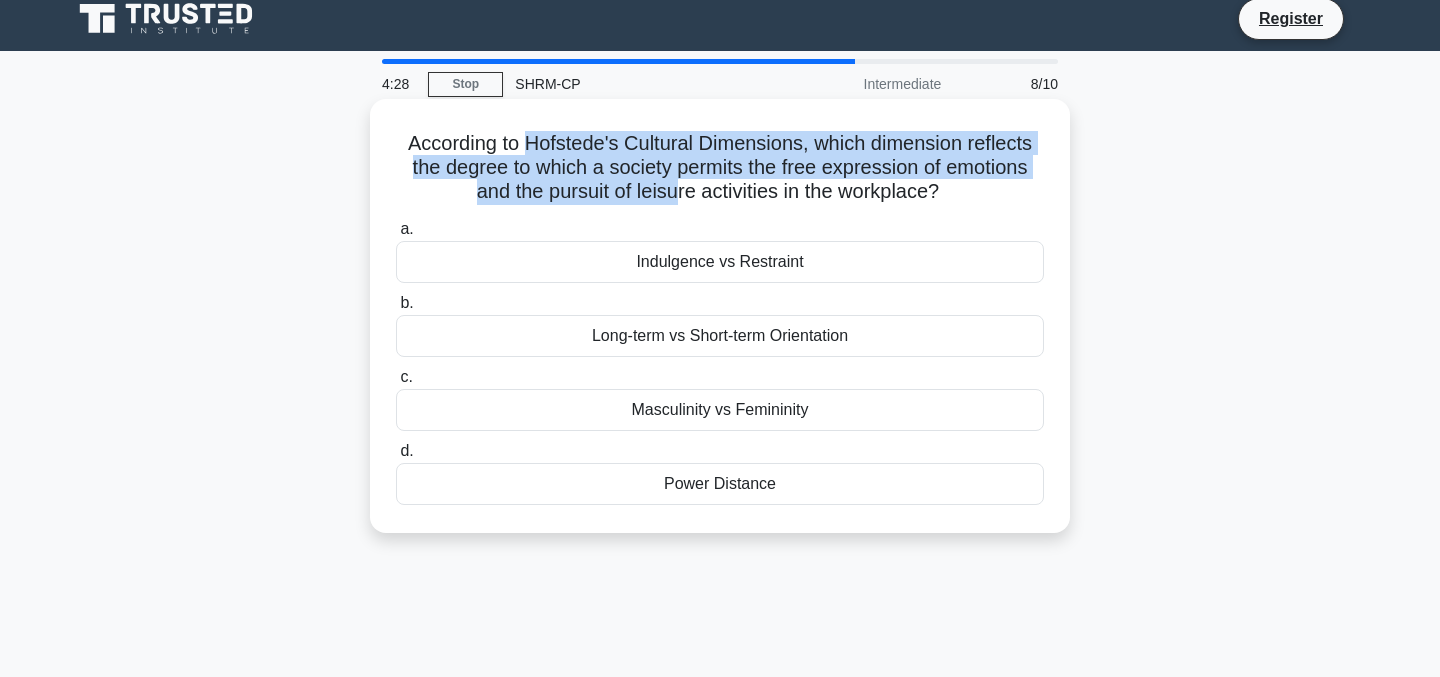 drag, startPoint x: 526, startPoint y: 149, endPoint x: 676, endPoint y: 180, distance: 153.16985 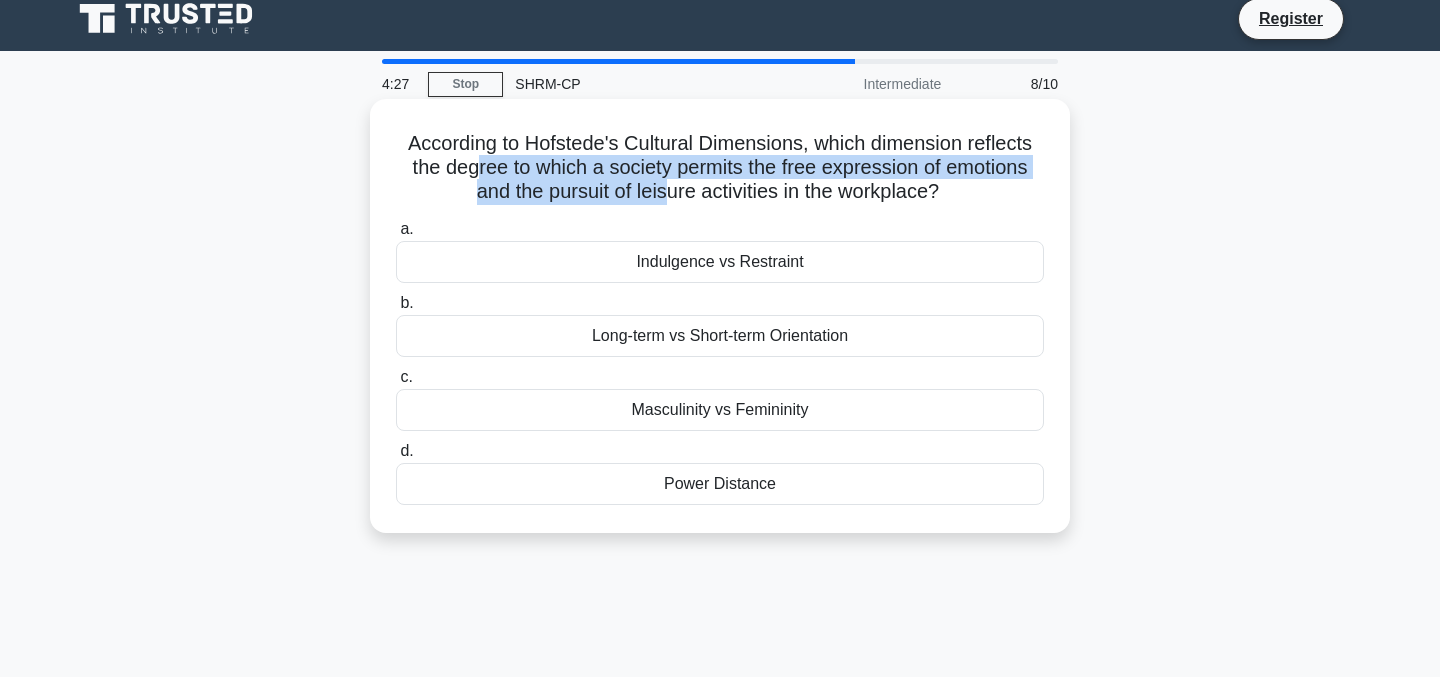 drag, startPoint x: 476, startPoint y: 166, endPoint x: 669, endPoint y: 194, distance: 195.02051 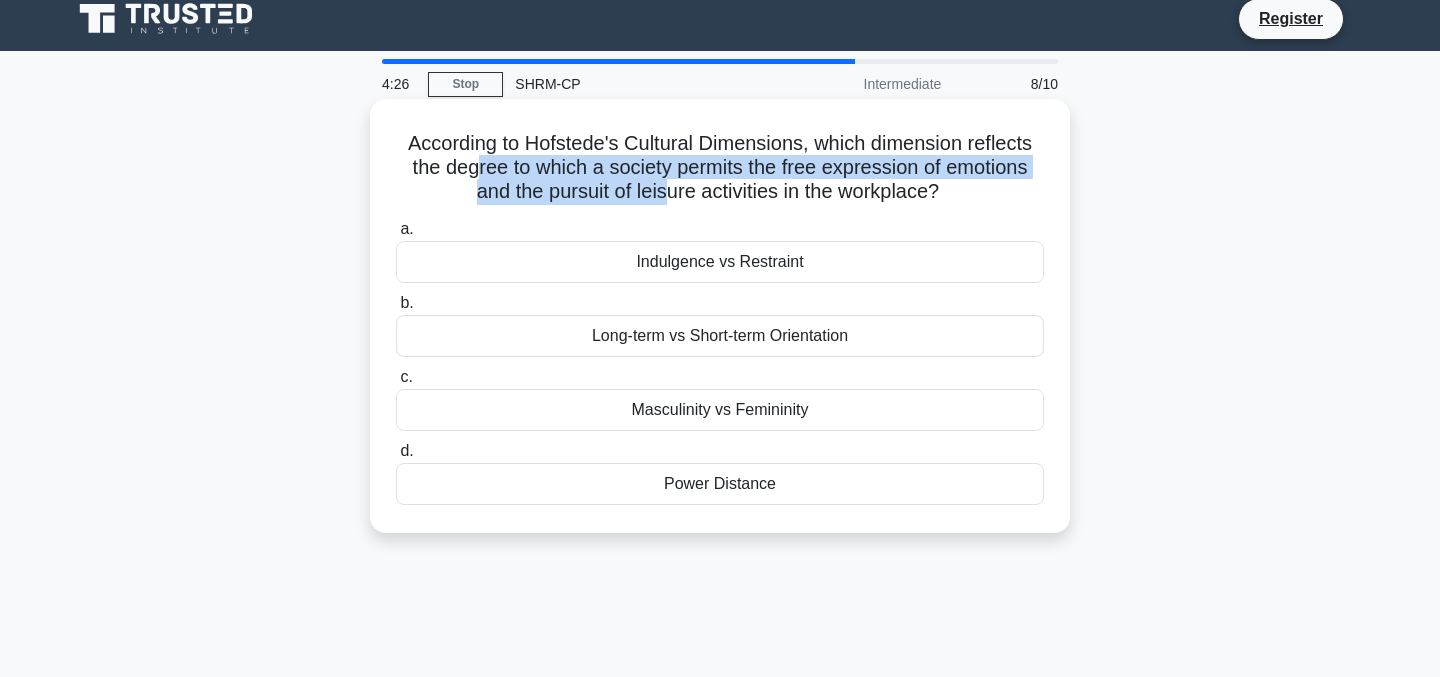 click on "According to Hofstede's Cultural Dimensions, which dimension reflects the degree to which a society permits the free expression of emotions and the pursuit of leisure activities in the workplace?
.spinner_0XTQ{transform-origin:center;animation:spinner_y6GP .75s linear infinite}@keyframes spinner_y6GP{100%{transform:rotate(360deg)}}" at bounding box center (720, 168) 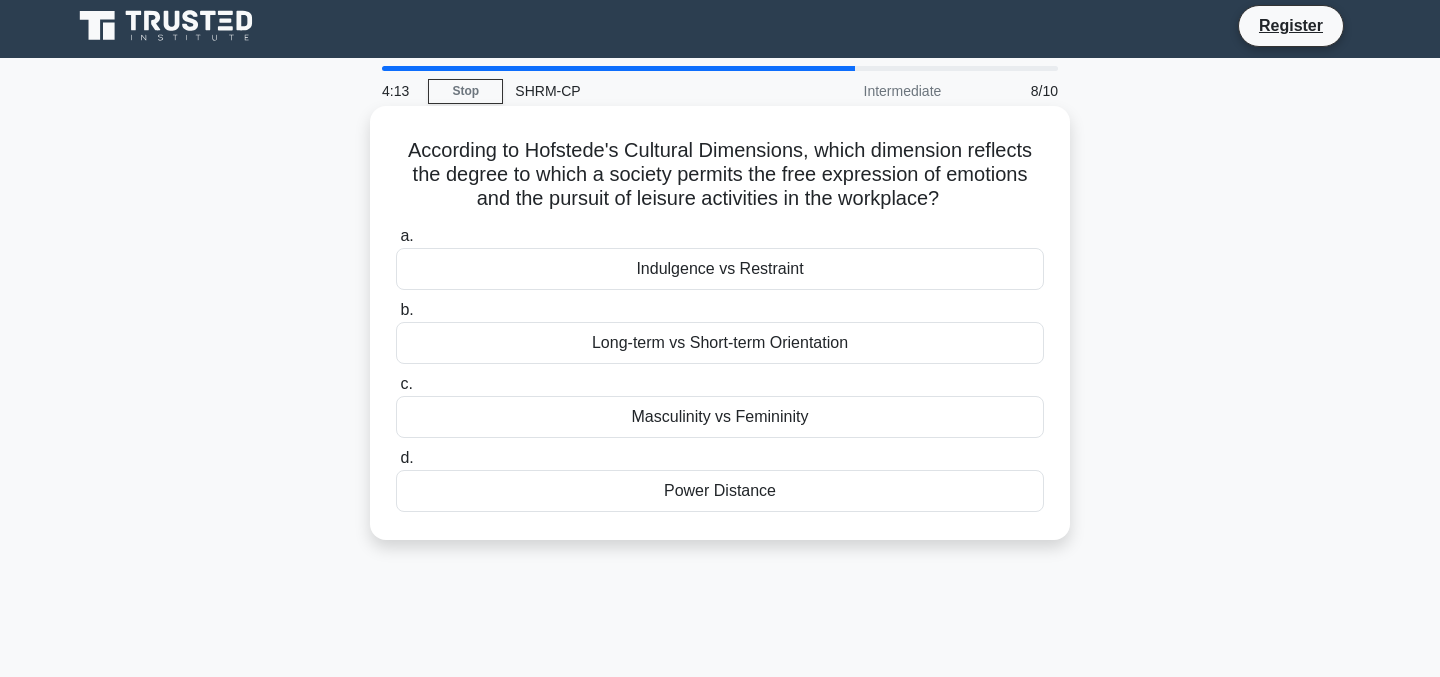 scroll, scrollTop: 0, scrollLeft: 0, axis: both 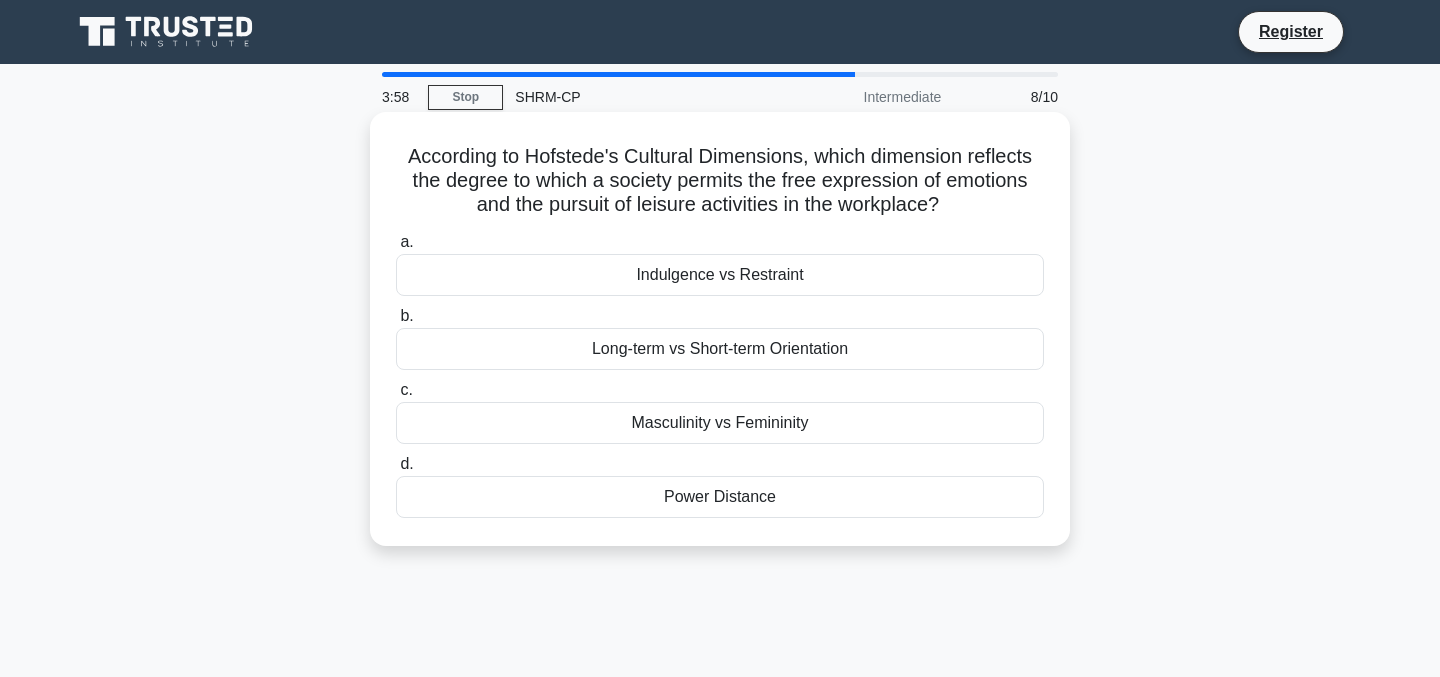 click on "Indulgence vs Restraint" at bounding box center (720, 275) 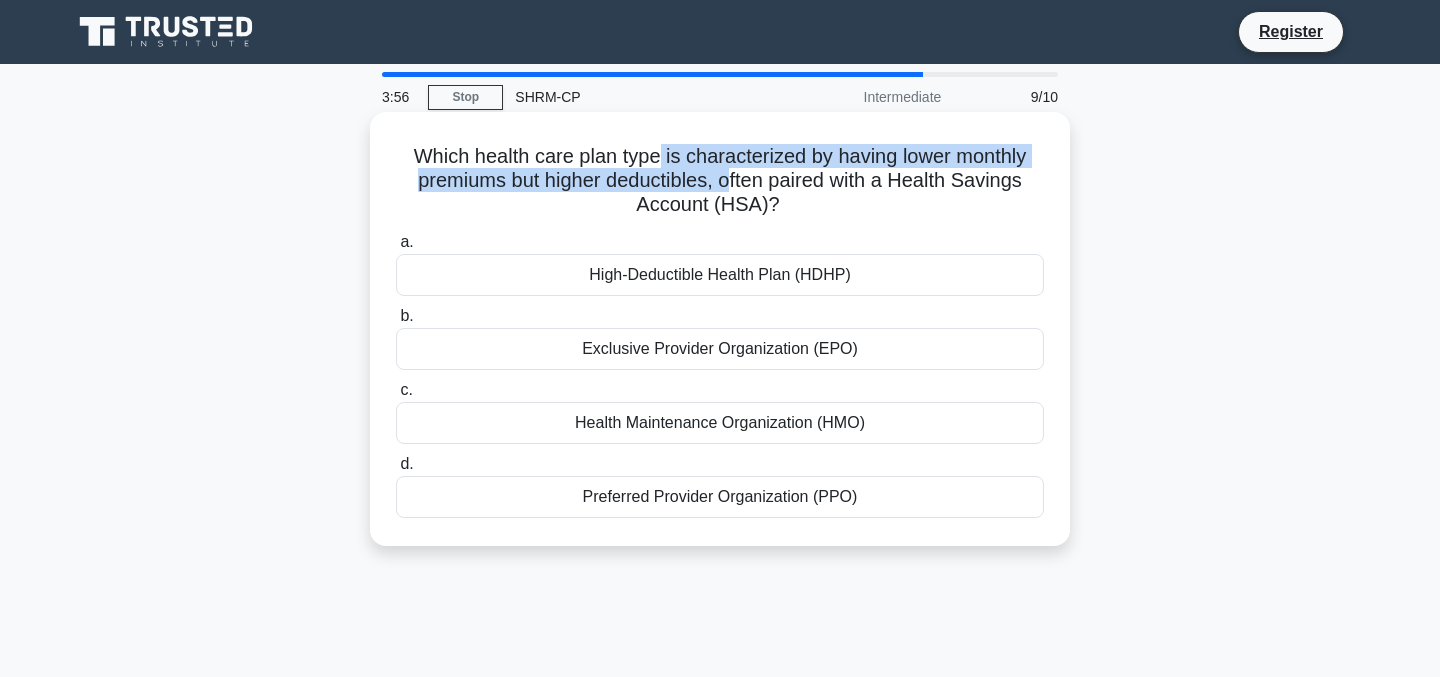drag, startPoint x: 679, startPoint y: 159, endPoint x: 731, endPoint y: 173, distance: 53.851646 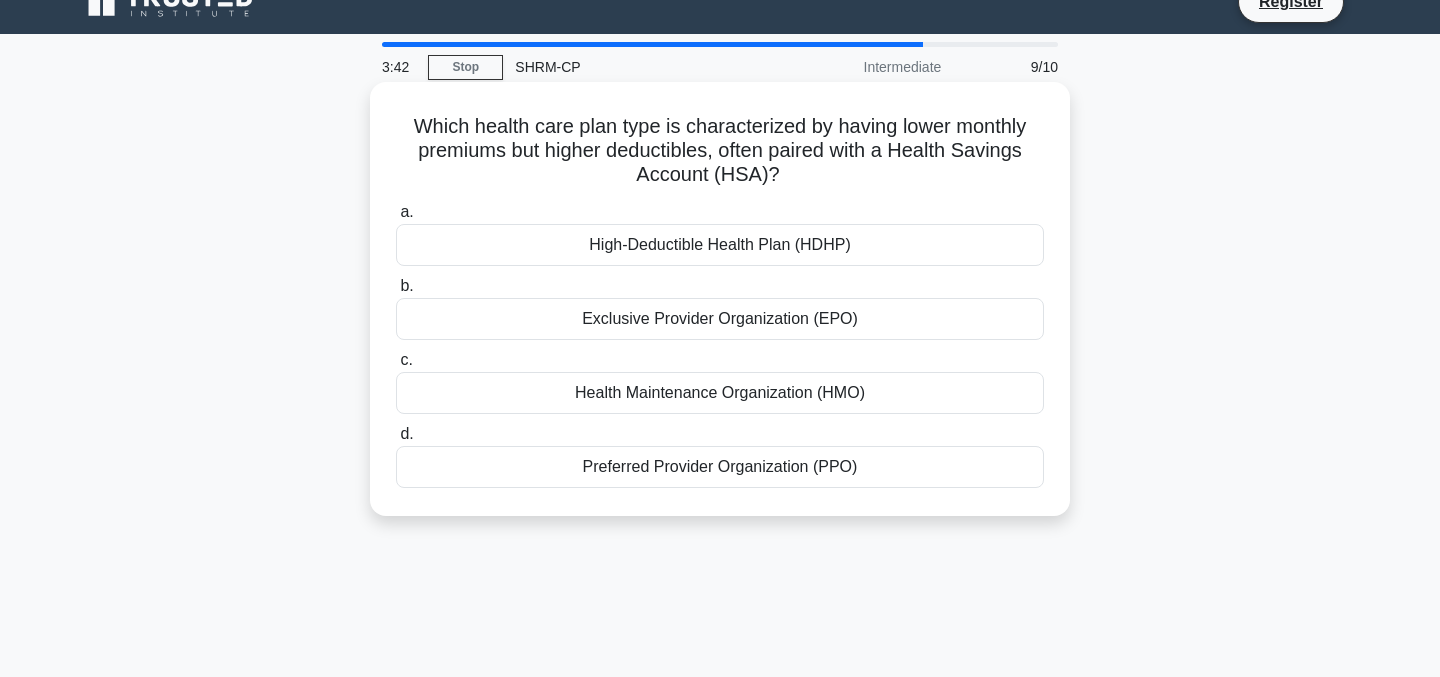 scroll, scrollTop: 31, scrollLeft: 0, axis: vertical 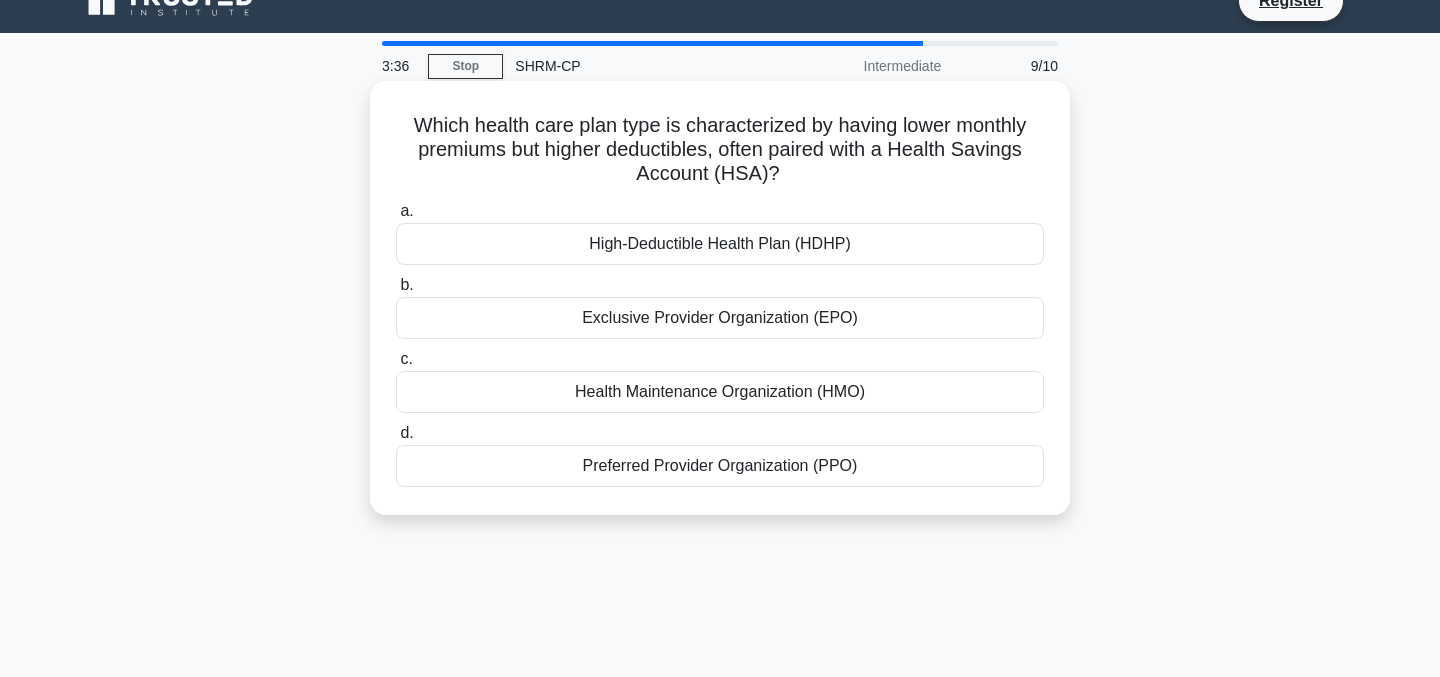 click on "High-Deductible Health Plan (HDHP)" at bounding box center (720, 244) 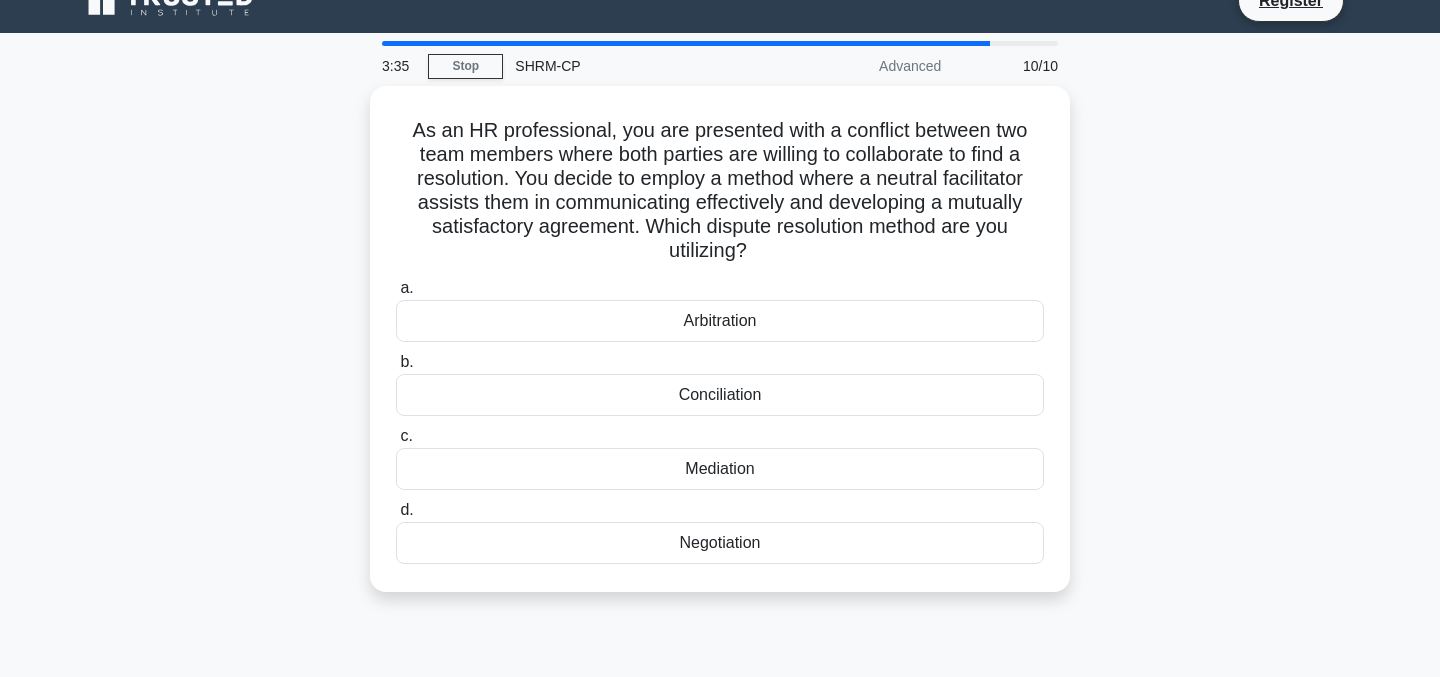 scroll, scrollTop: 0, scrollLeft: 0, axis: both 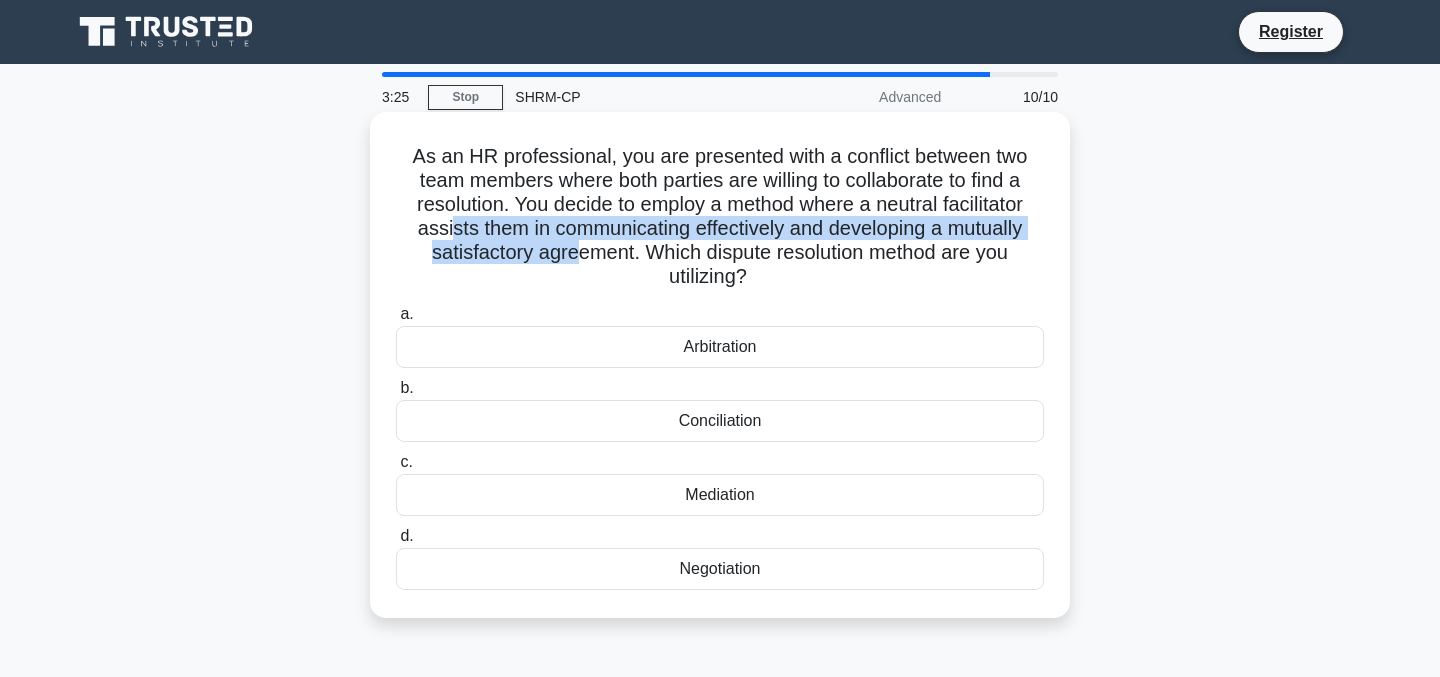 drag, startPoint x: 453, startPoint y: 236, endPoint x: 581, endPoint y: 250, distance: 128.76335 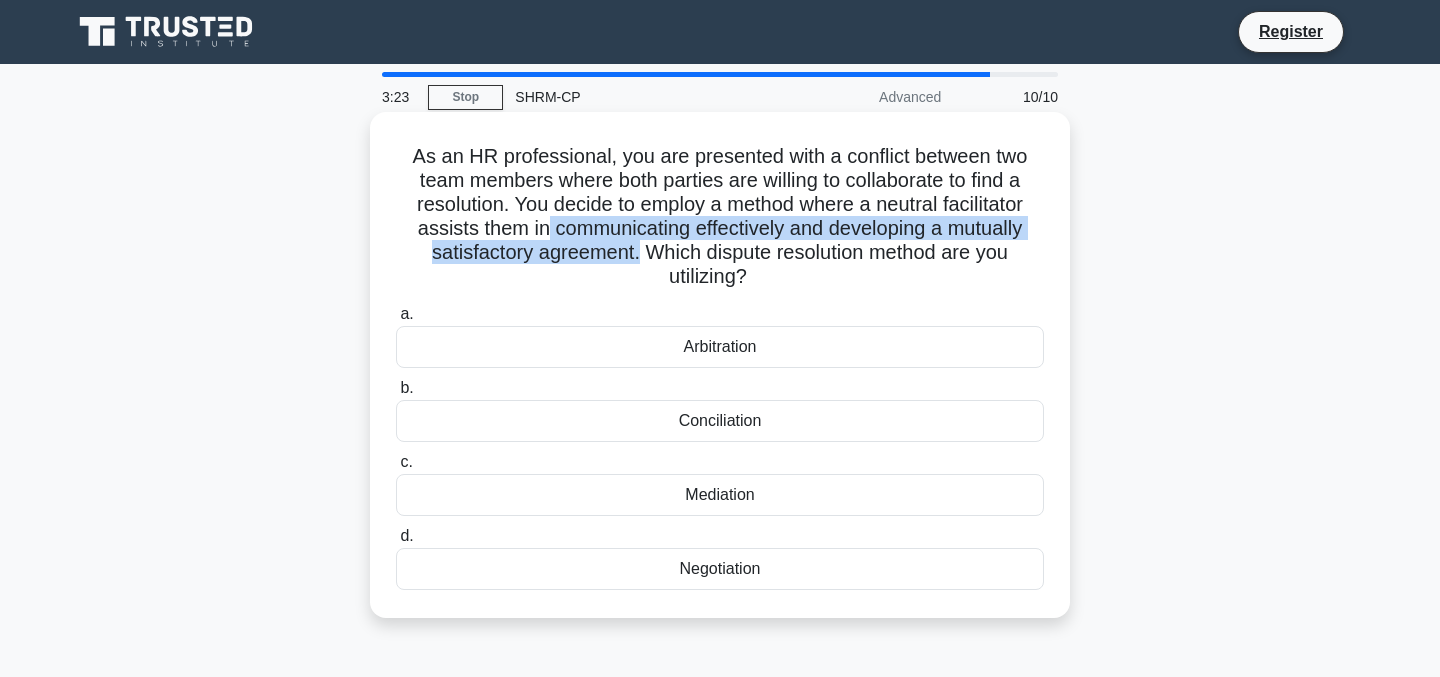 drag, startPoint x: 548, startPoint y: 238, endPoint x: 640, endPoint y: 260, distance: 94.59387 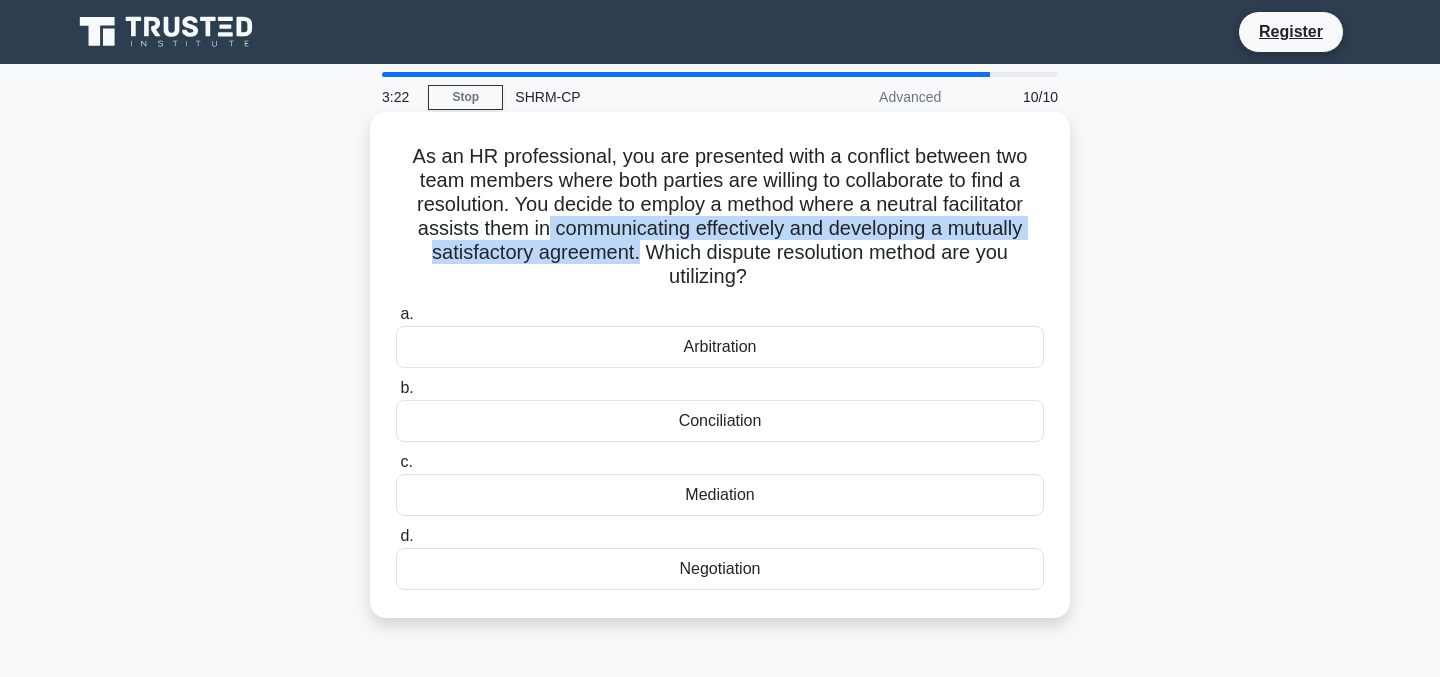 click on "As an HR professional, you are presented with a conflict between two team members where both parties are willing to collaborate to find a resolution. You decide to employ a method where a neutral facilitator assists them in communicating effectively and developing a mutually satisfactory agreement. Which dispute resolution method are you utilizing?
.spinner_0XTQ{transform-origin:center;animation:spinner_y6GP .75s linear infinite}@keyframes spinner_y6GP{100%{transform:rotate(360deg)}}" at bounding box center [720, 217] 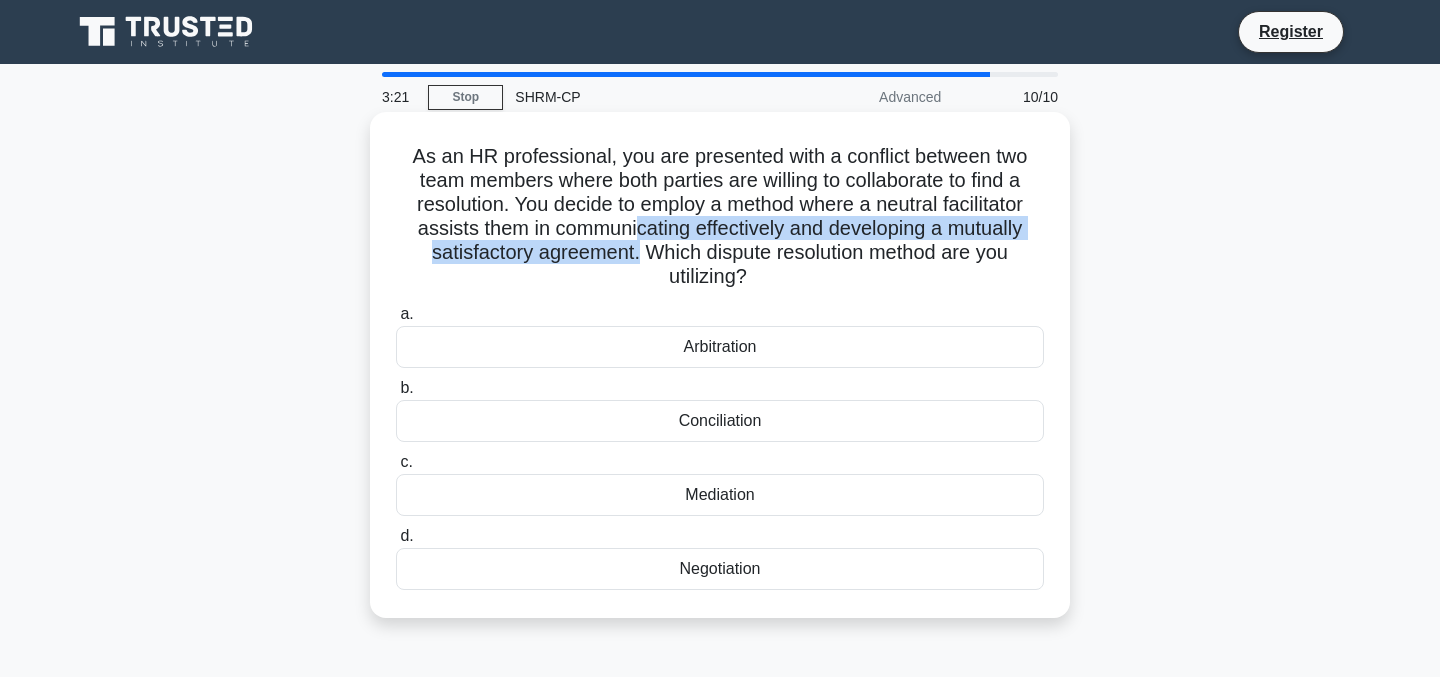 drag, startPoint x: 640, startPoint y: 254, endPoint x: 632, endPoint y: 230, distance: 25.298222 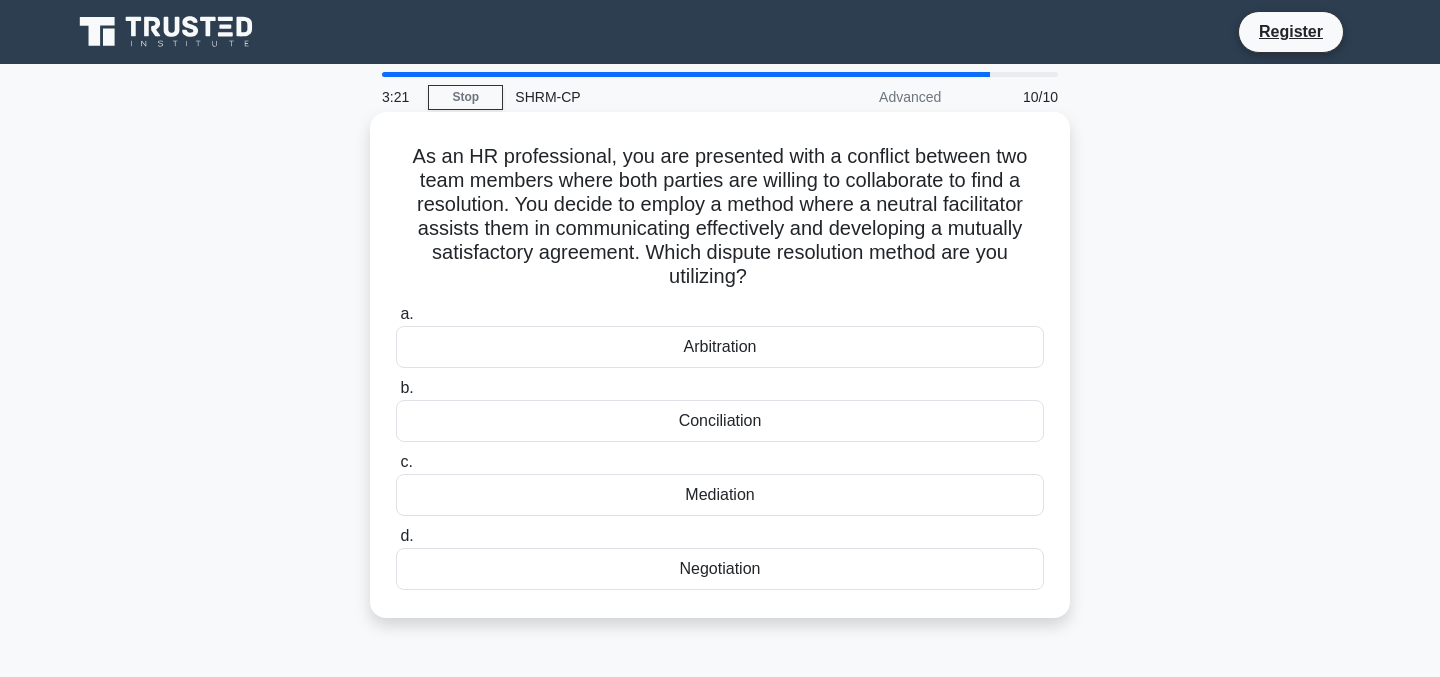click on "As an HR professional, you are presented with a conflict between two team members where both parties are willing to collaborate to find a resolution. You decide to employ a method where a neutral facilitator assists them in communicating effectively and developing a mutually satisfactory agreement. Which dispute resolution method are you utilizing?
.spinner_0XTQ{transform-origin:center;animation:spinner_y6GP .75s linear infinite}@keyframes spinner_y6GP{100%{transform:rotate(360deg)}}" at bounding box center (720, 217) 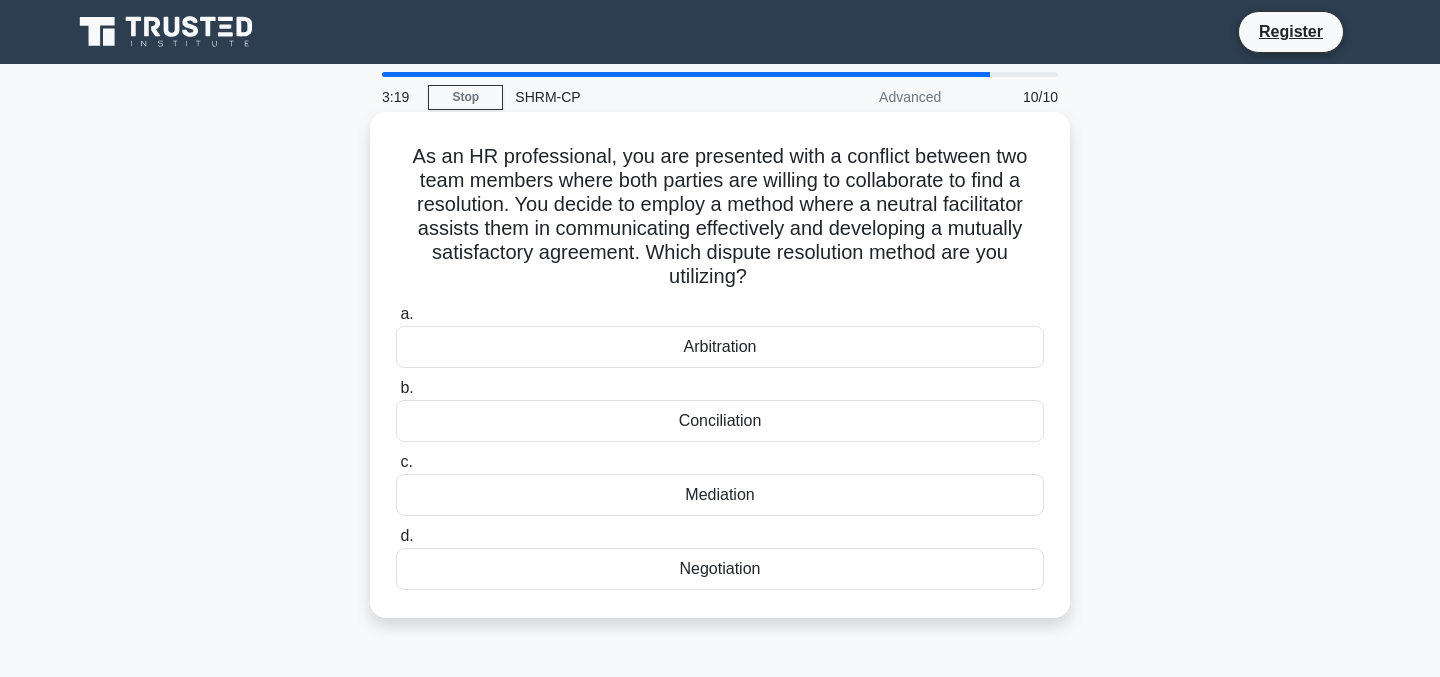 drag, startPoint x: 657, startPoint y: 257, endPoint x: 755, endPoint y: 277, distance: 100.02 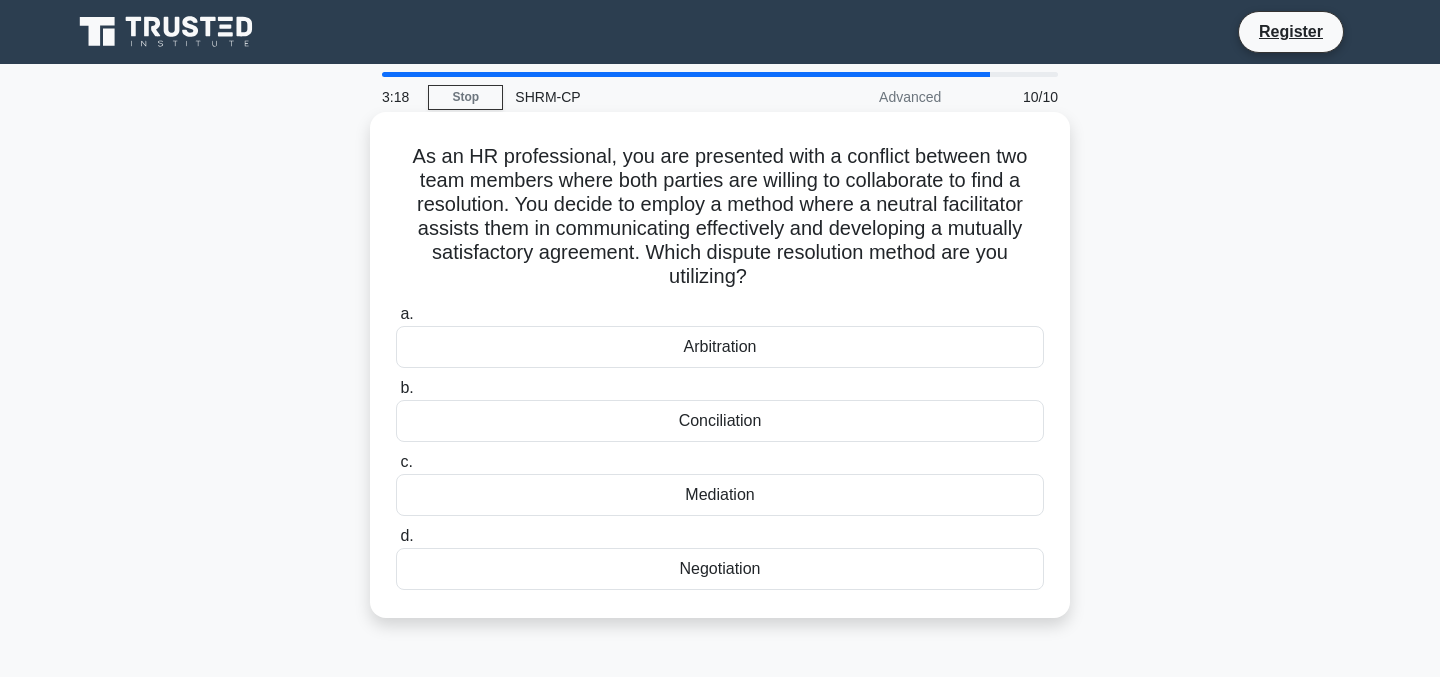 click on ".spinner_0XTQ{transform-origin:center;animation:spinner_y6GP .75s linear infinite}@keyframes spinner_y6GP{100%{transform:rotate(360deg)}}" 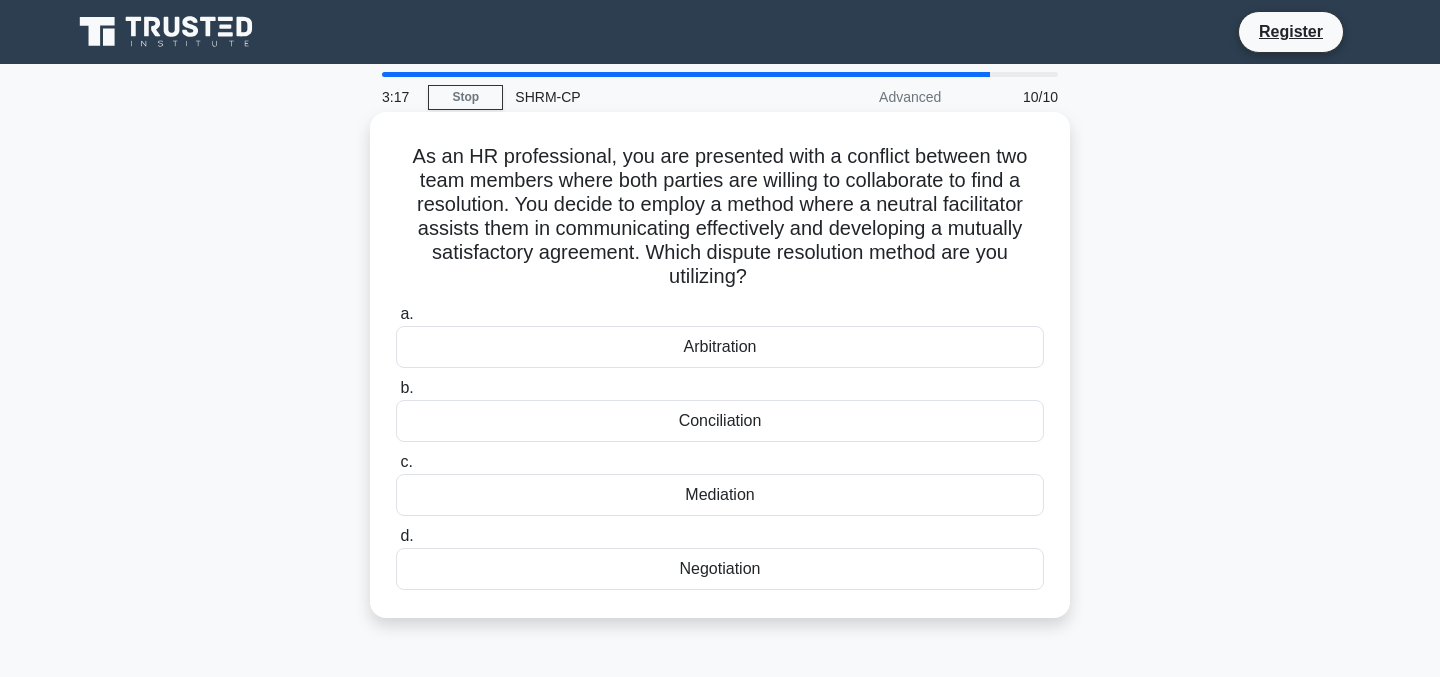 drag, startPoint x: 753, startPoint y: 277, endPoint x: 658, endPoint y: 249, distance: 99.0404 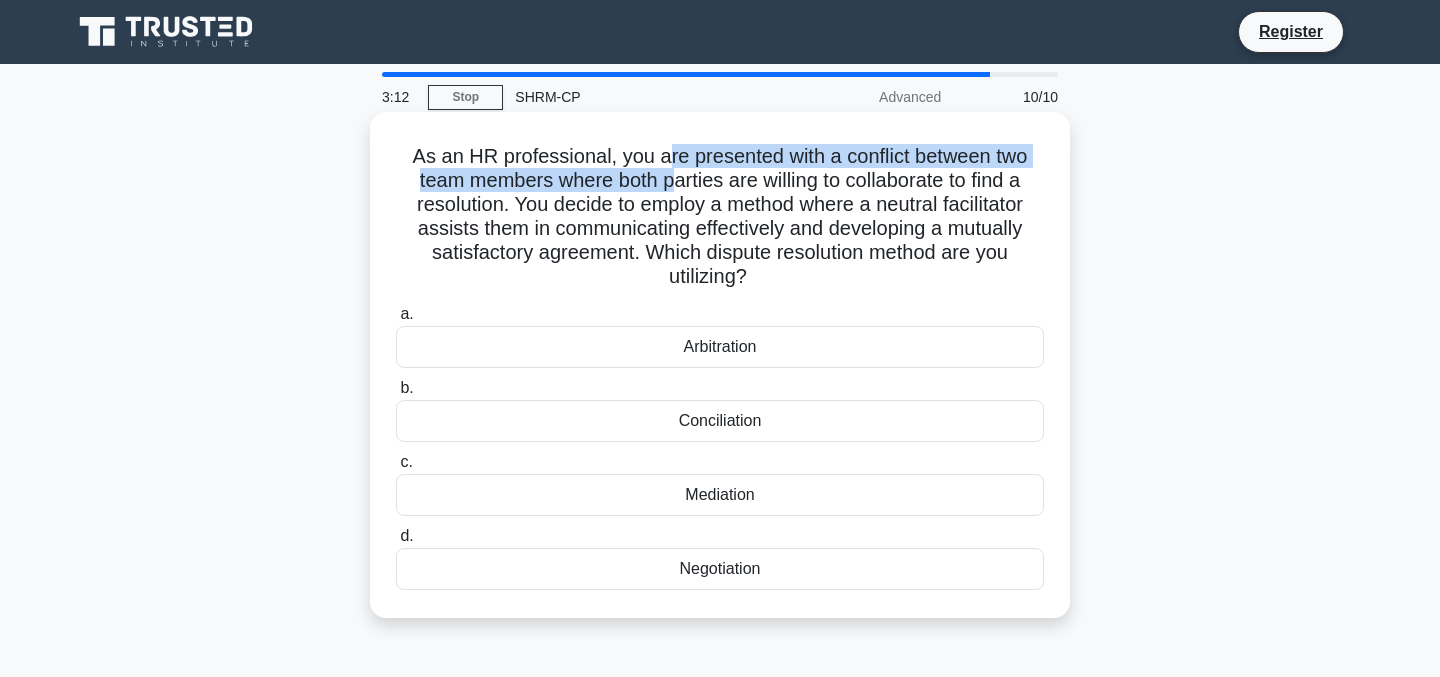 drag, startPoint x: 663, startPoint y: 154, endPoint x: 674, endPoint y: 185, distance: 32.89377 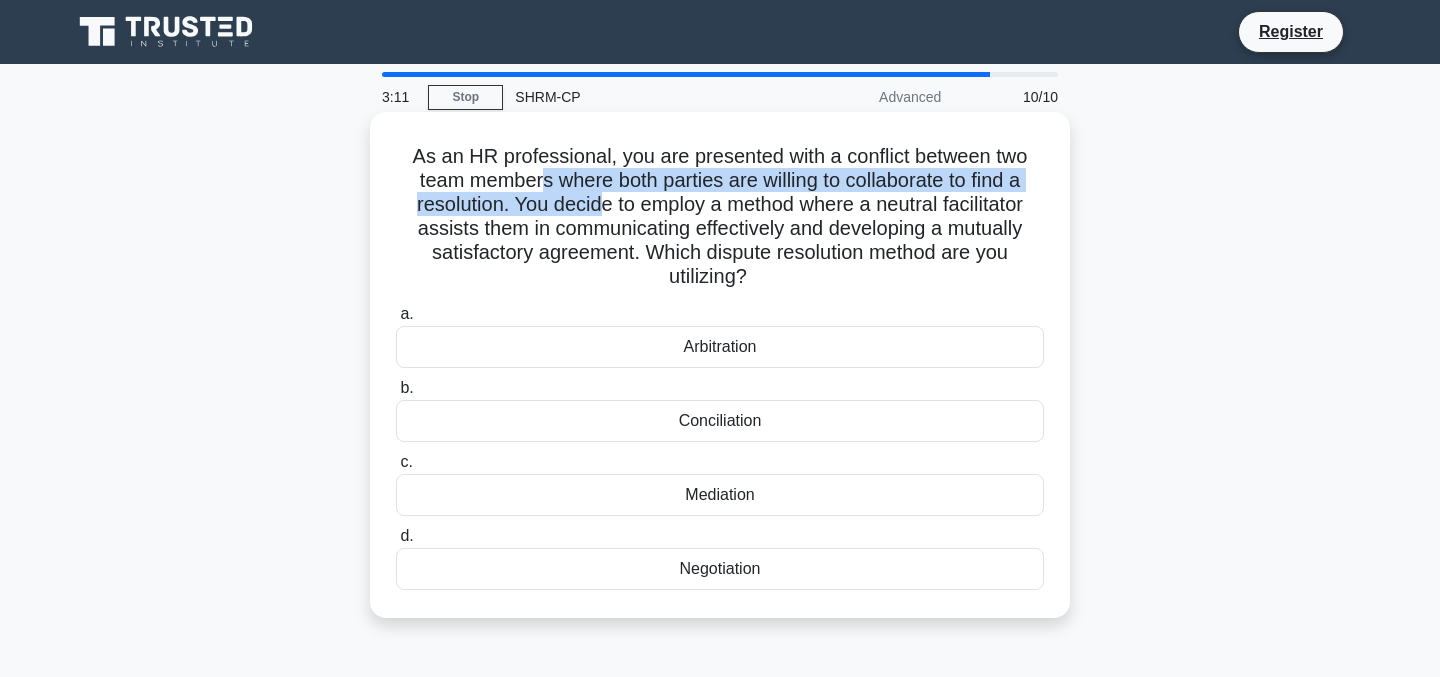 drag, startPoint x: 602, startPoint y: 211, endPoint x: 531, endPoint y: 162, distance: 86.26703 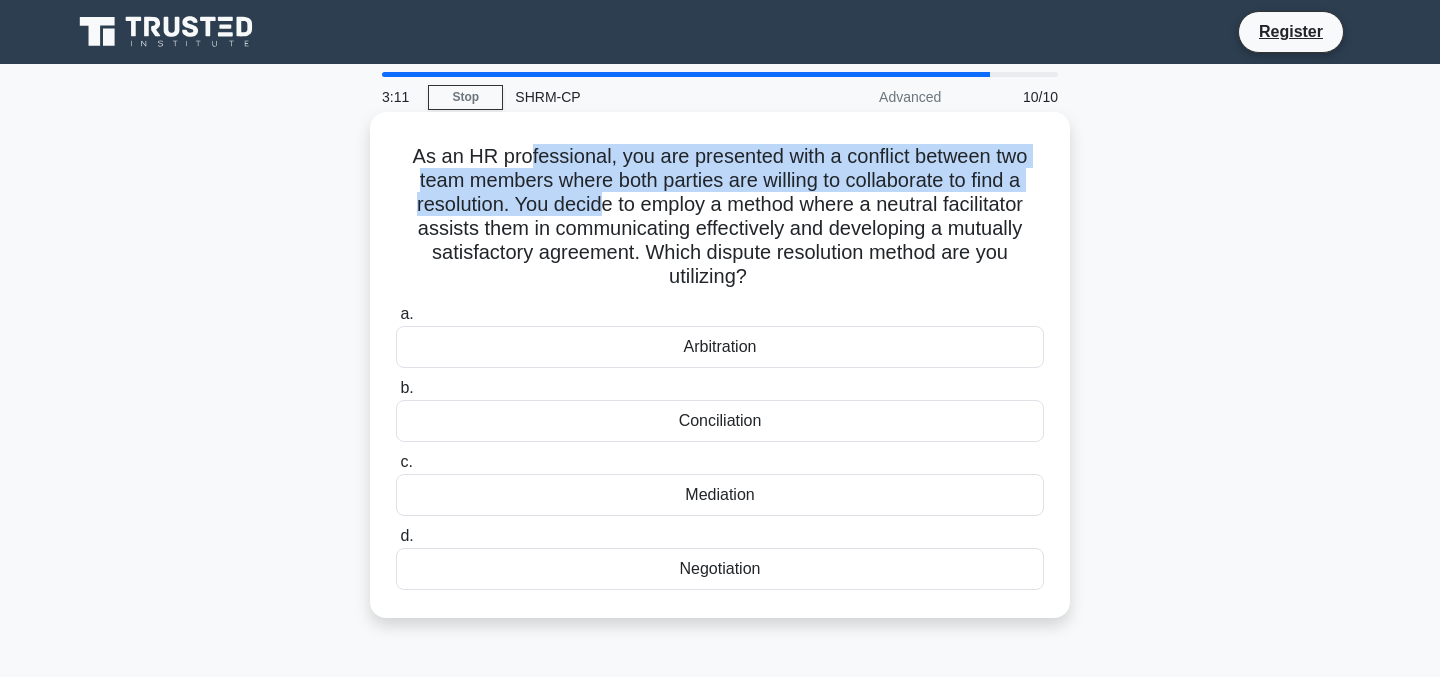 click on "As an HR professional, you are presented with a conflict between two team members where both parties are willing to collaborate to find a resolution. You decide to employ a method where a neutral facilitator assists them in communicating effectively and developing a mutually satisfactory agreement. Which dispute resolution method are you utilizing?
.spinner_0XTQ{transform-origin:center;animation:spinner_y6GP .75s linear infinite}@keyframes spinner_y6GP{100%{transform:rotate(360deg)}}" at bounding box center (720, 217) 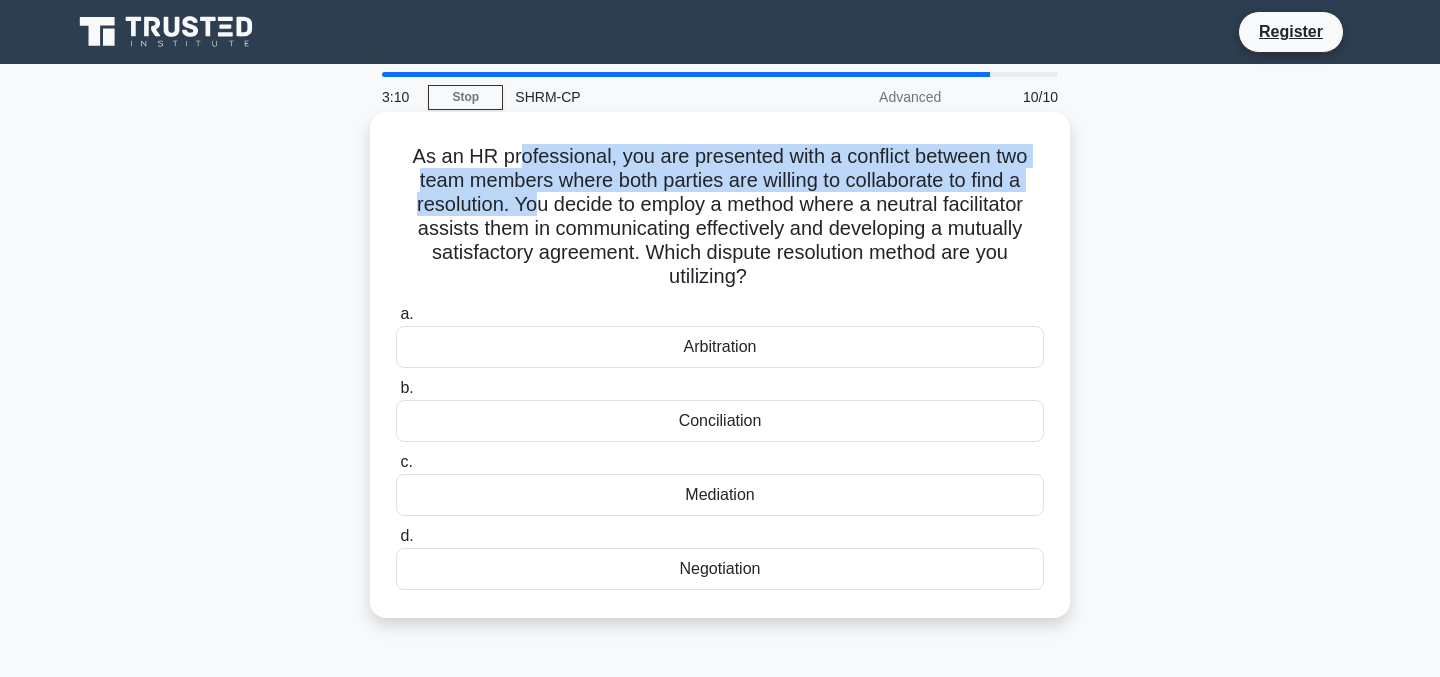 drag, startPoint x: 516, startPoint y: 161, endPoint x: 540, endPoint y: 195, distance: 41.617306 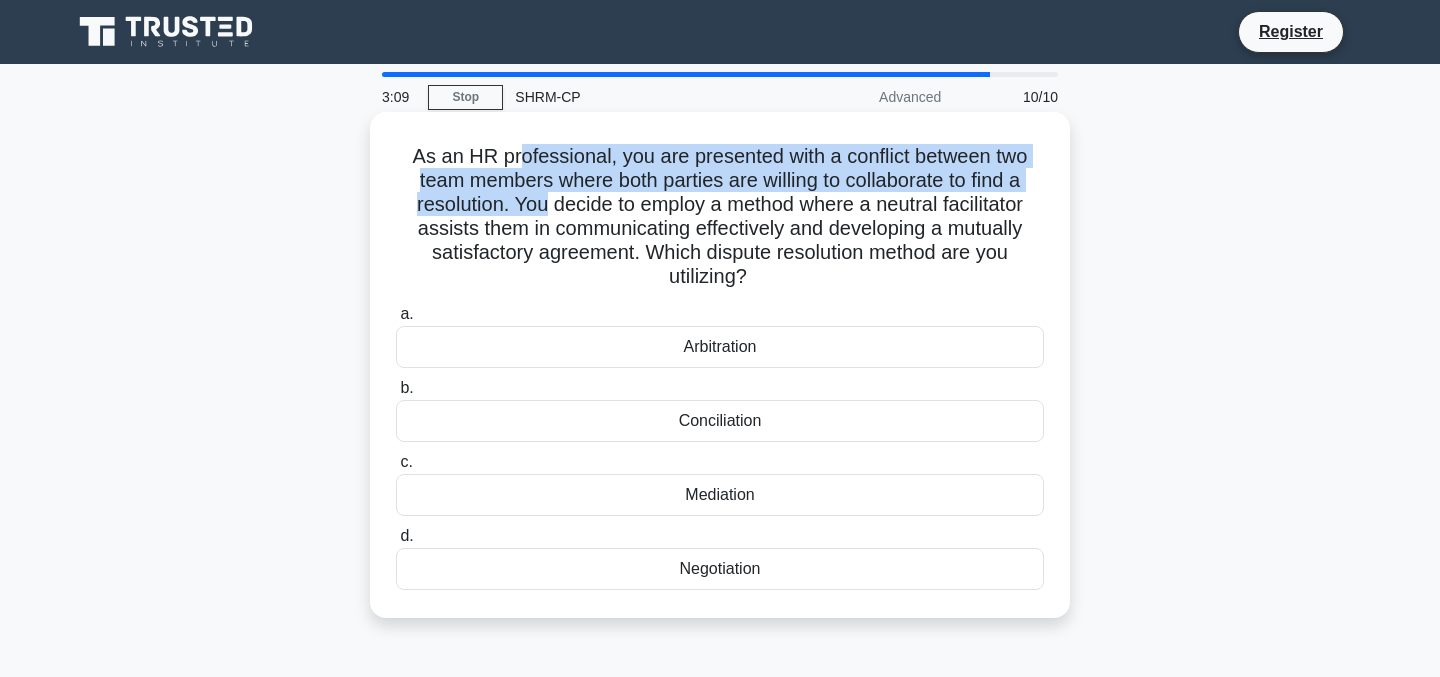 click on "As an HR professional, you are presented with a conflict between two team members where both parties are willing to collaborate to find a resolution. You decide to employ a method where a neutral facilitator assists them in communicating effectively and developing a mutually satisfactory agreement. Which dispute resolution method are you utilizing?
.spinner_0XTQ{transform-origin:center;animation:spinner_y6GP .75s linear infinite}@keyframes spinner_y6GP{100%{transform:rotate(360deg)}}" at bounding box center [720, 217] 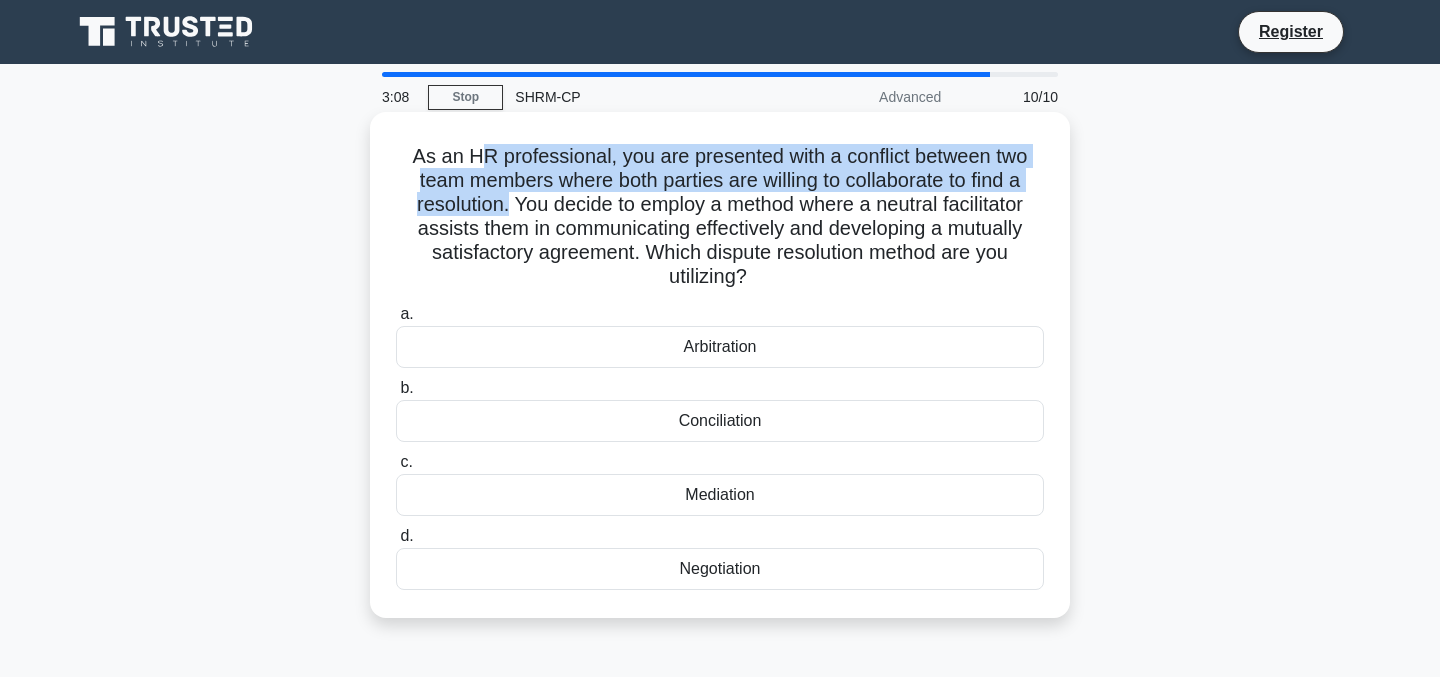 drag, startPoint x: 509, startPoint y: 203, endPoint x: 475, endPoint y: 163, distance: 52.49762 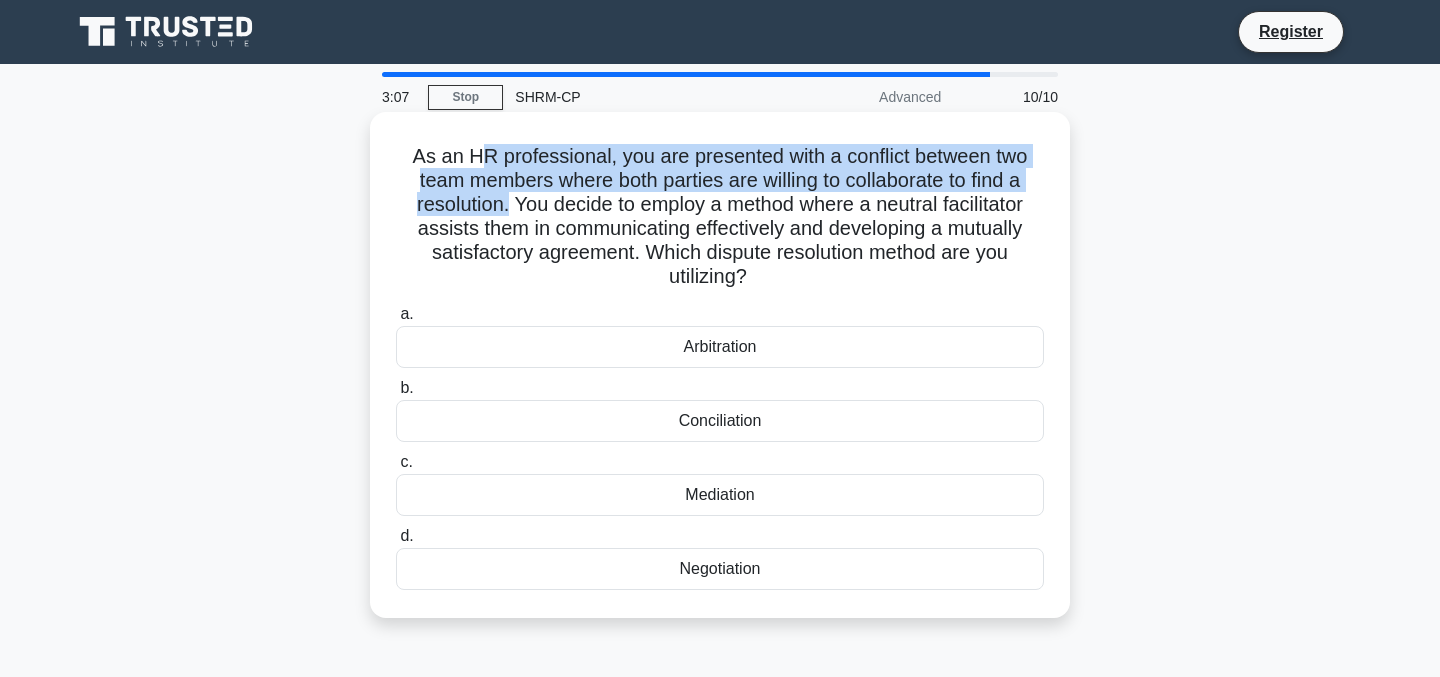 click on "As an HR professional, you are presented with a conflict between two team members where both parties are willing to collaborate to find a resolution. You decide to employ a method where a neutral facilitator assists them in communicating effectively and developing a mutually satisfactory agreement. Which dispute resolution method are you utilizing?
.spinner_0XTQ{transform-origin:center;animation:spinner_y6GP .75s linear infinite}@keyframes spinner_y6GP{100%{transform:rotate(360deg)}}" at bounding box center (720, 217) 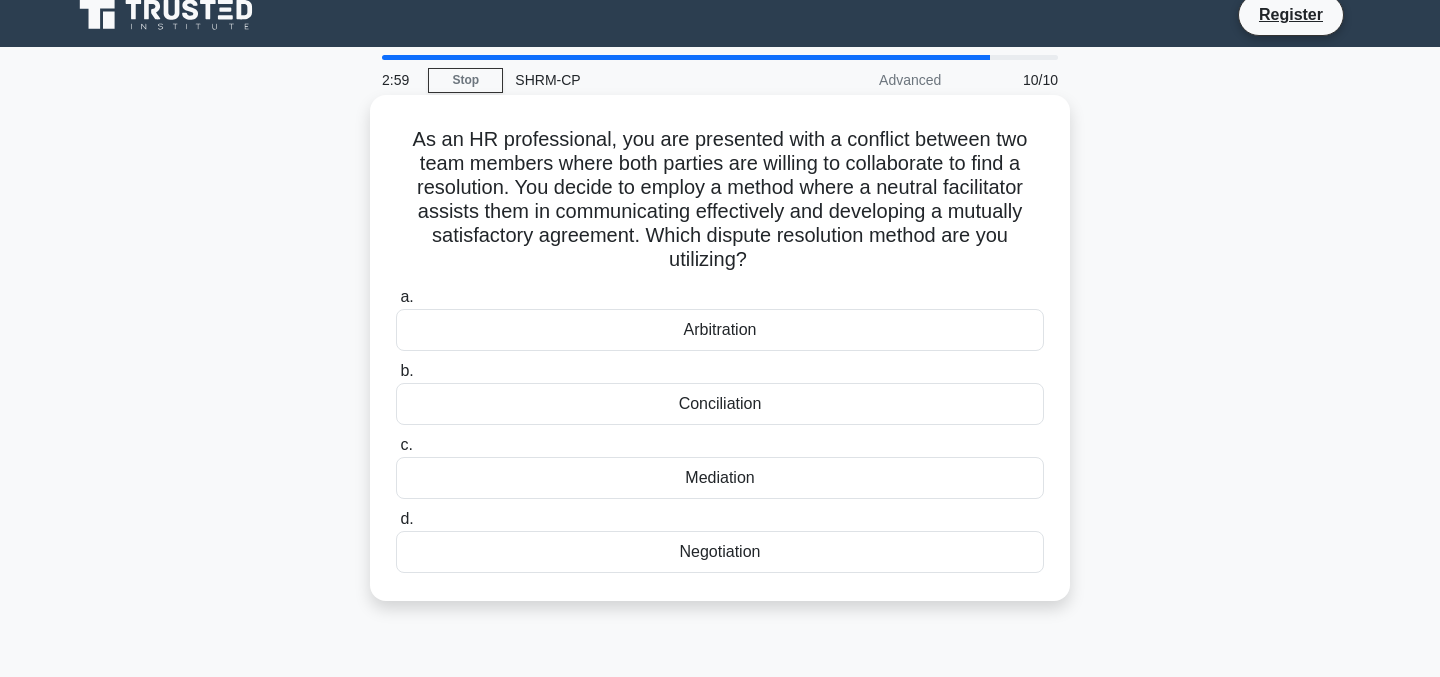 scroll, scrollTop: 21, scrollLeft: 0, axis: vertical 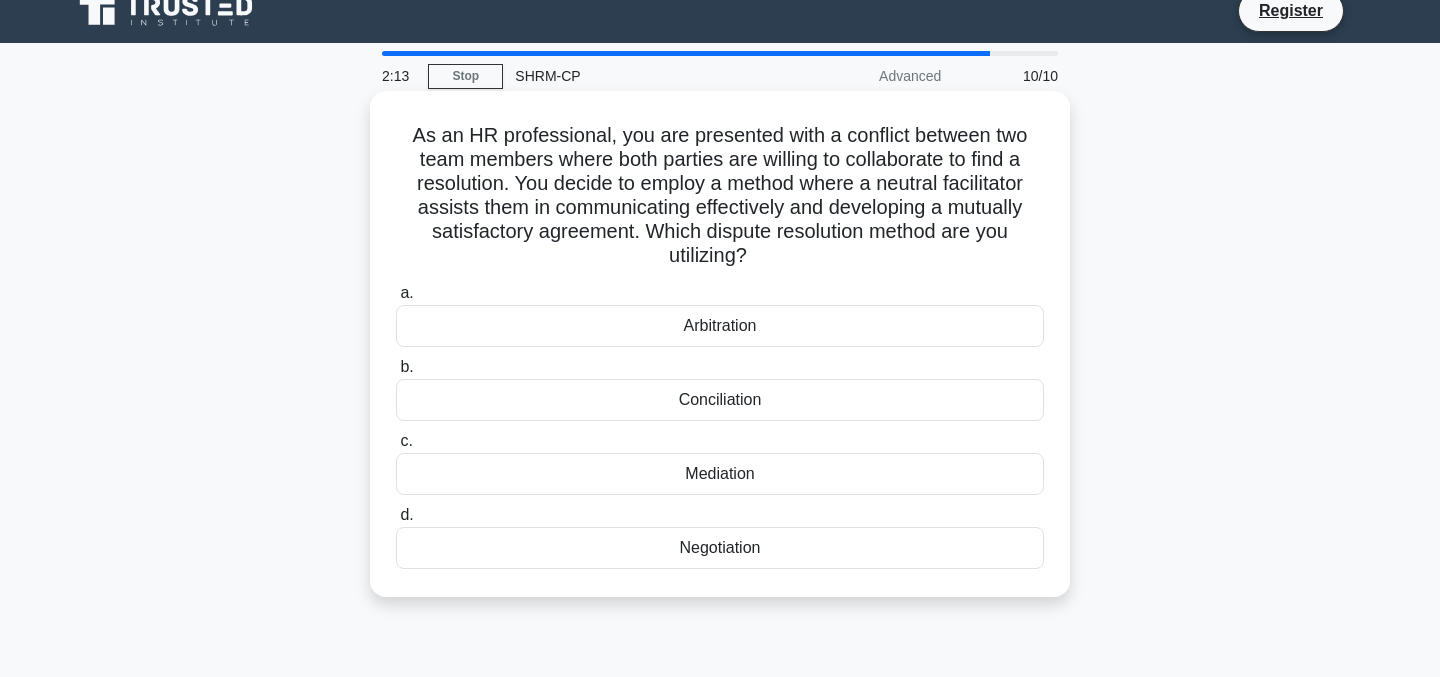 click on "Mediation" at bounding box center [720, 474] 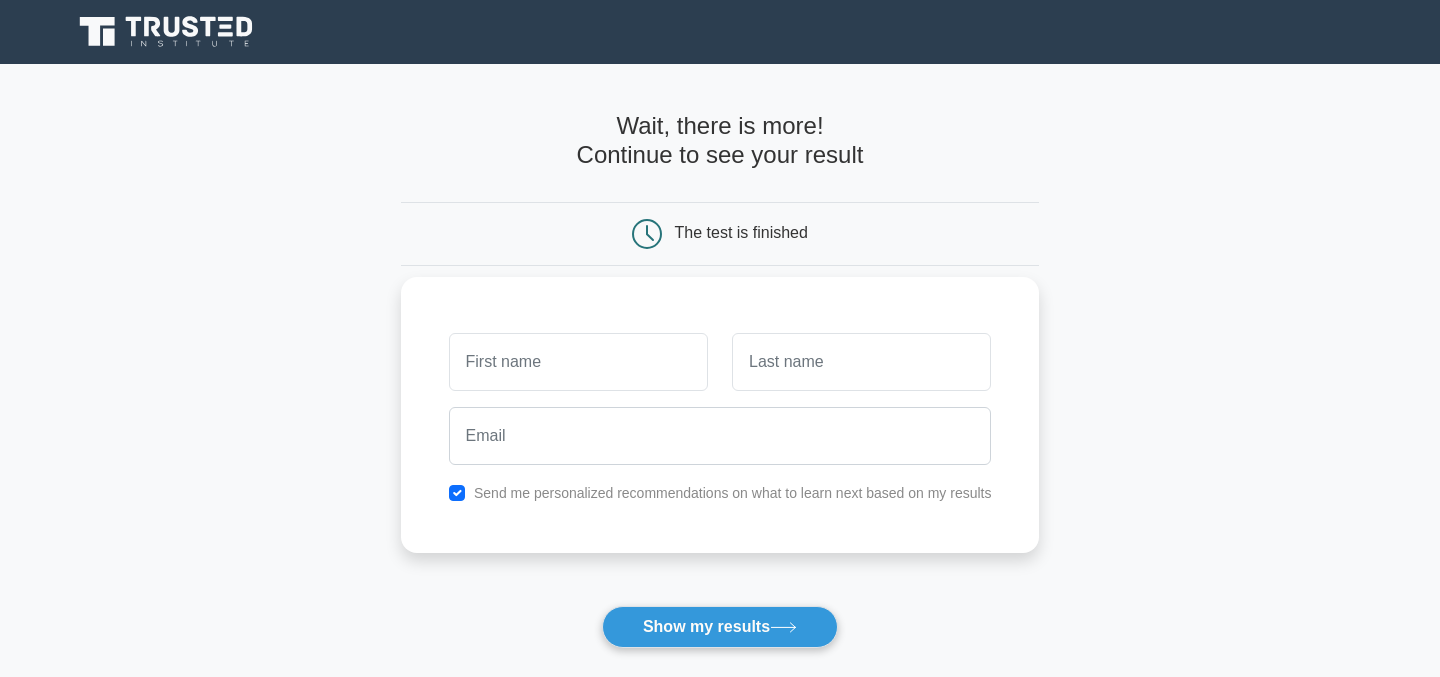 scroll, scrollTop: 0, scrollLeft: 0, axis: both 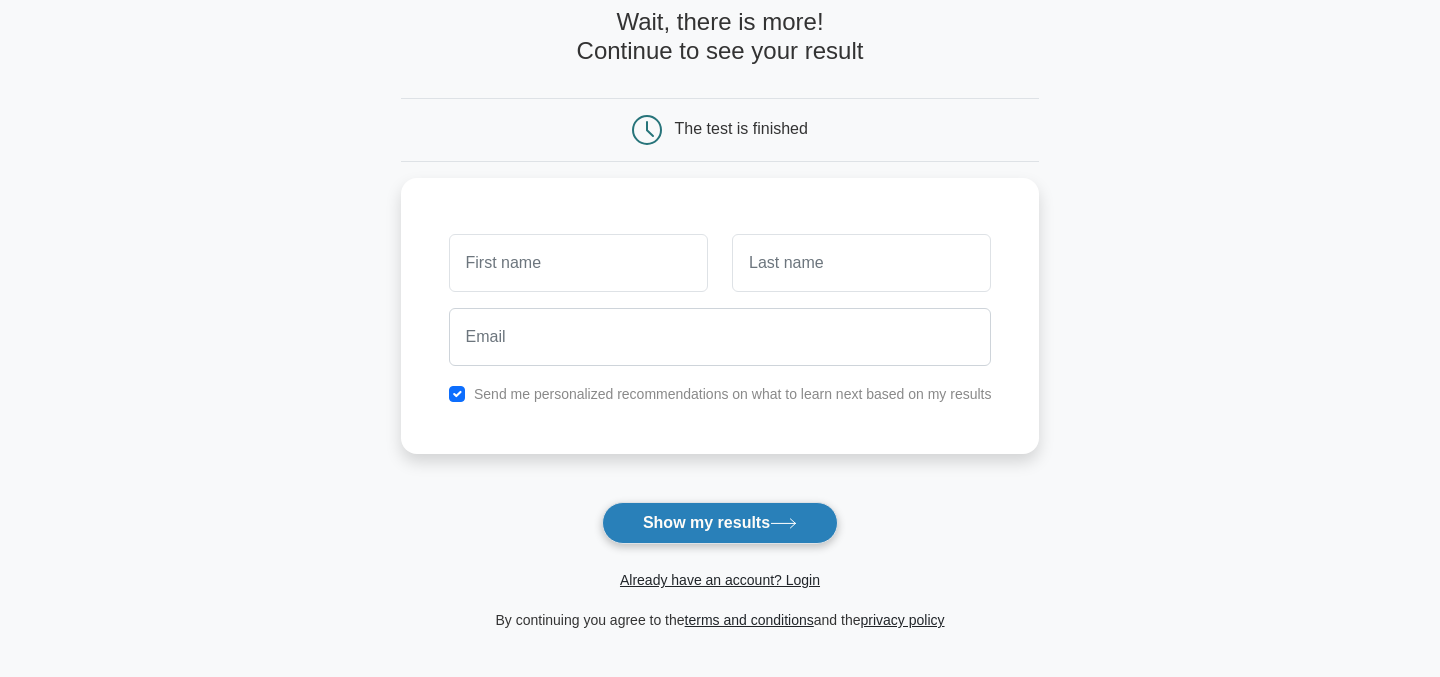 click on "Show my results" at bounding box center (720, 523) 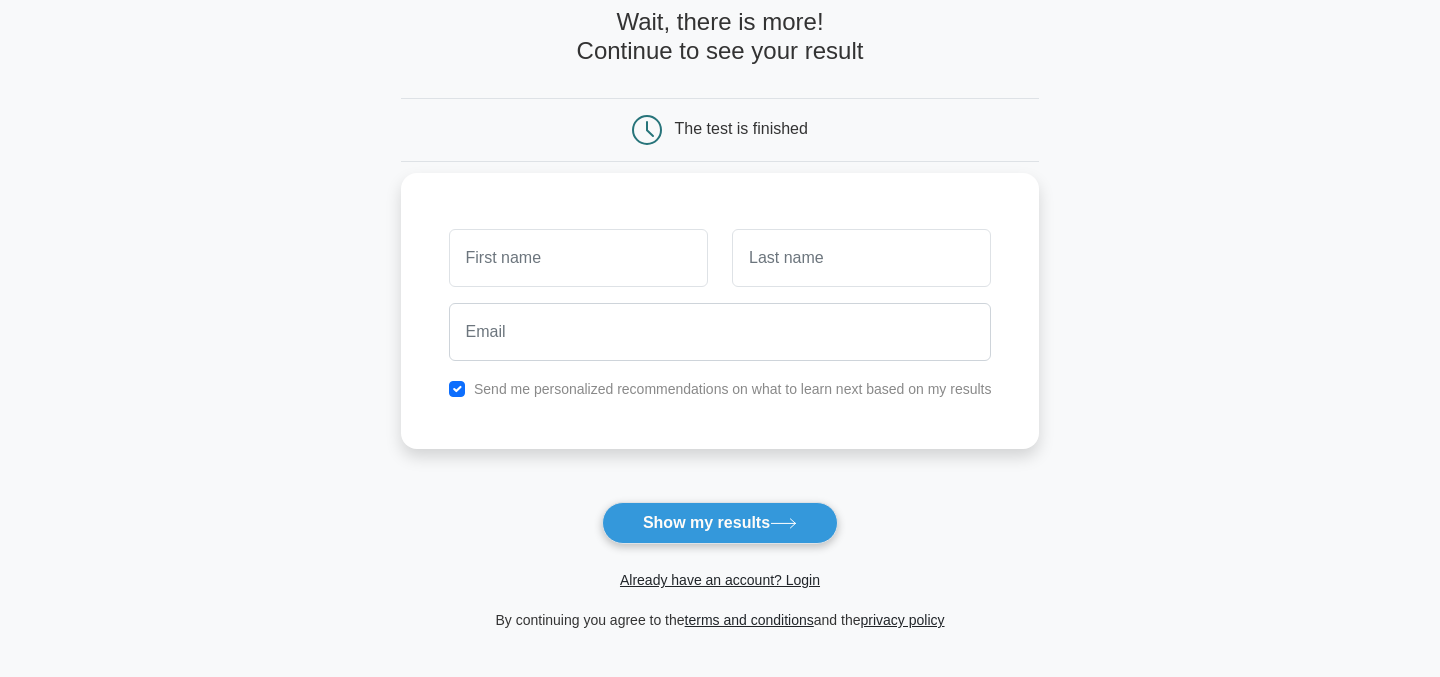 click on "Send me personalized recommendations on what to learn next based on my results" at bounding box center (733, 389) 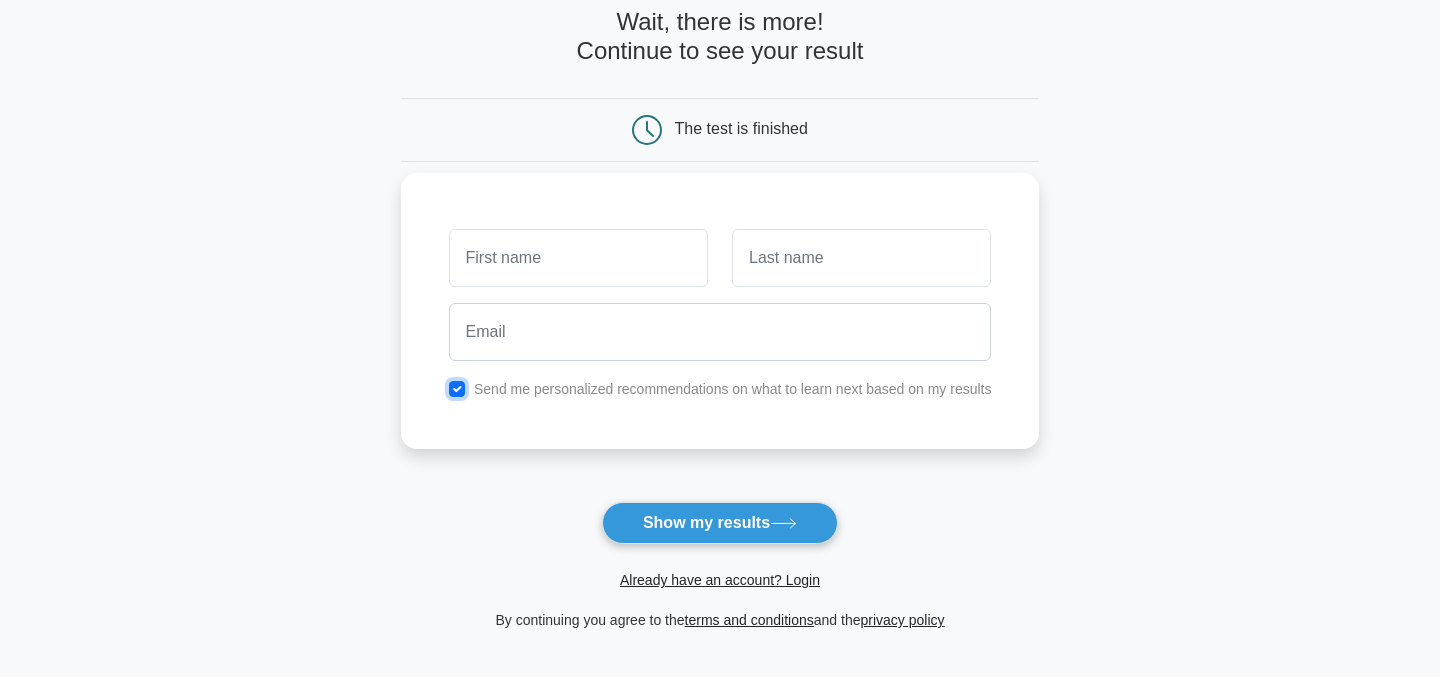 click at bounding box center [457, 389] 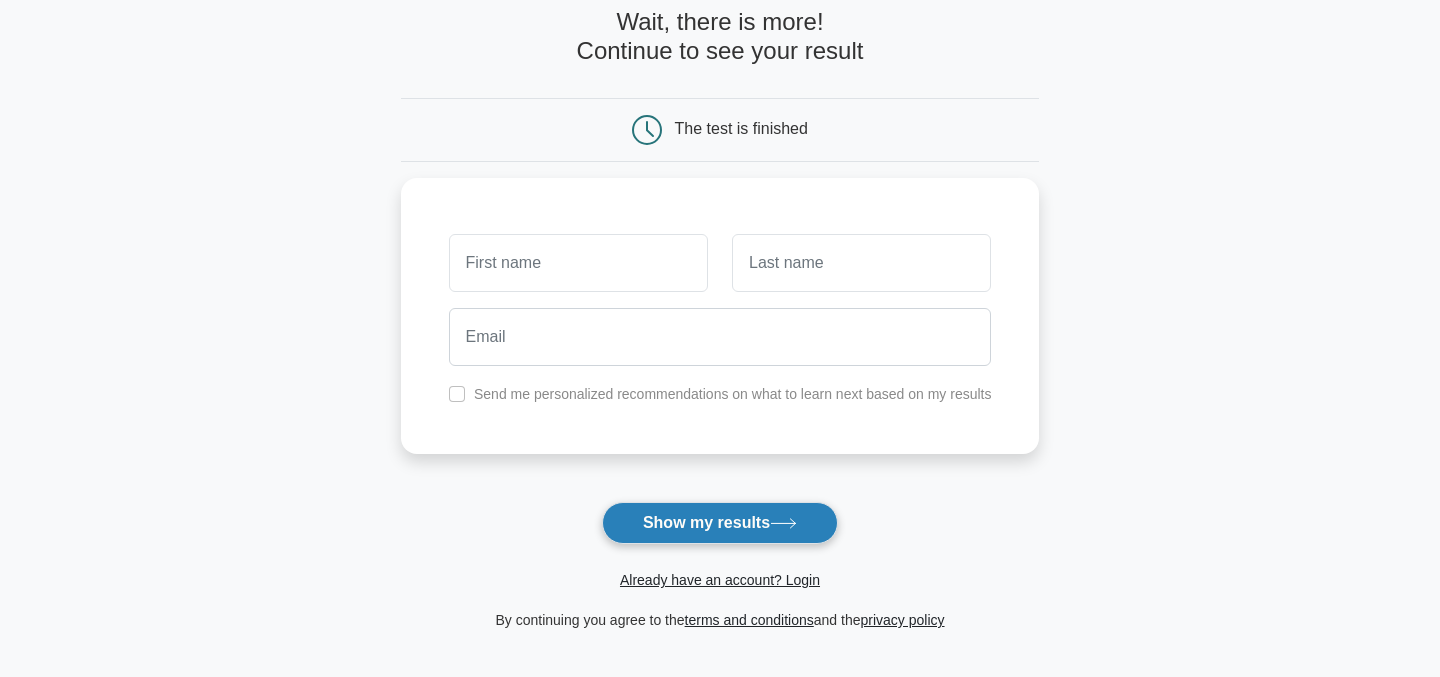 click on "Show my results" at bounding box center [720, 523] 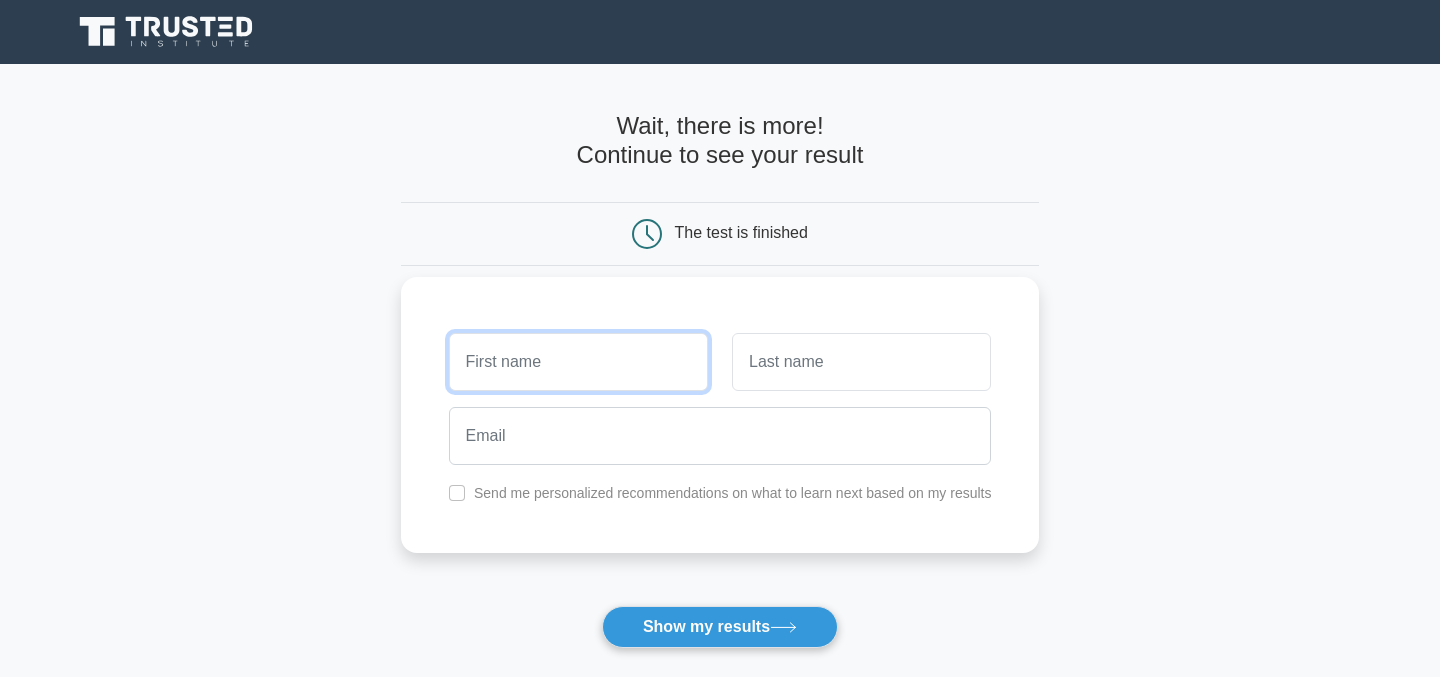 scroll, scrollTop: 0, scrollLeft: 0, axis: both 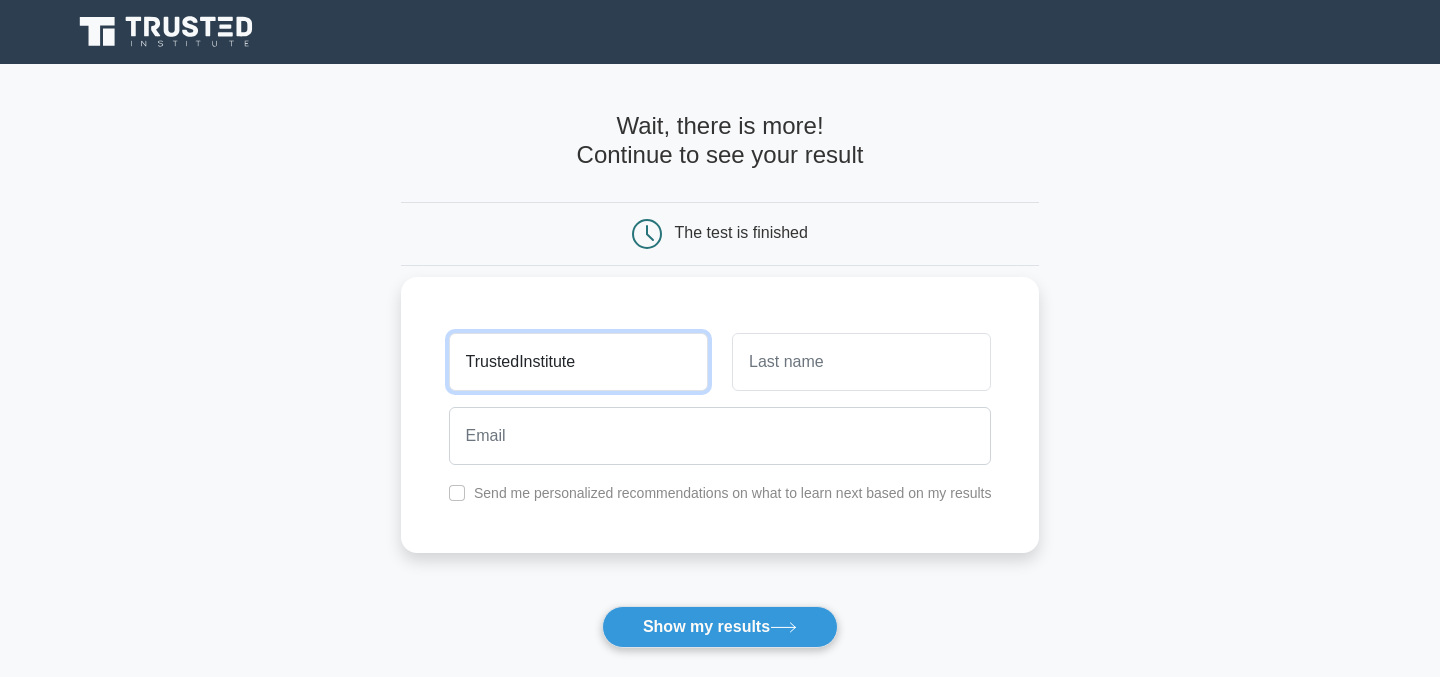 type on "TrustedInstitute" 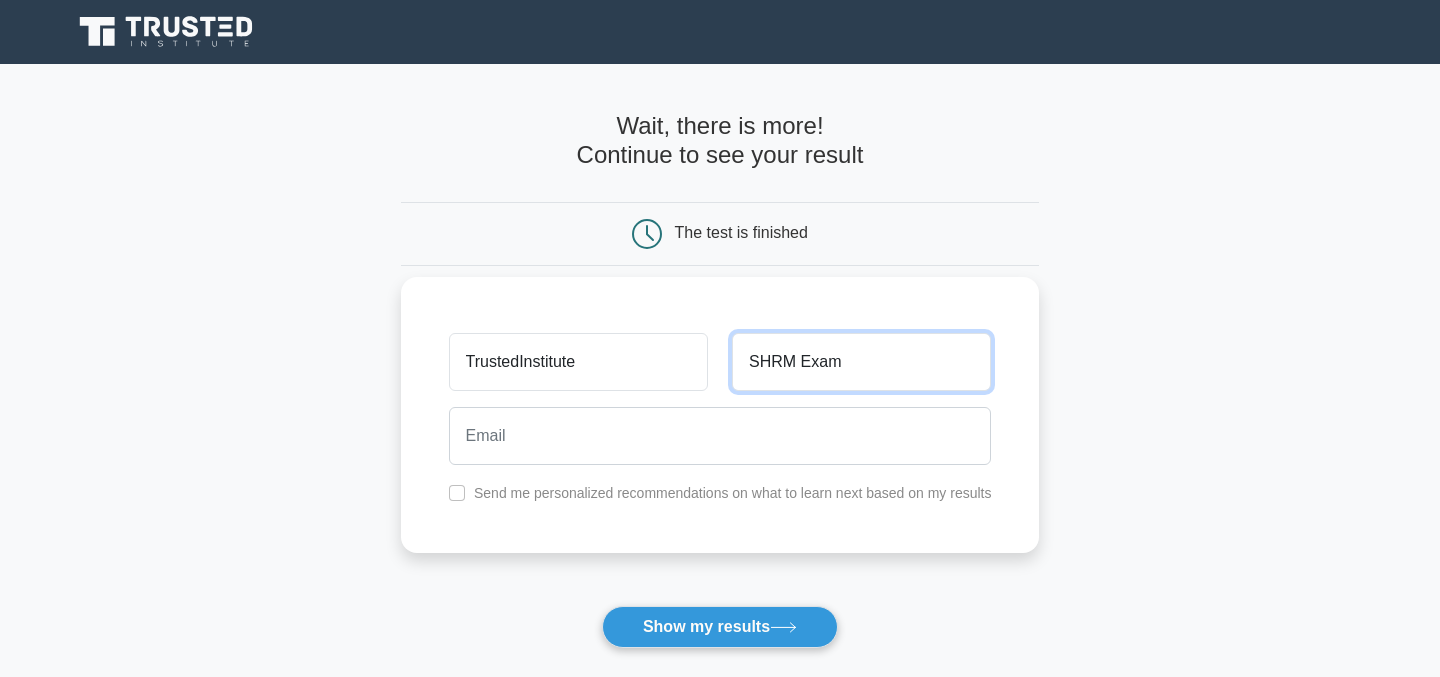 type on "SHRM Exam" 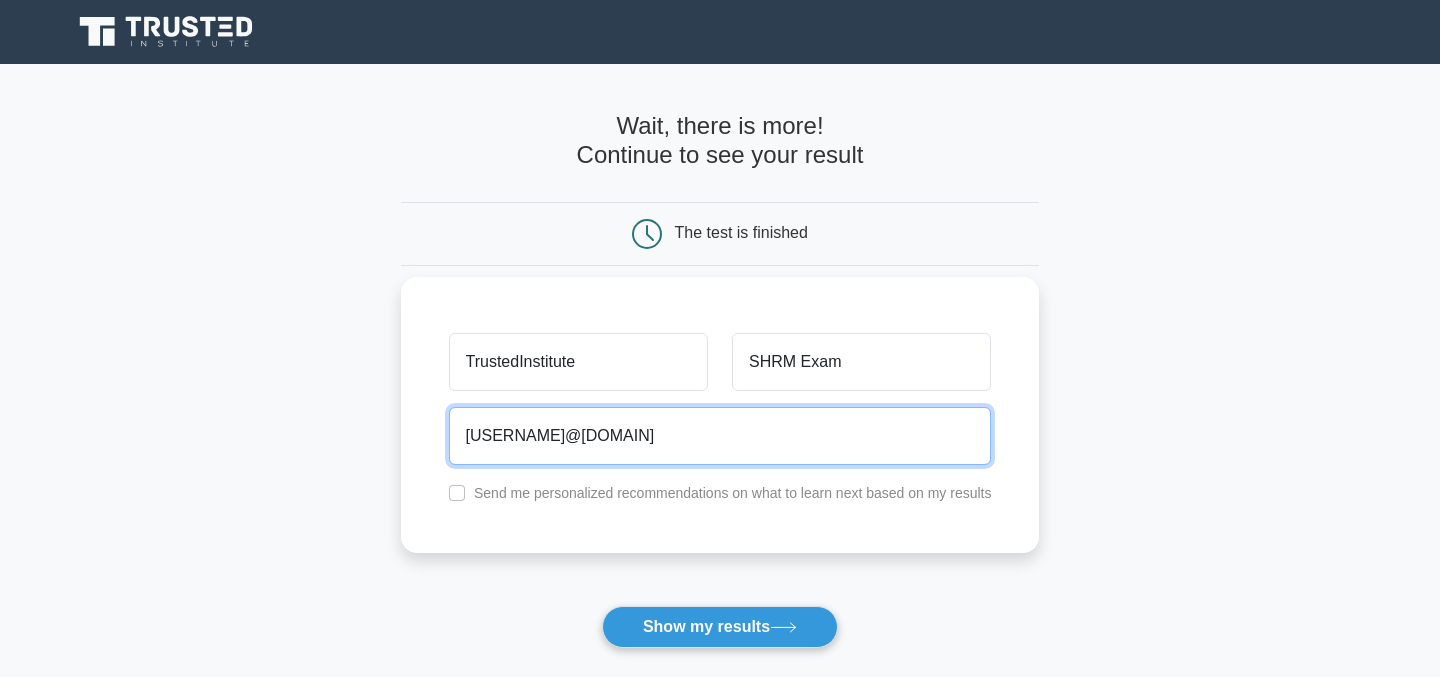 type on "kmsledge@hotmail.com" 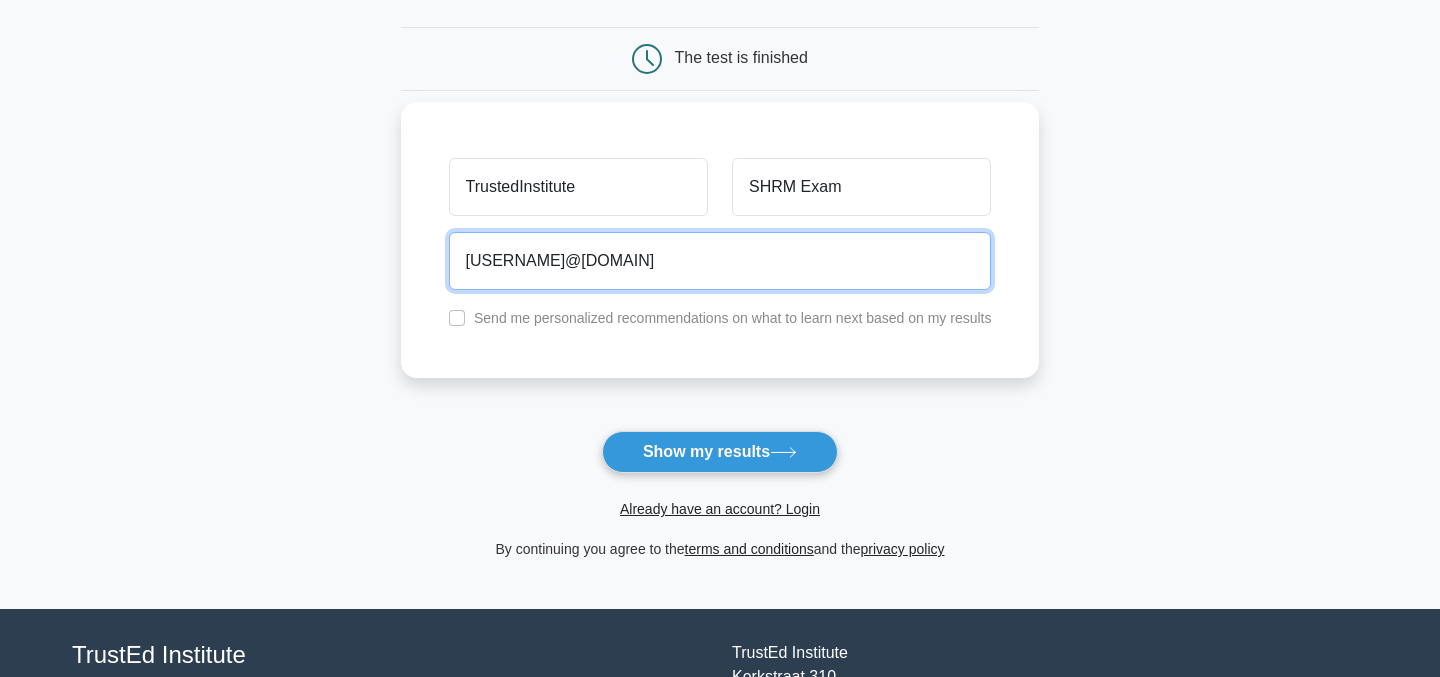 scroll, scrollTop: 207, scrollLeft: 0, axis: vertical 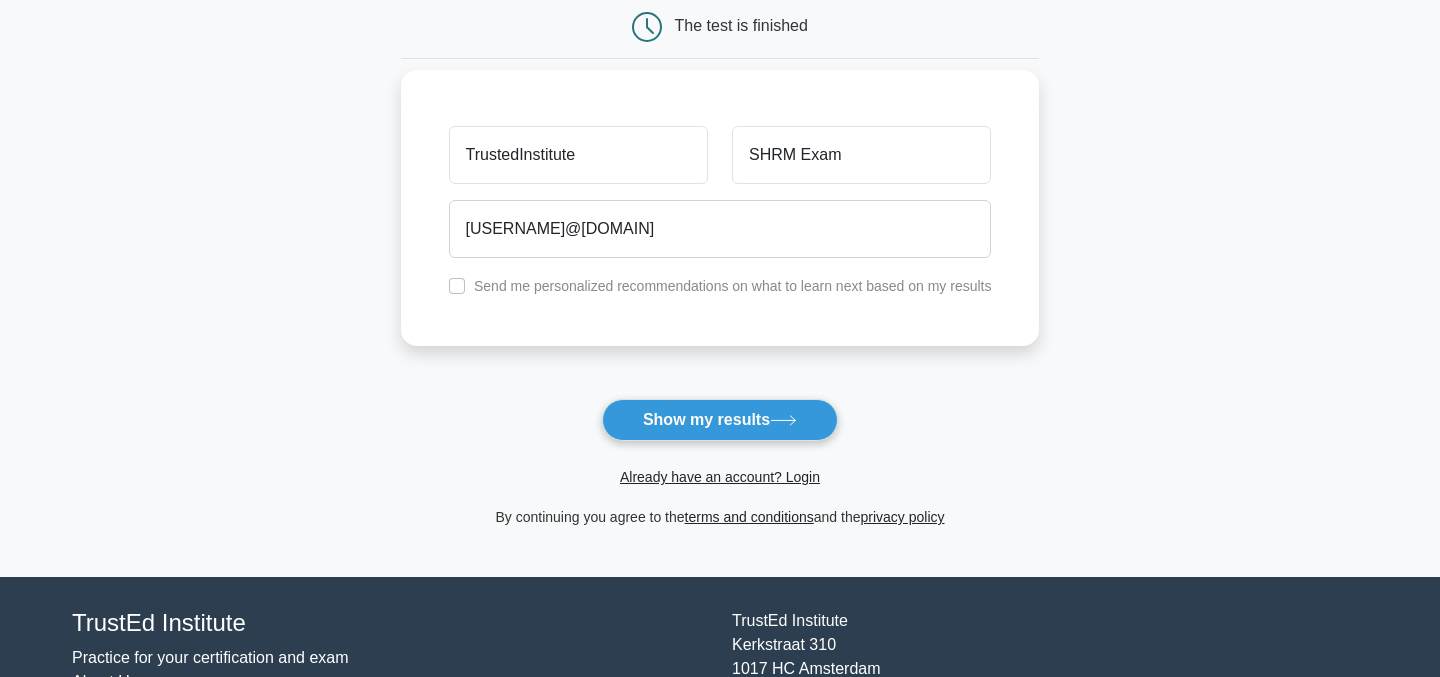 click on "Send me personalized recommendations on what to learn next based on my results" at bounding box center [733, 286] 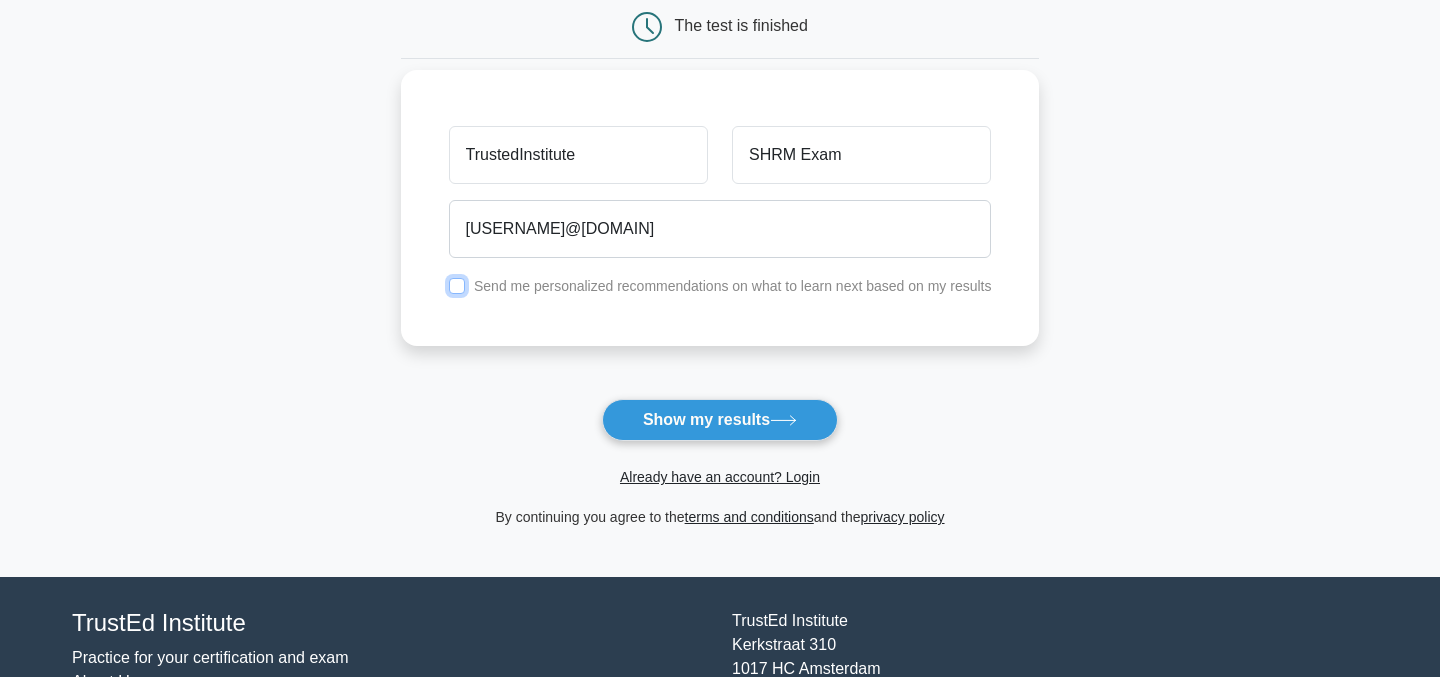 click at bounding box center [457, 286] 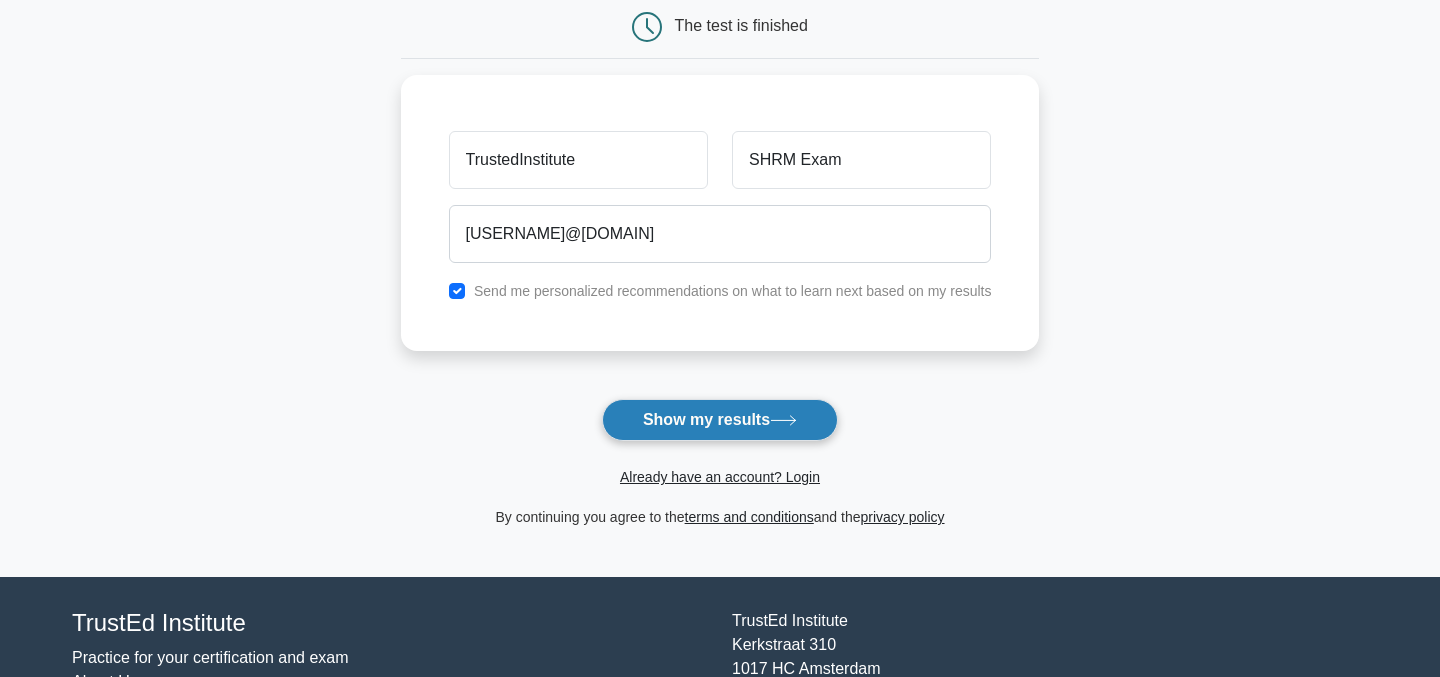 click on "Show my results" at bounding box center (720, 420) 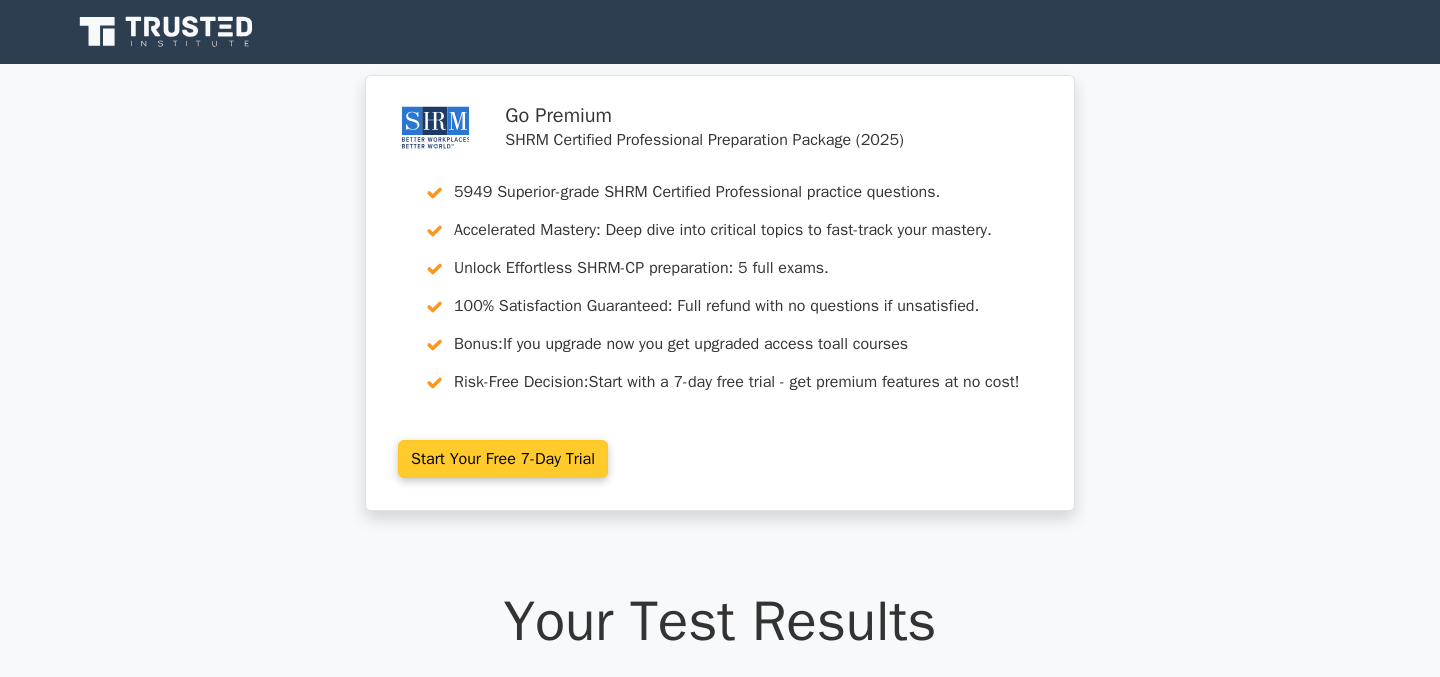 scroll, scrollTop: 0, scrollLeft: 0, axis: both 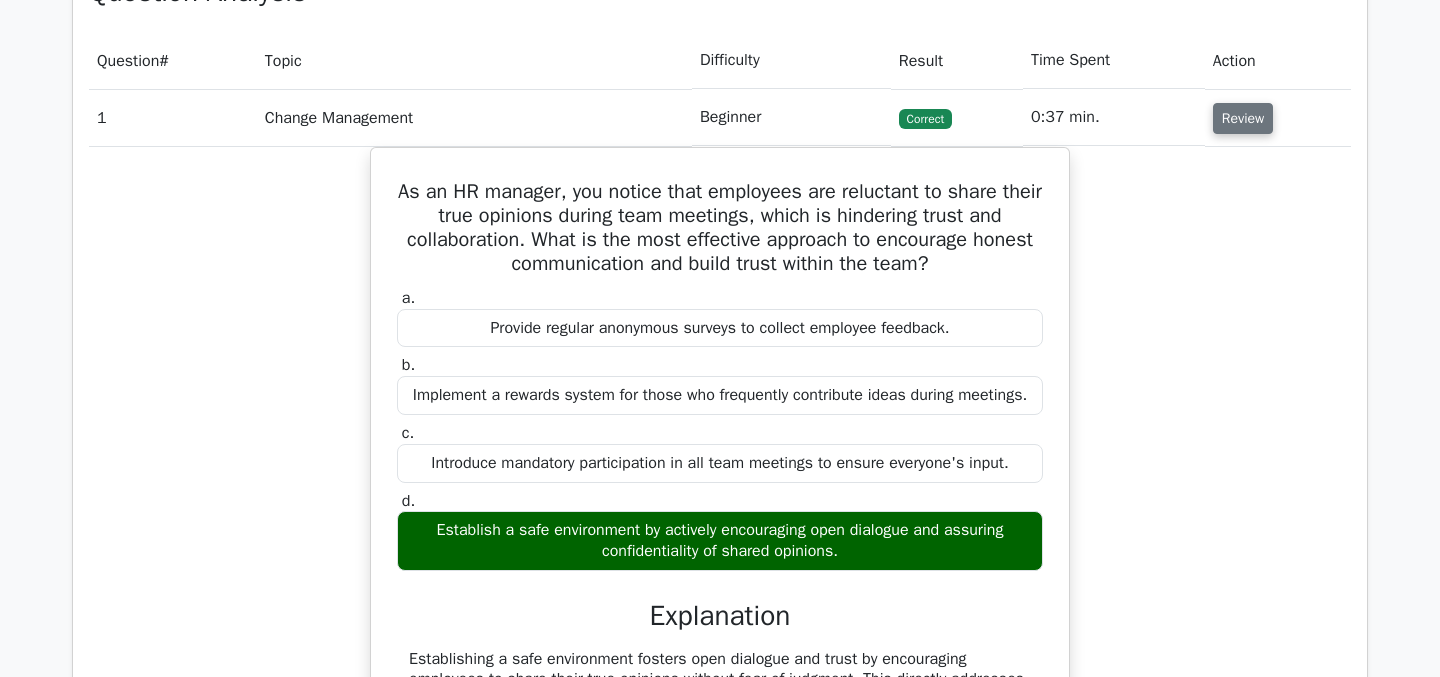 click on "Review" at bounding box center (1243, 118) 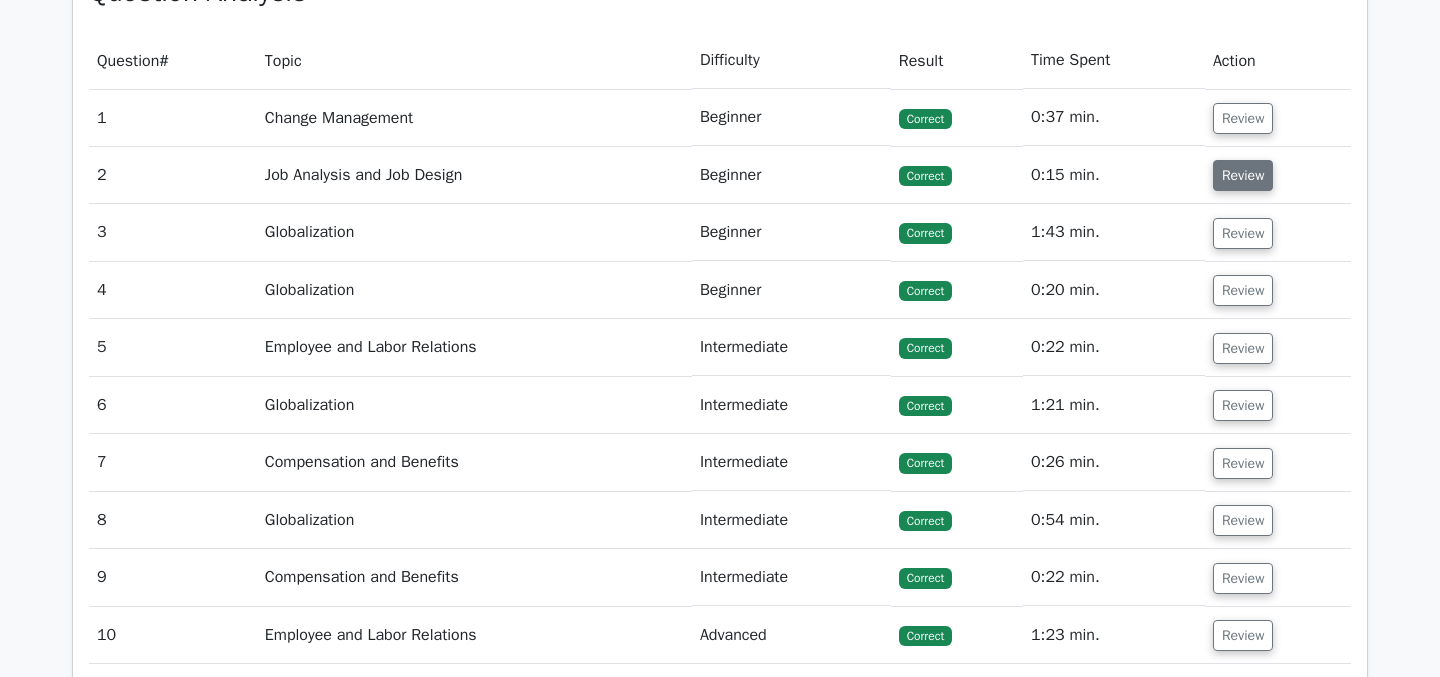 click on "Review" at bounding box center (1243, 175) 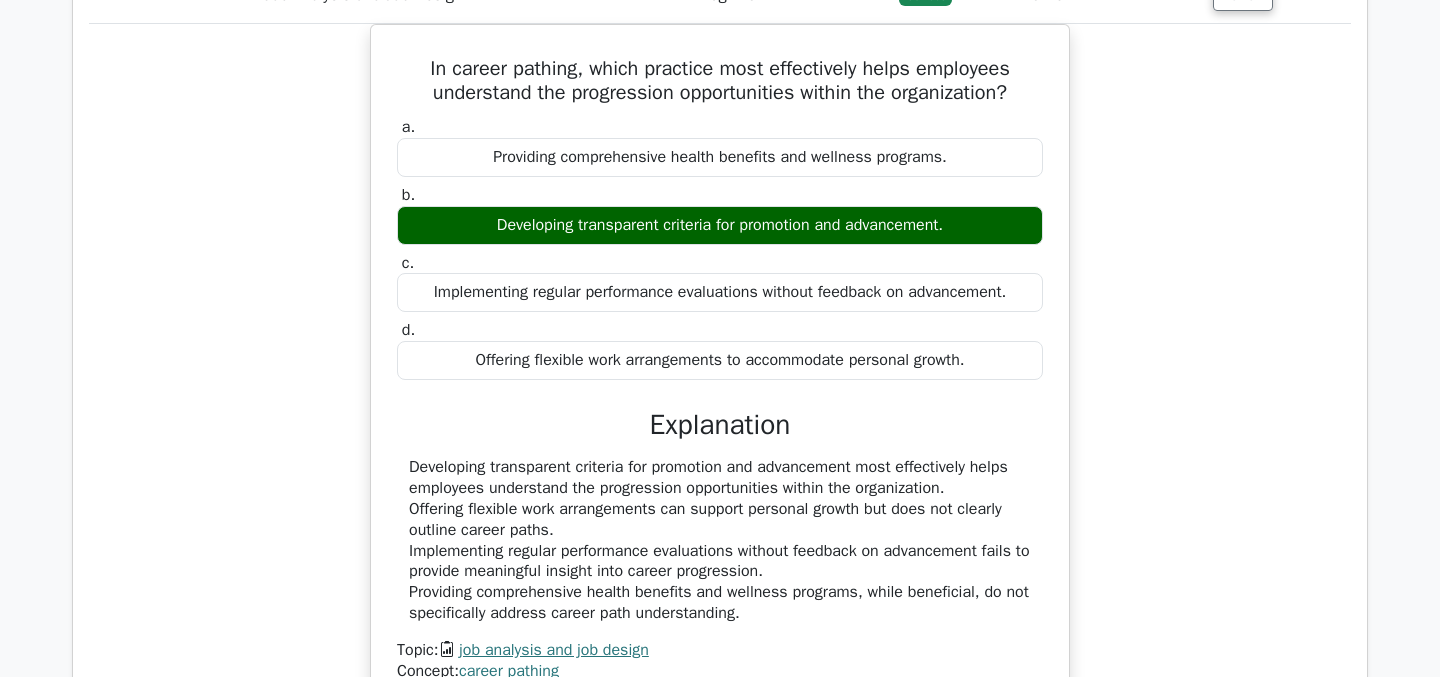 scroll, scrollTop: 1630, scrollLeft: 0, axis: vertical 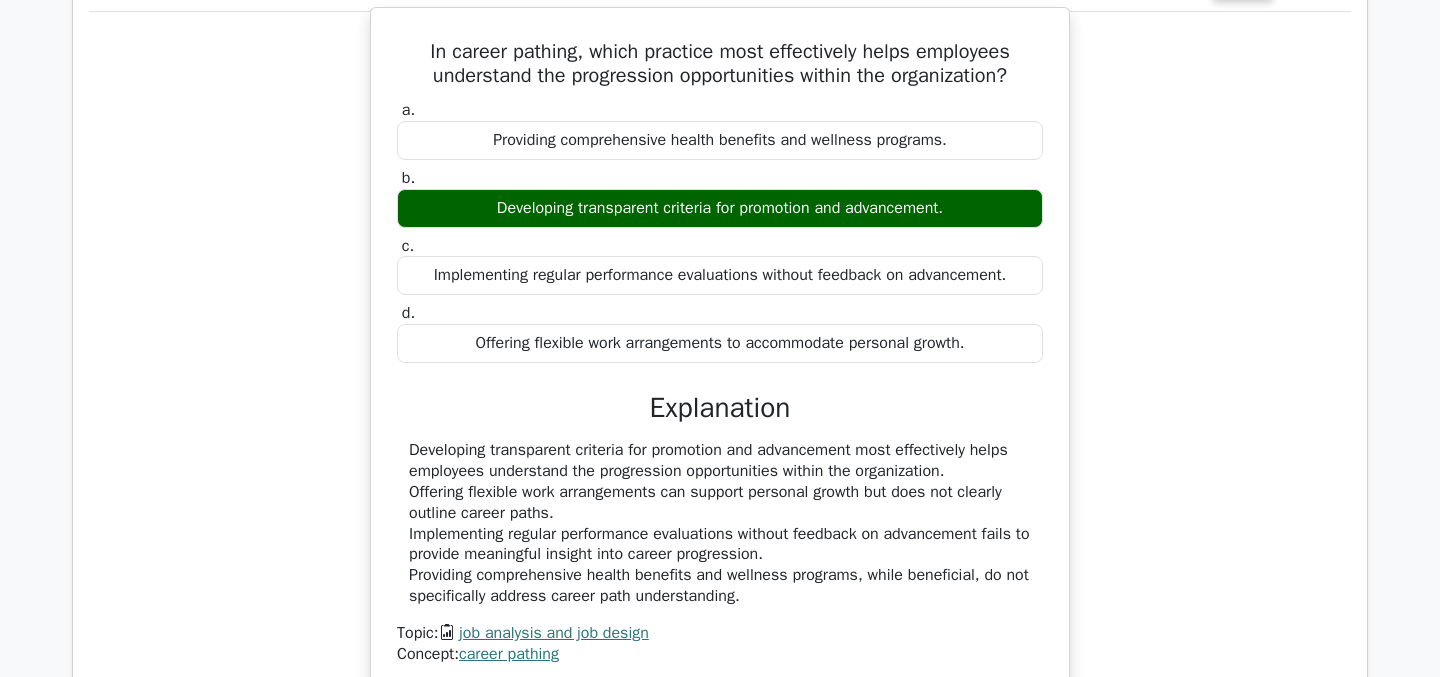 click on "Implementing regular performance evaluations without feedback on advancement." at bounding box center (720, 275) 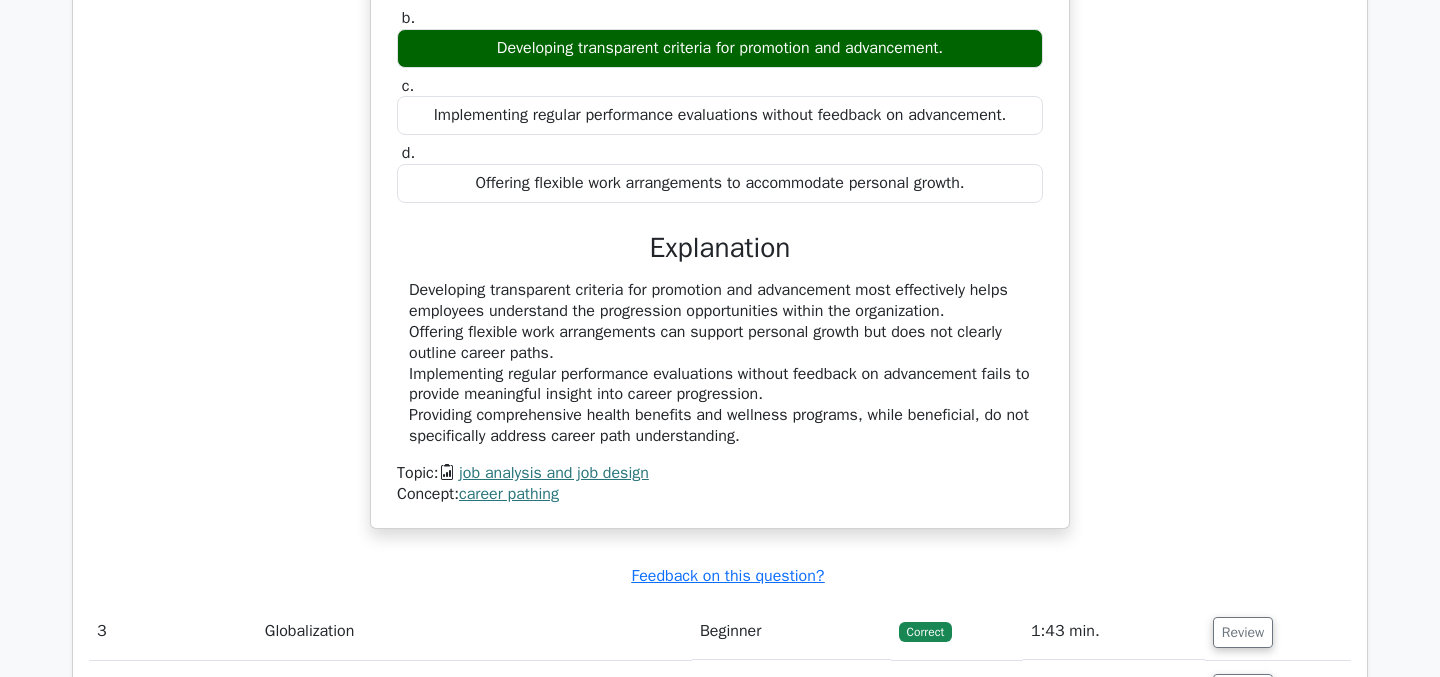 scroll, scrollTop: 1825, scrollLeft: 0, axis: vertical 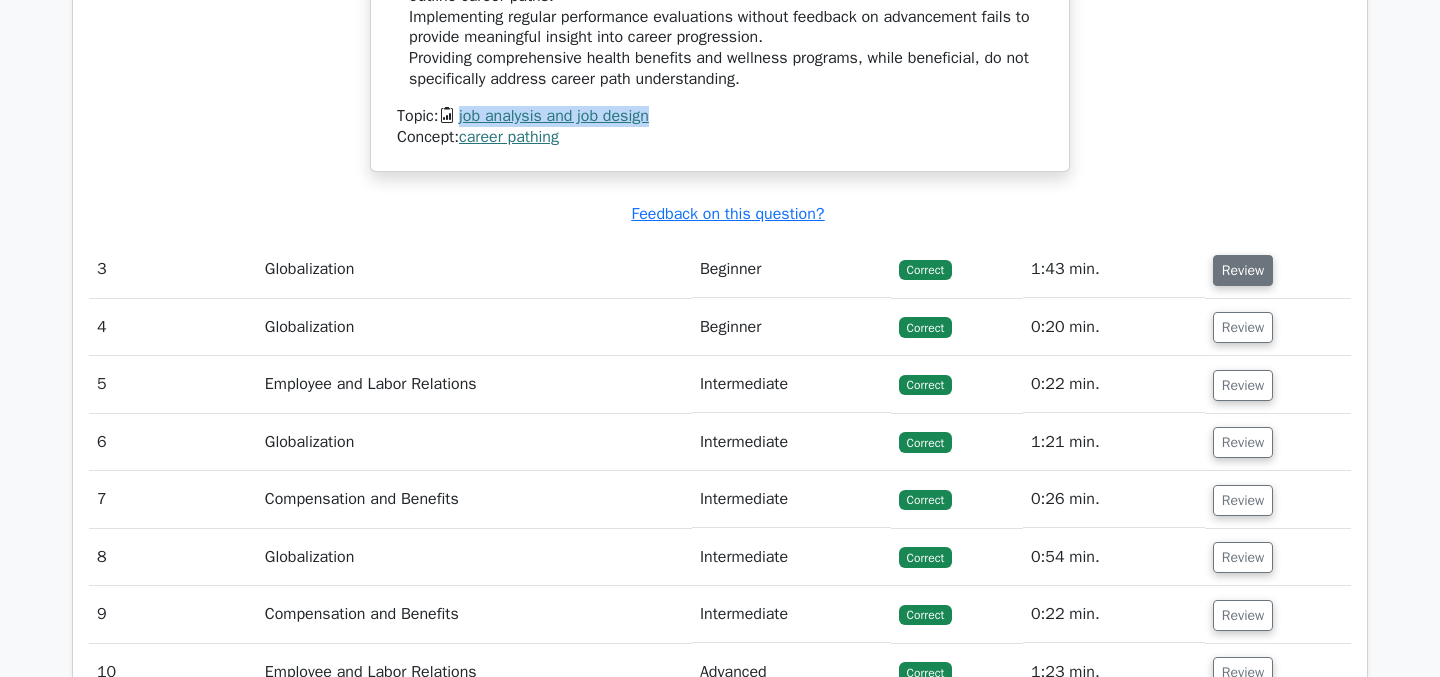 click on "Review" at bounding box center (1243, 270) 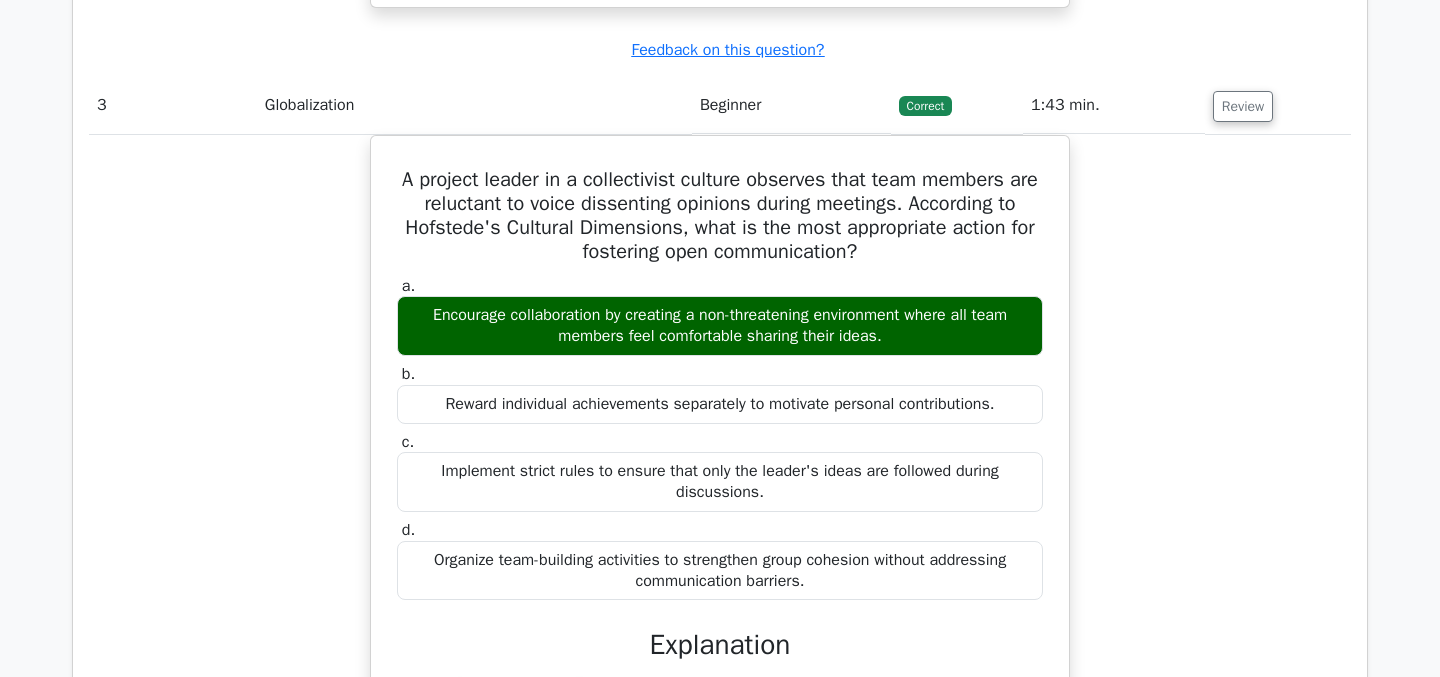 scroll, scrollTop: 2383, scrollLeft: 0, axis: vertical 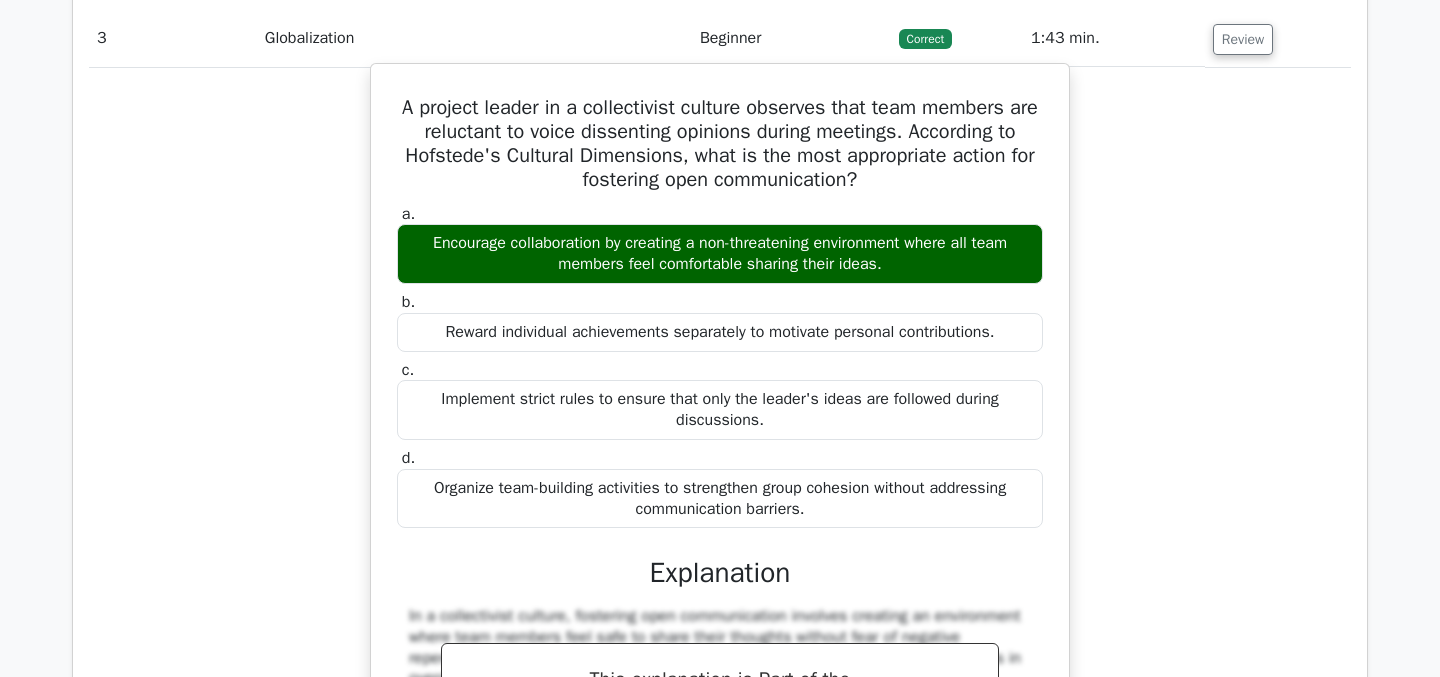 click on "Encourage collaboration by creating a non-threatening environment where all team members feel comfortable sharing their ideas." at bounding box center (720, 254) 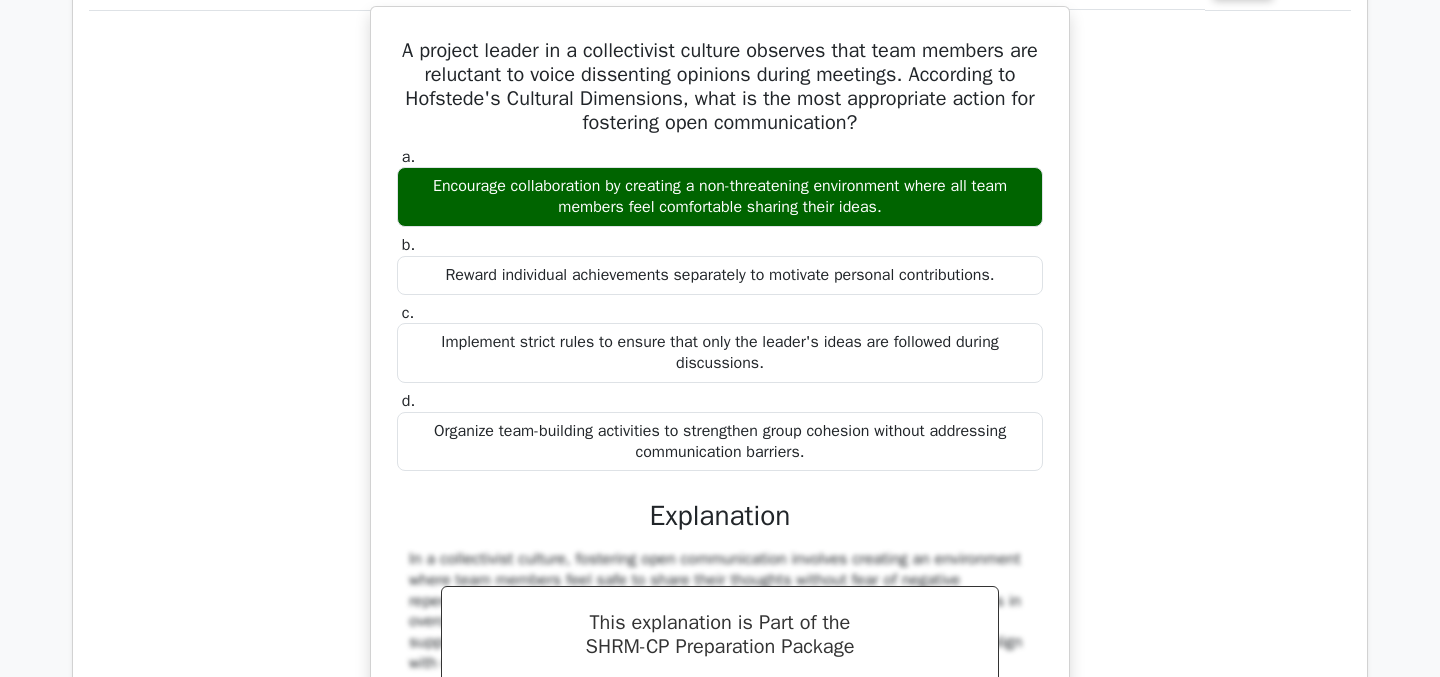 scroll, scrollTop: 2350, scrollLeft: 0, axis: vertical 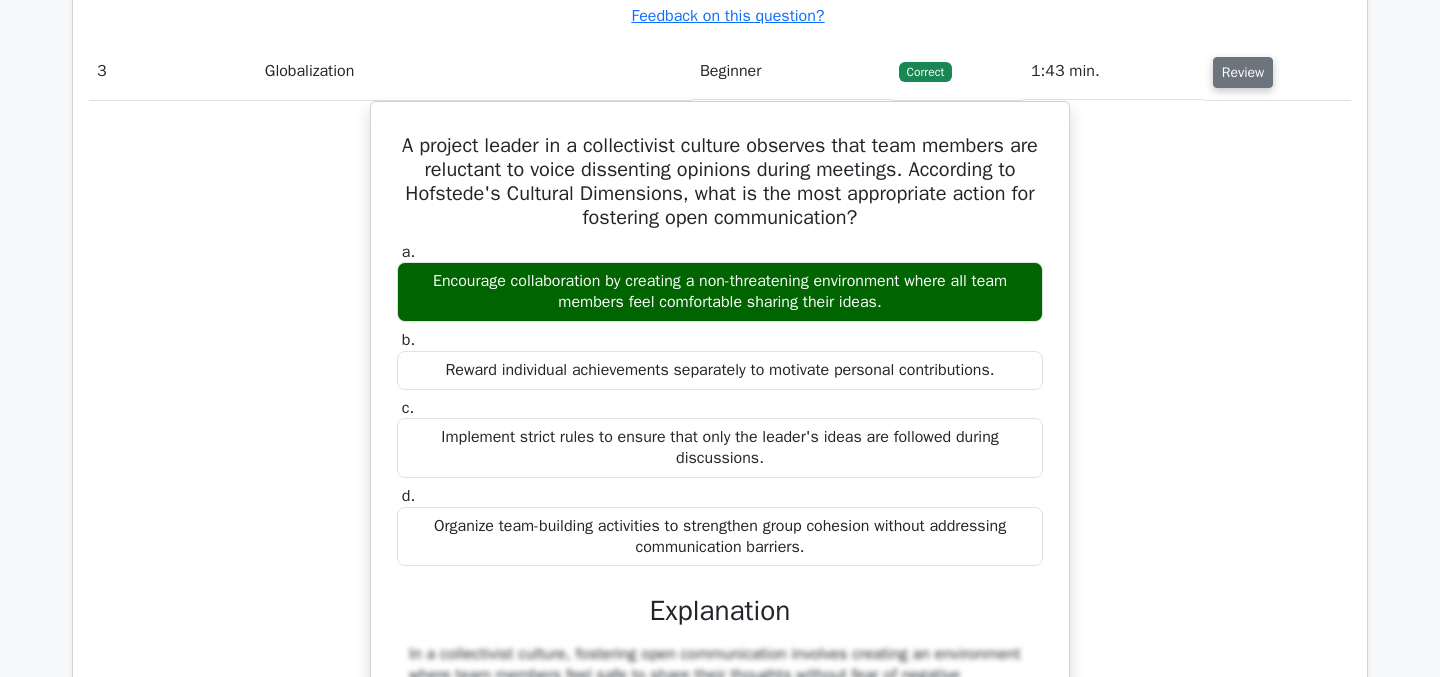click on "Review" at bounding box center (1243, 72) 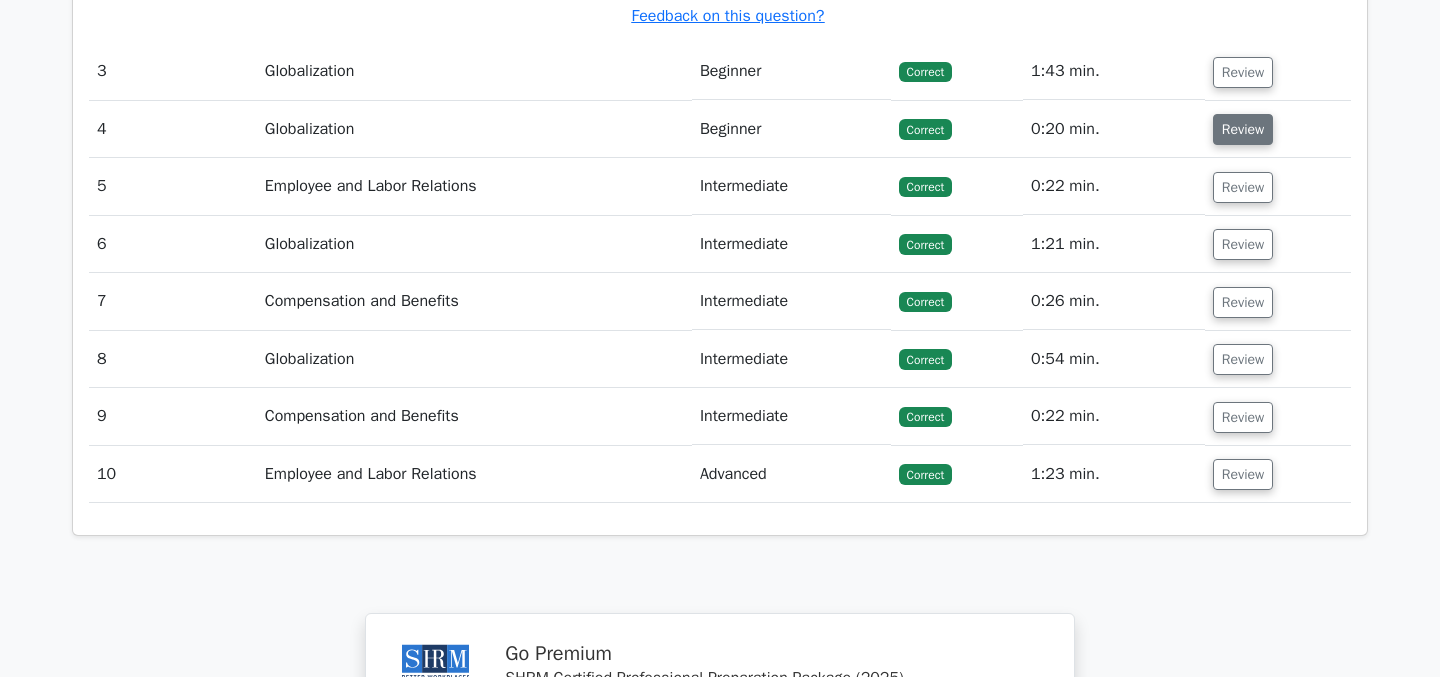 click on "Review" at bounding box center [1243, 129] 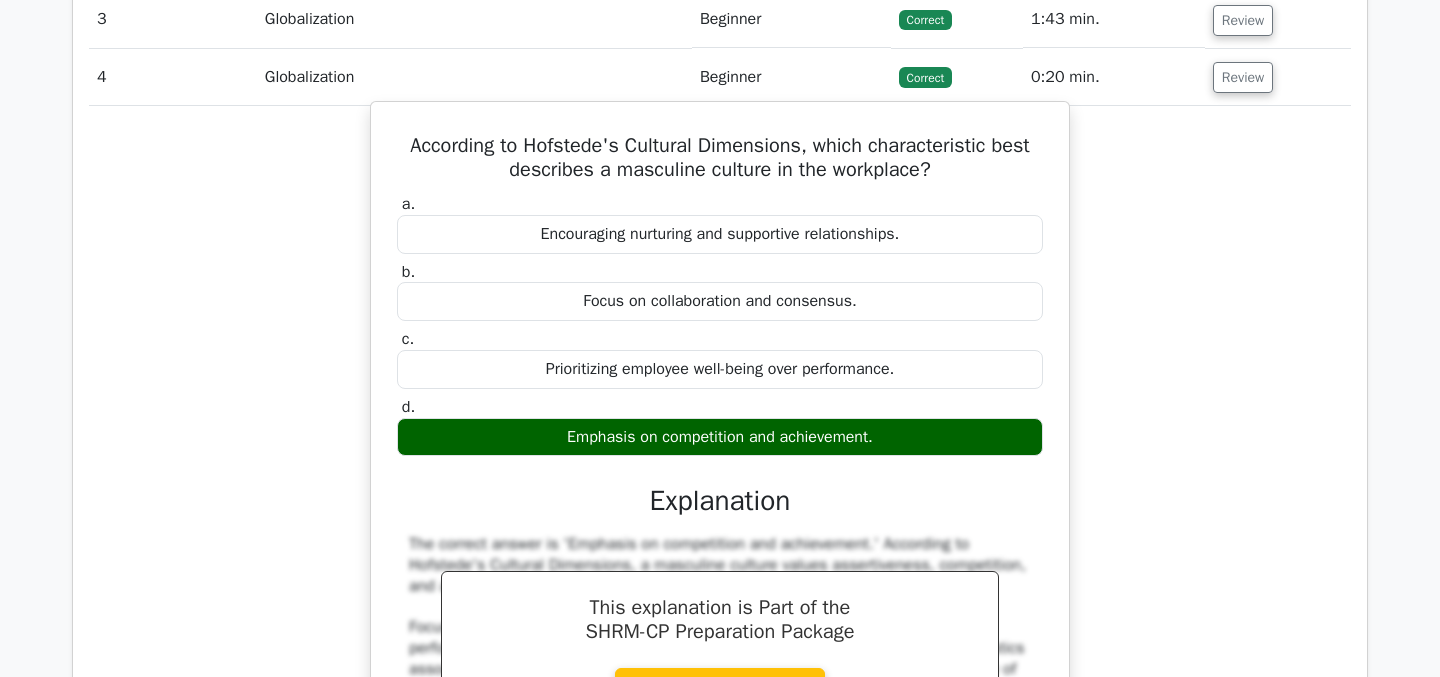 scroll, scrollTop: 2421, scrollLeft: 0, axis: vertical 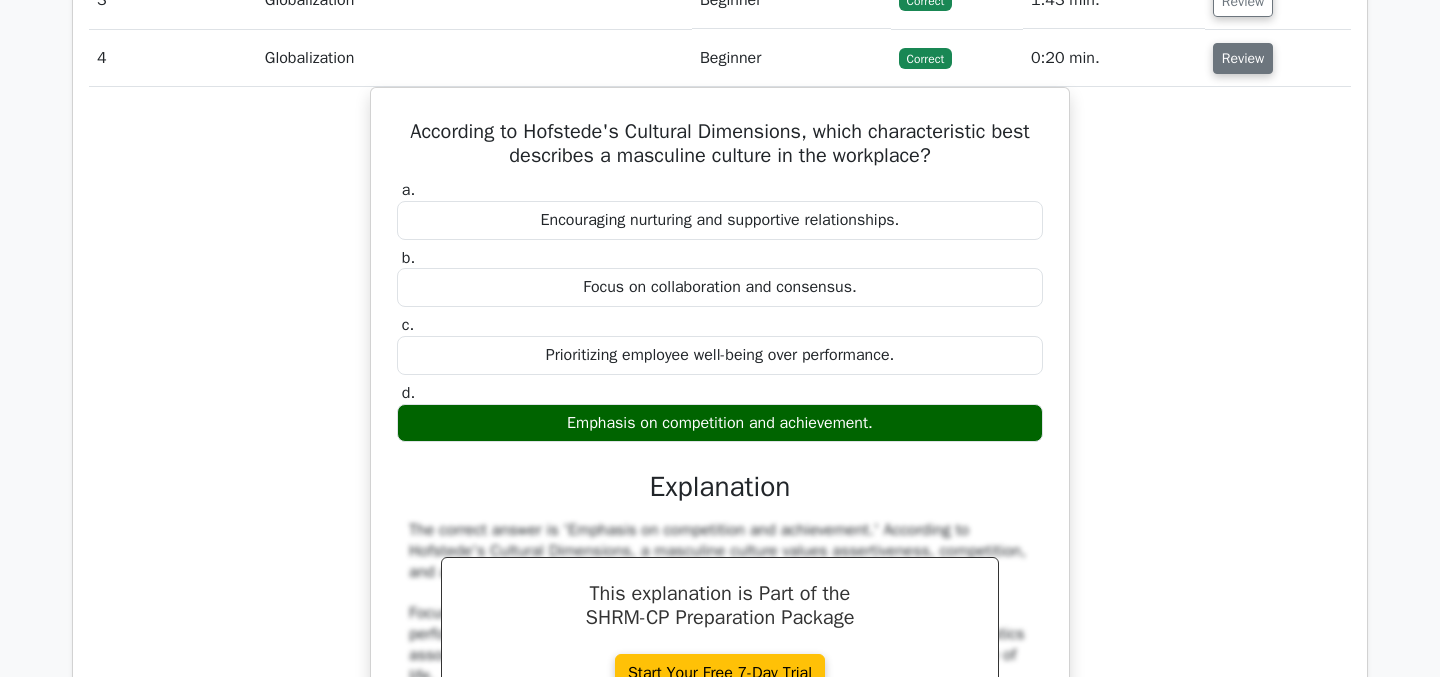 click on "Review" at bounding box center [1243, 58] 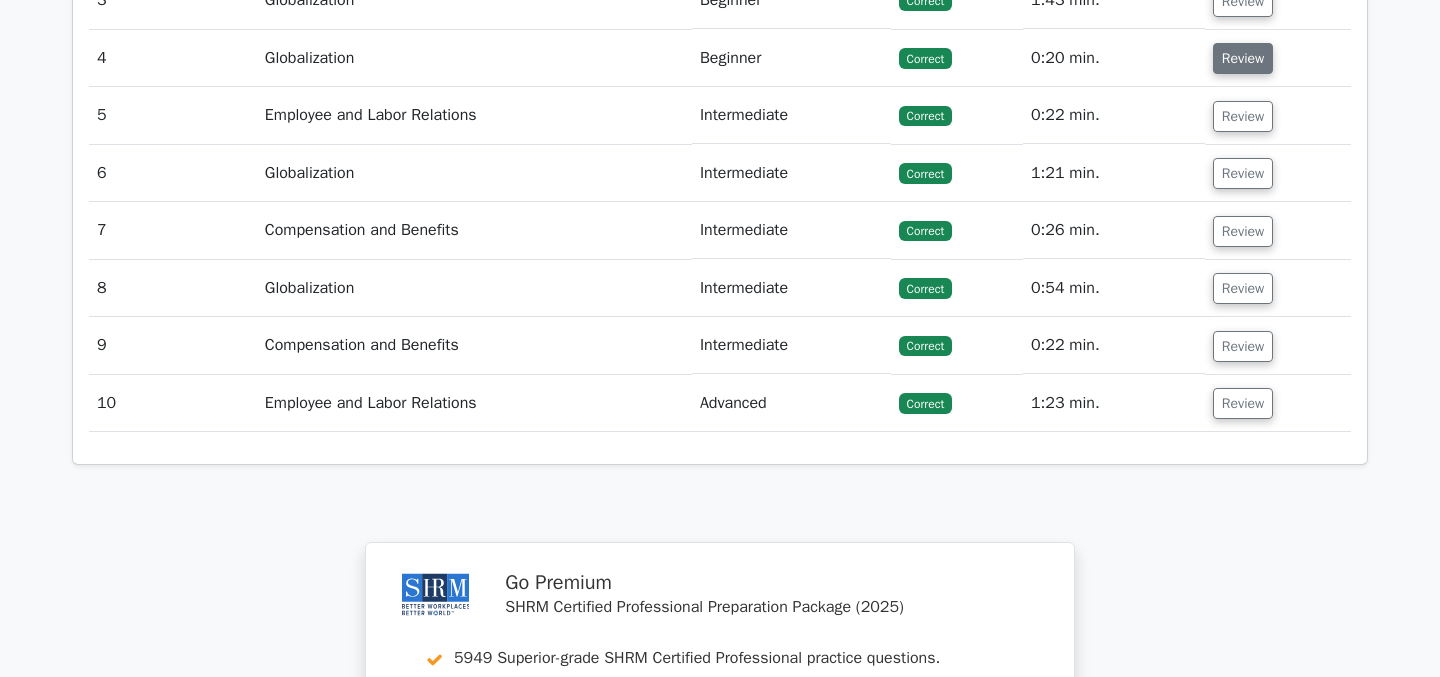 click on "Review" at bounding box center (1243, 58) 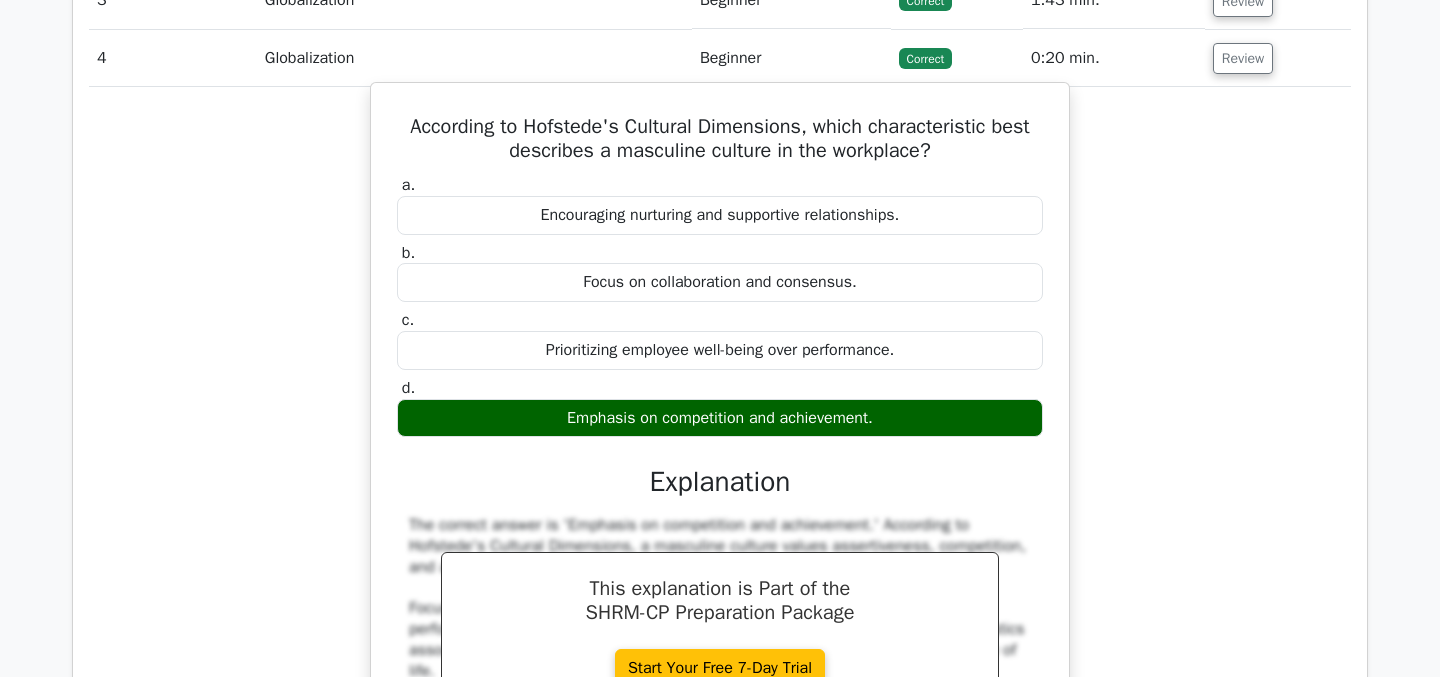 click on "Prioritizing employee well-being over performance." at bounding box center (720, 350) 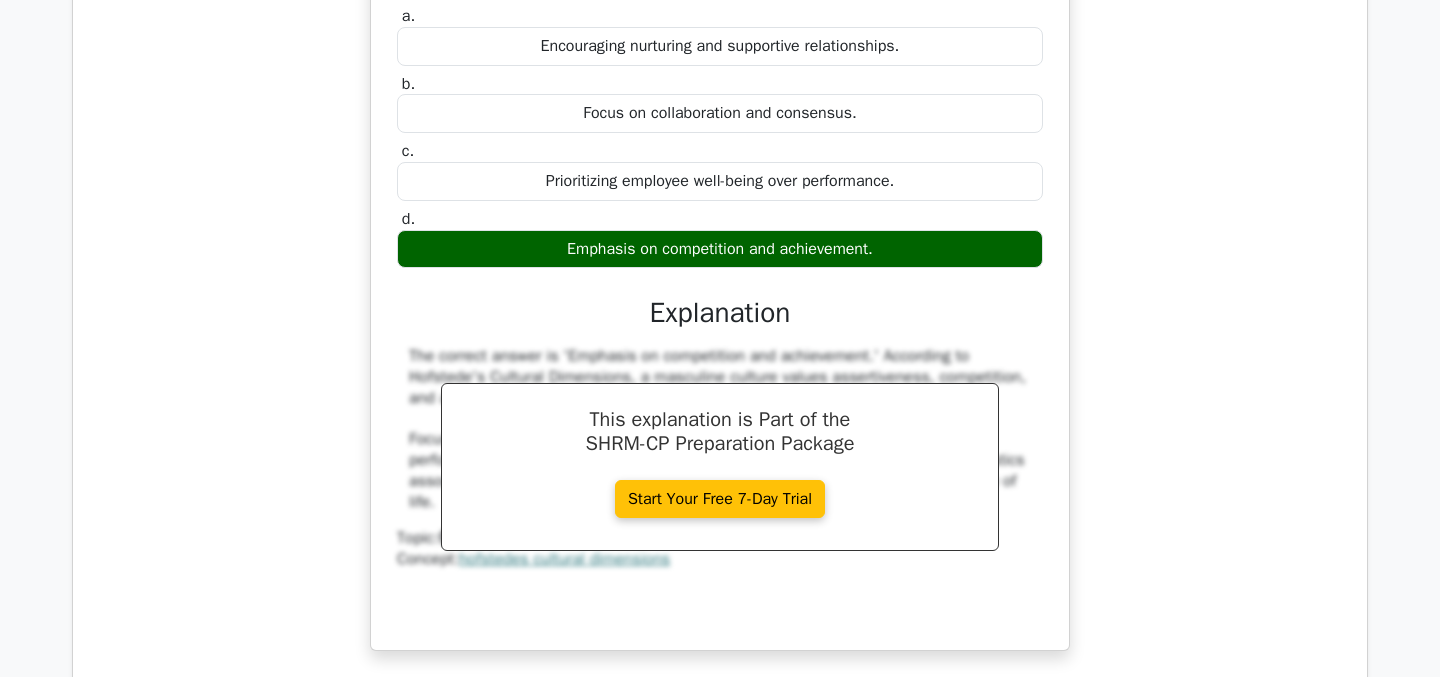 scroll, scrollTop: 2597, scrollLeft: 0, axis: vertical 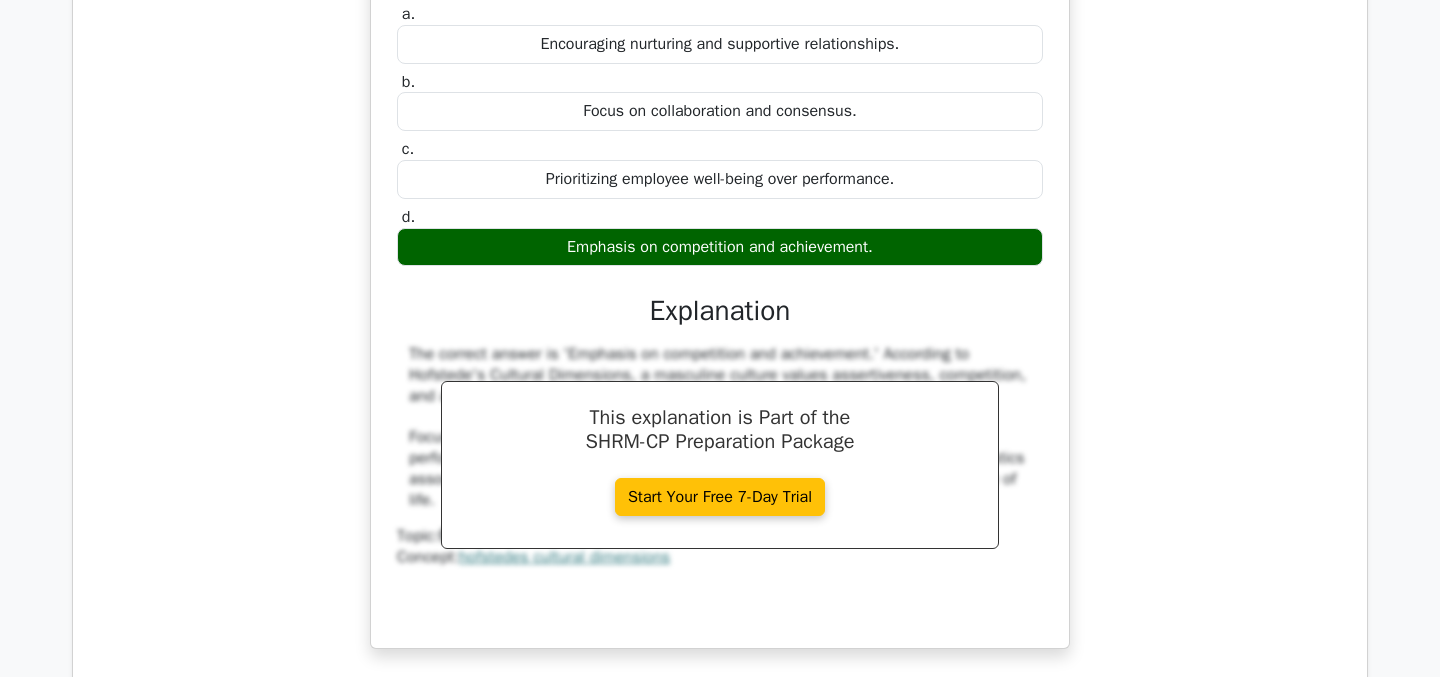 click on "According to Hofstede's Cultural Dimensions, which characteristic best describes a masculine culture in the workplace?
a.
Encouraging nurturing and supportive relationships.
b.
c." at bounding box center [720, 292] 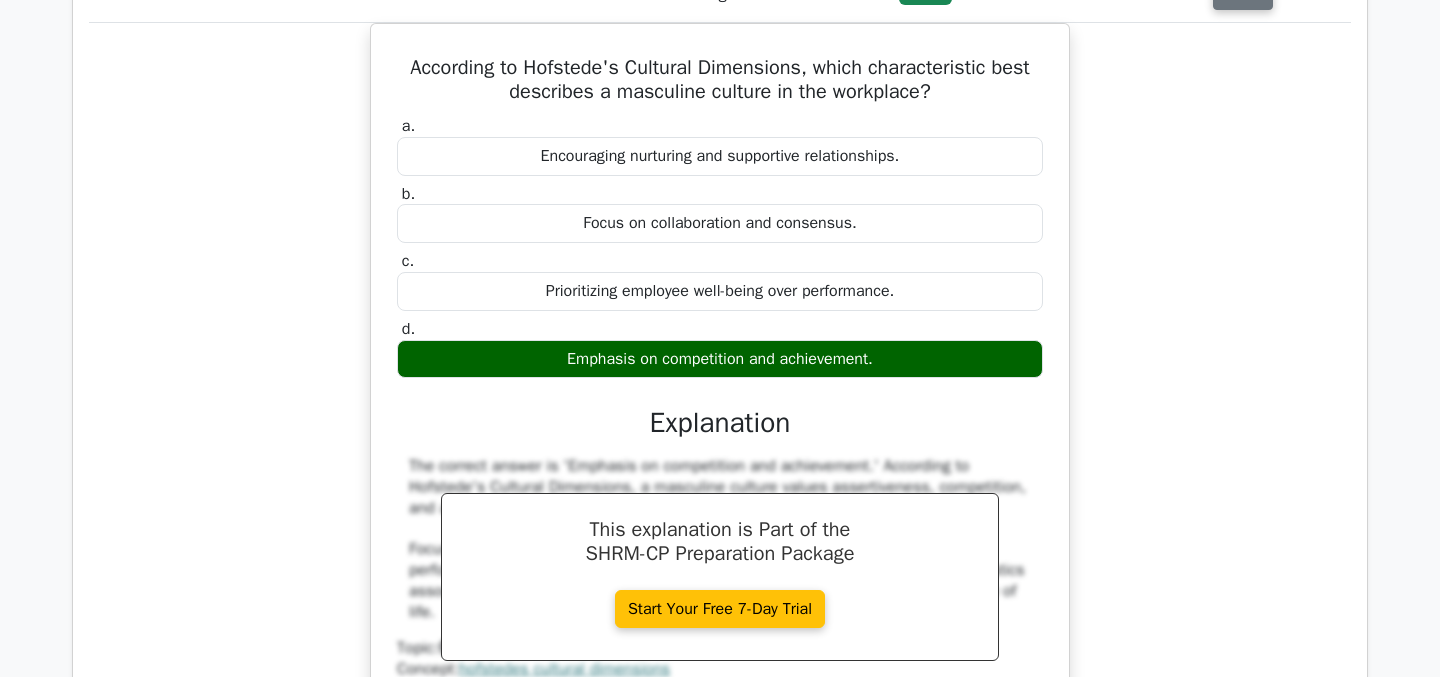 click on "Review" at bounding box center (1243, -6) 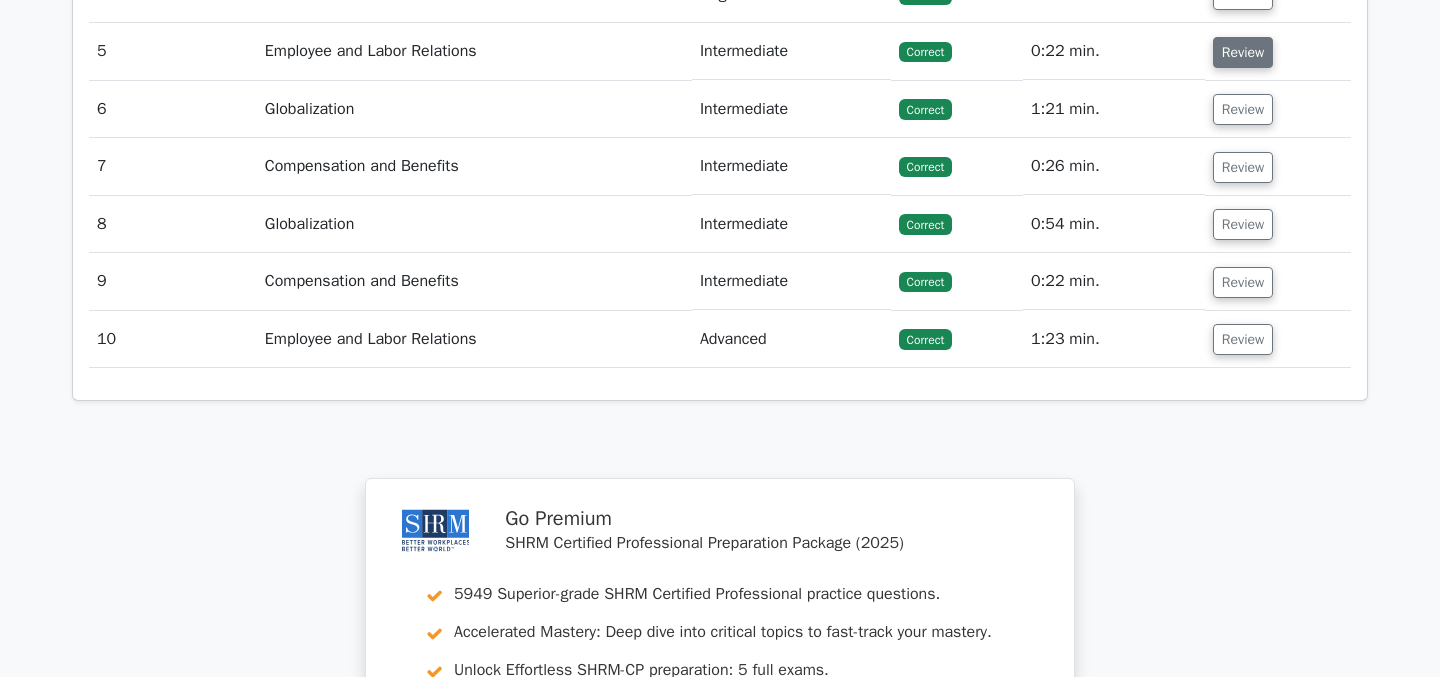 click on "Review" at bounding box center (1243, 52) 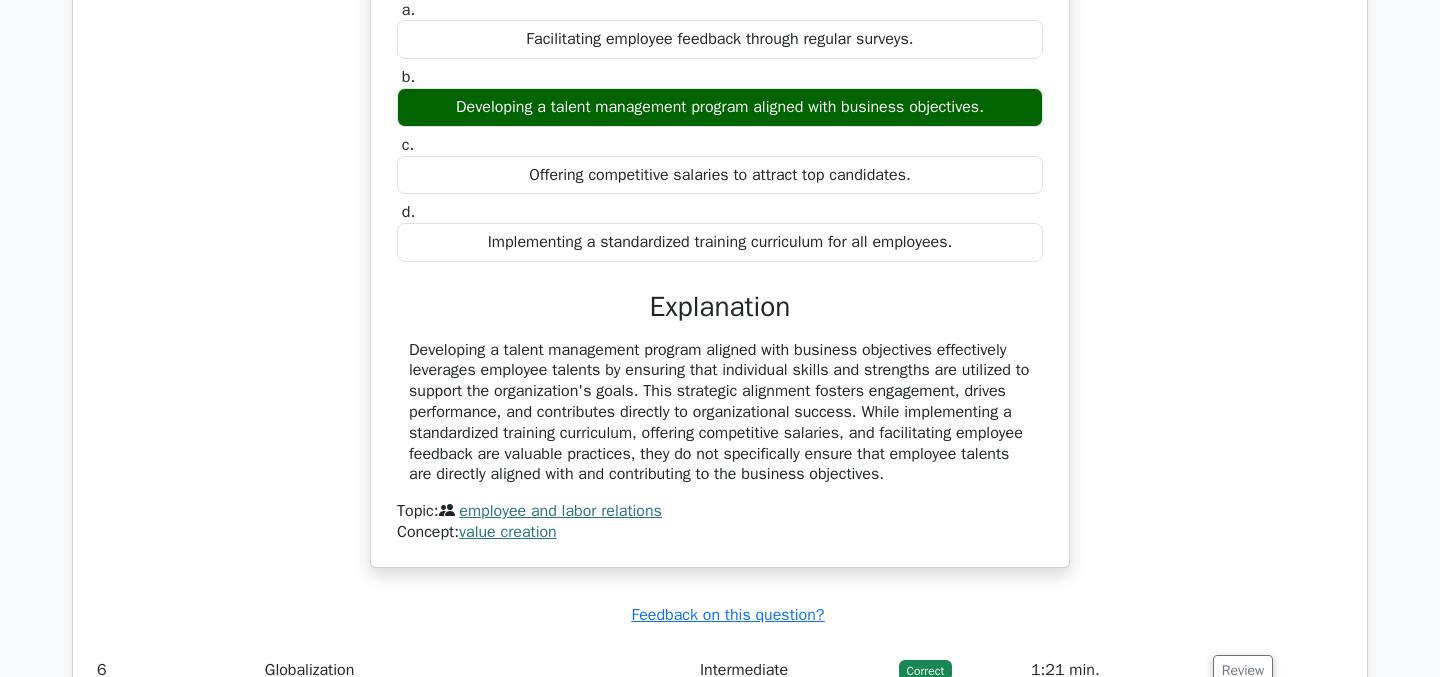 scroll, scrollTop: 2655, scrollLeft: 0, axis: vertical 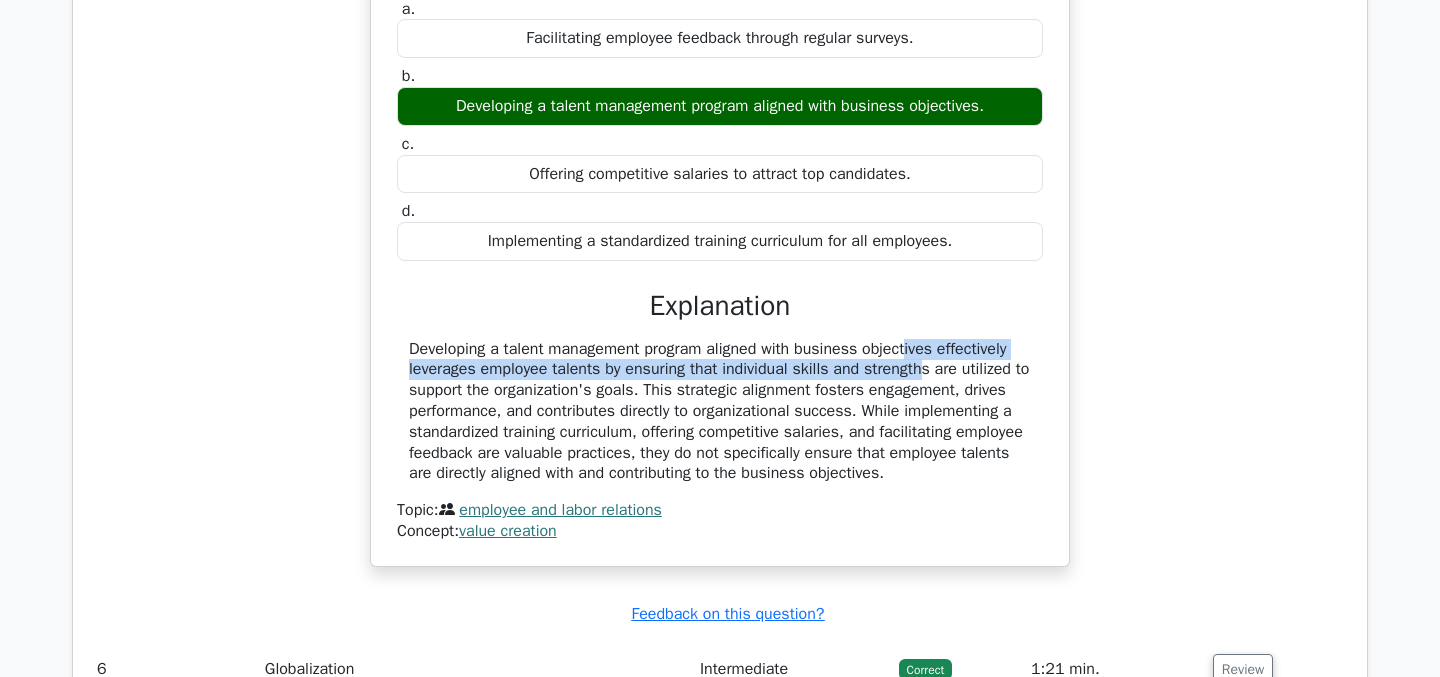drag, startPoint x: 799, startPoint y: 369, endPoint x: 821, endPoint y: 395, distance: 34.058773 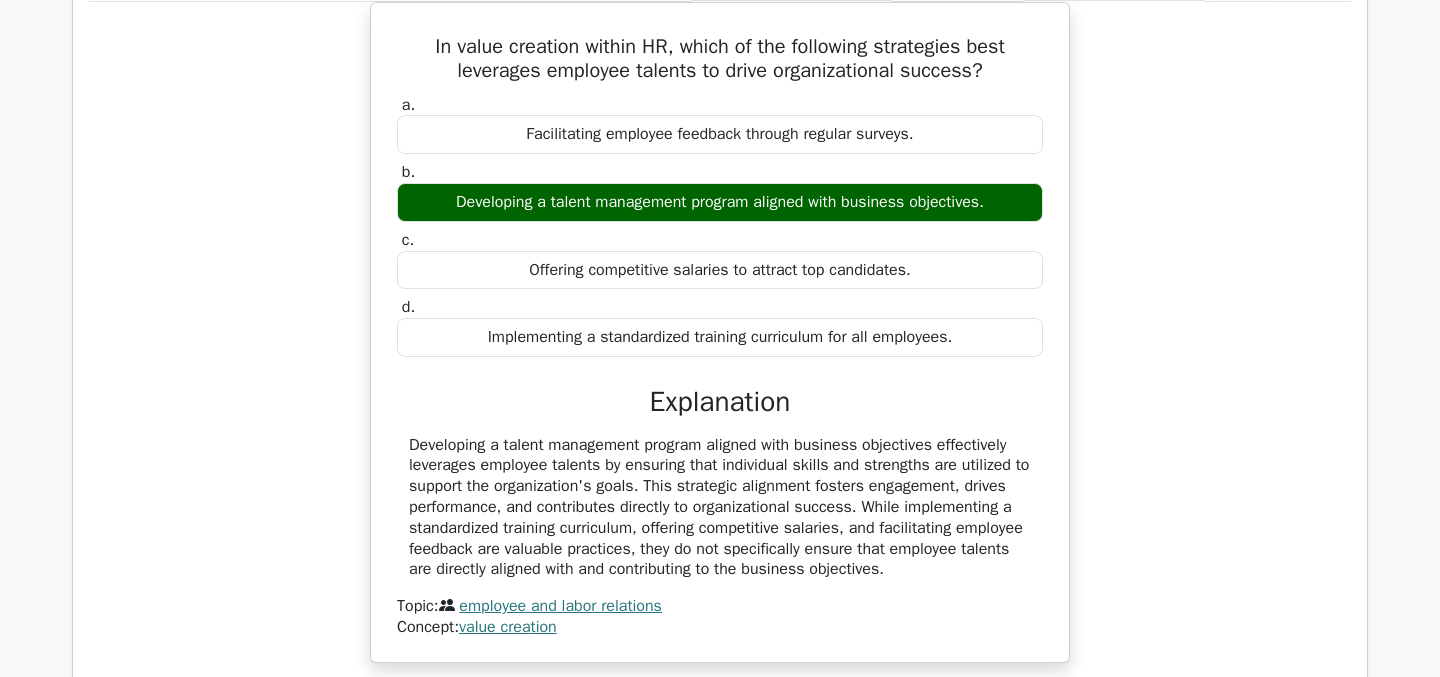 scroll, scrollTop: 2477, scrollLeft: 0, axis: vertical 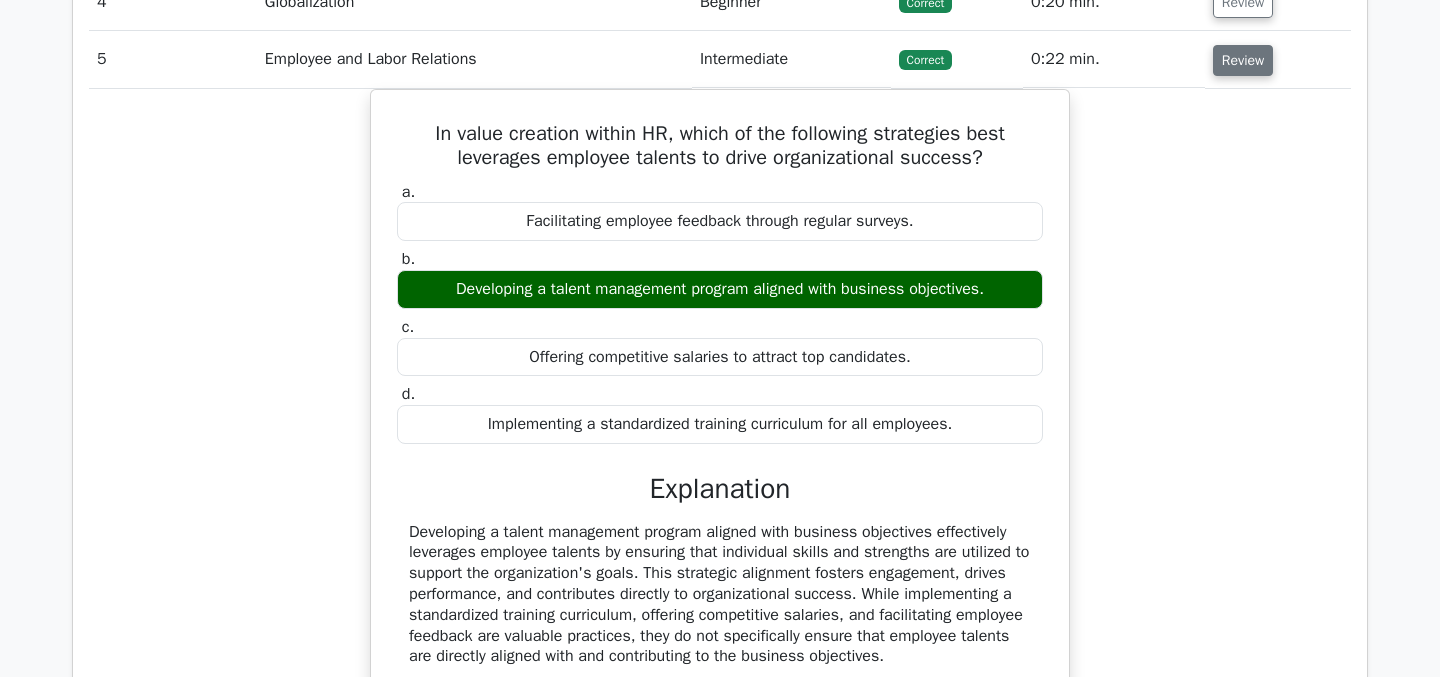 click on "Review" at bounding box center (1243, 60) 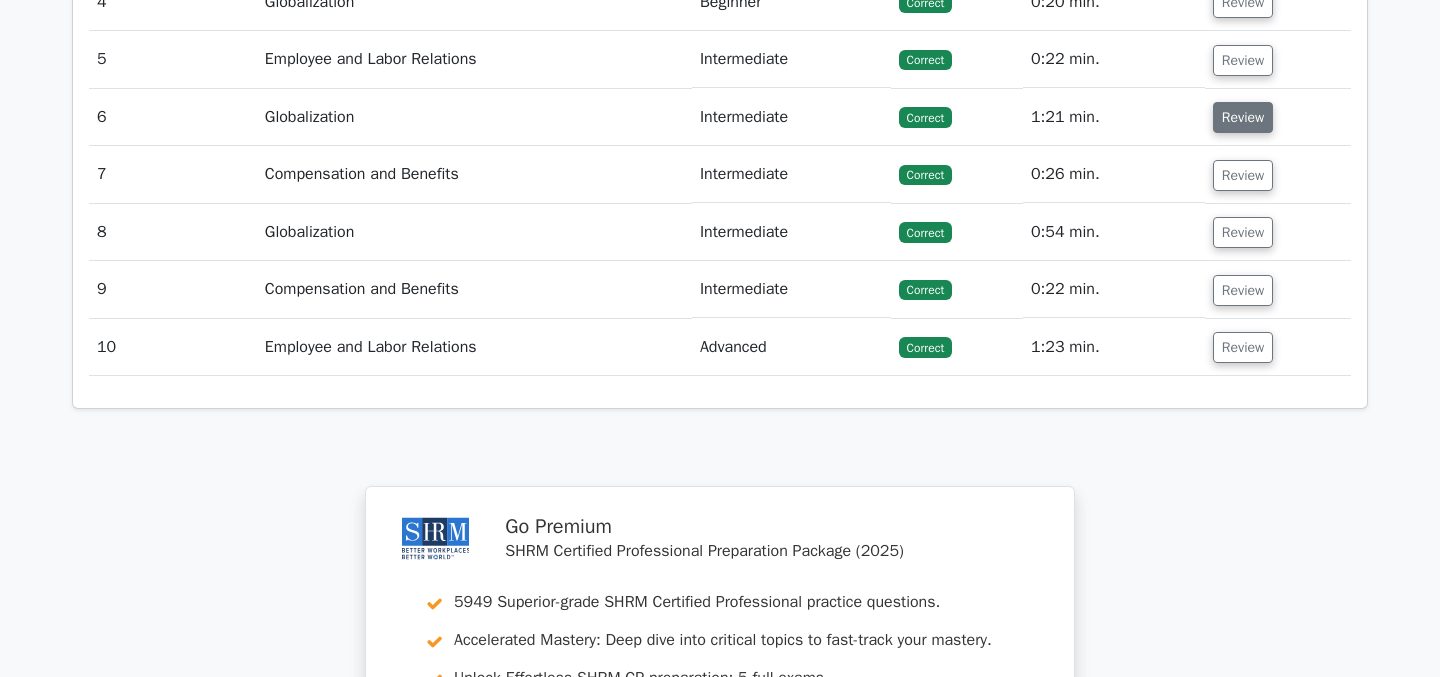 click on "Review" at bounding box center (1243, 117) 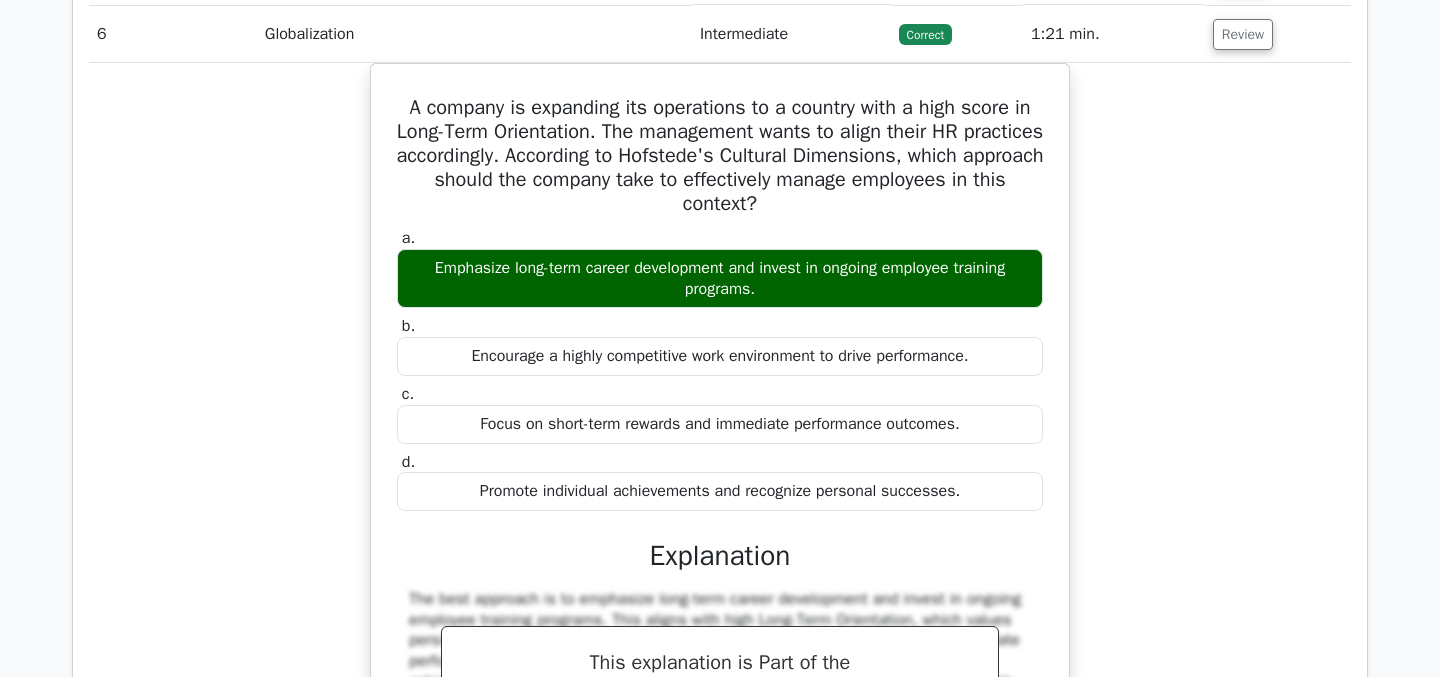 scroll, scrollTop: 2536, scrollLeft: 0, axis: vertical 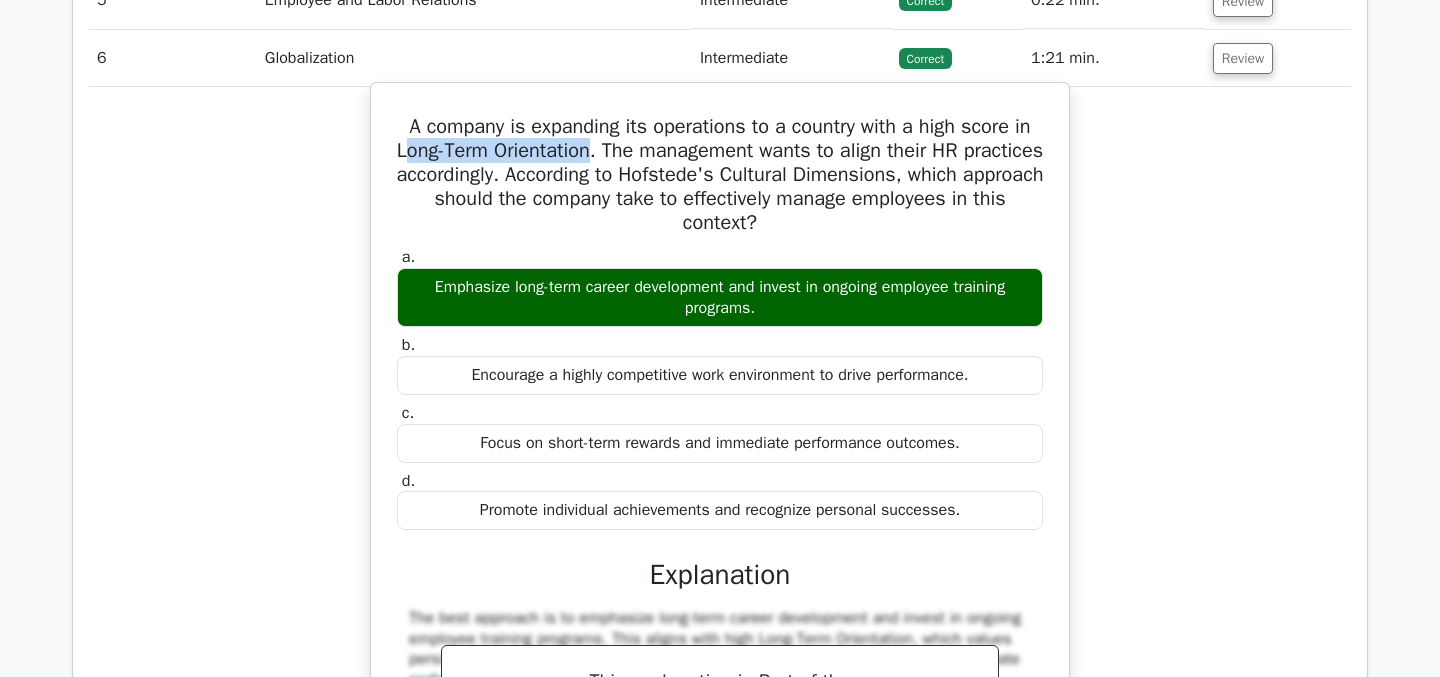 drag, startPoint x: 438, startPoint y: 175, endPoint x: 631, endPoint y: 182, distance: 193.1269 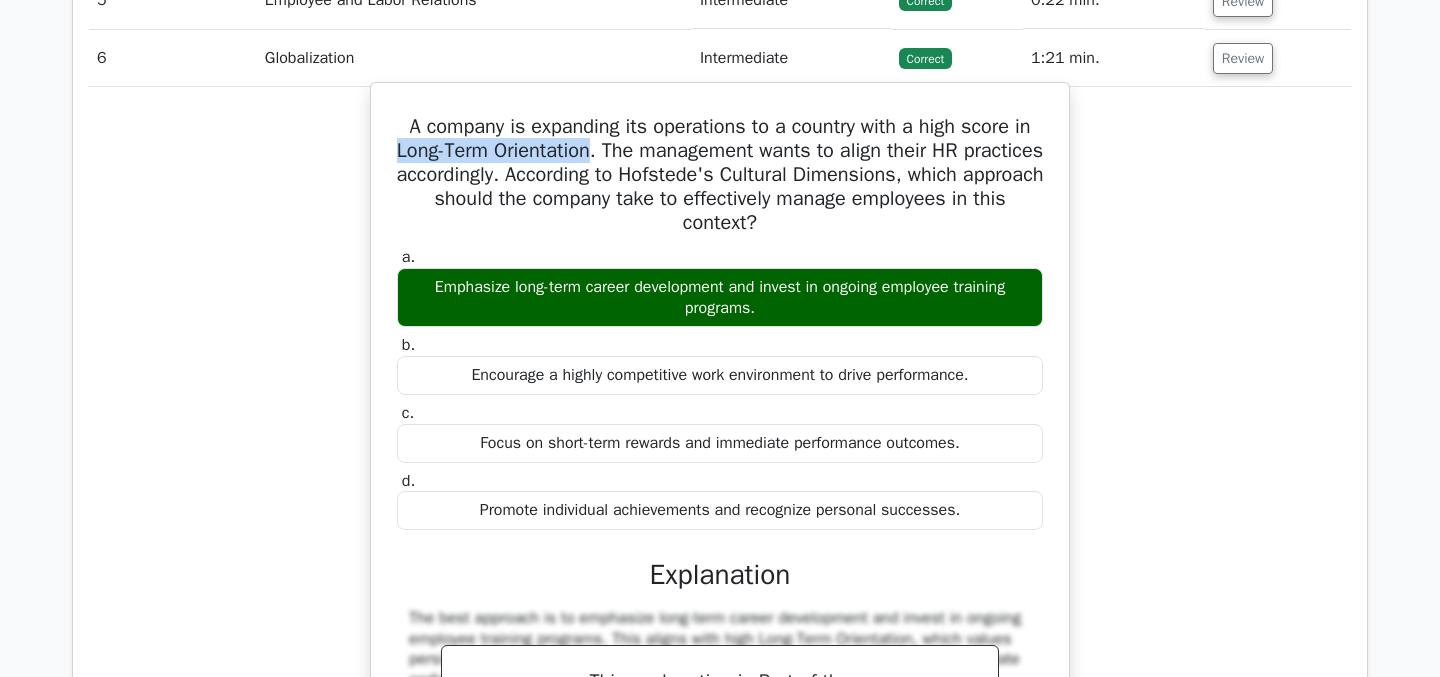 drag, startPoint x: 630, startPoint y: 174, endPoint x: 436, endPoint y: 169, distance: 194.06442 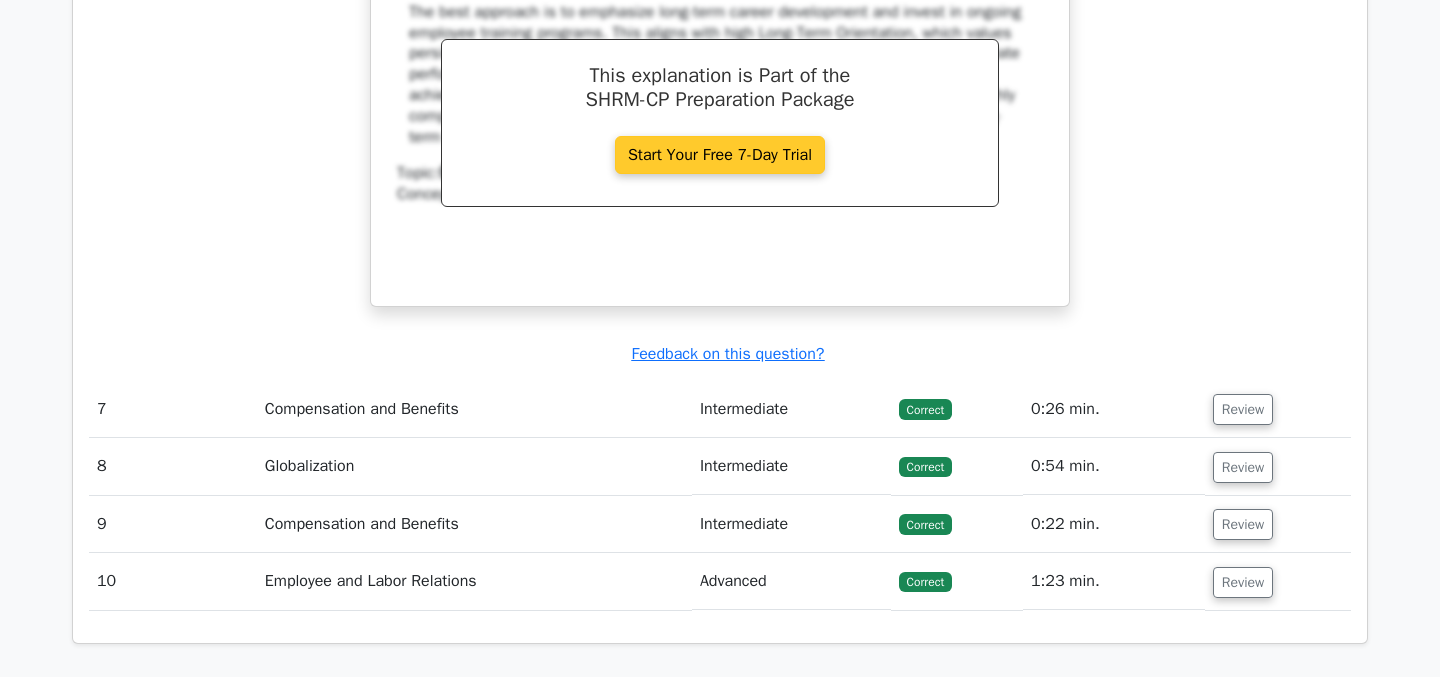 scroll, scrollTop: 3148, scrollLeft: 0, axis: vertical 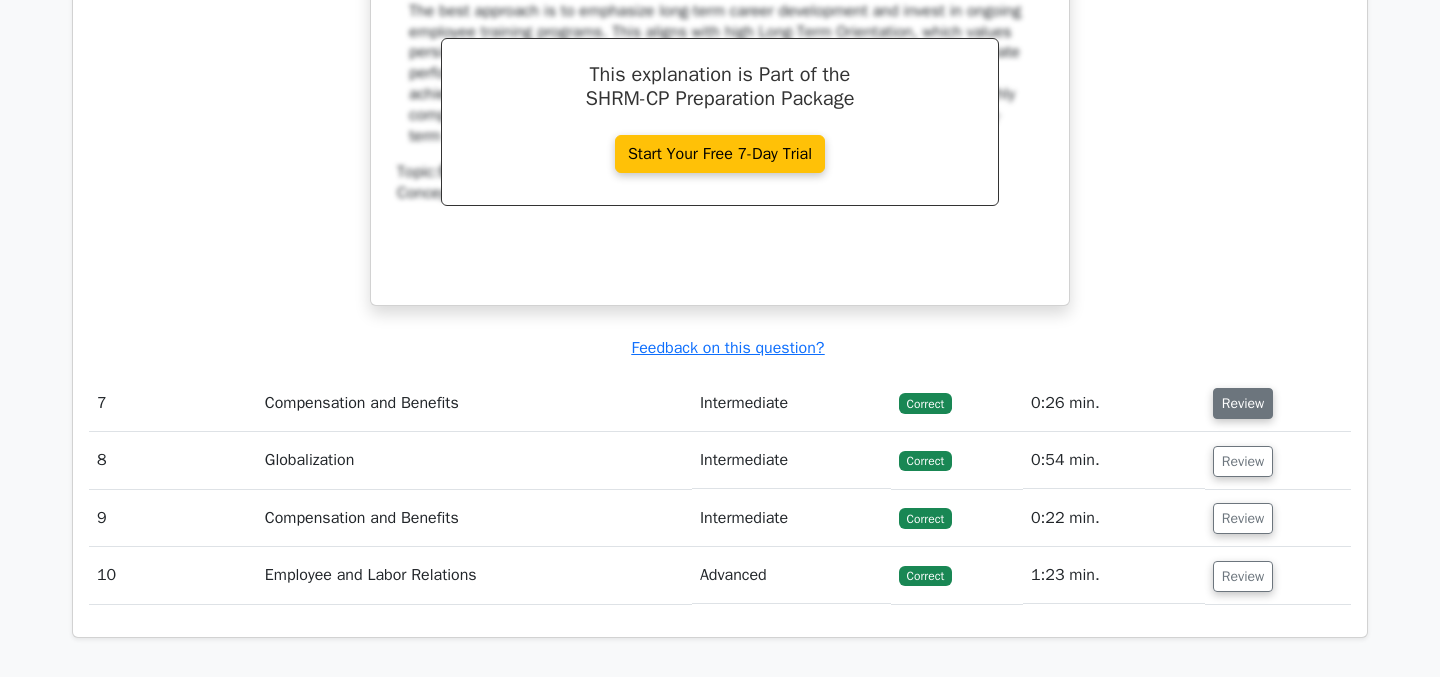 click on "Review" at bounding box center (1243, 403) 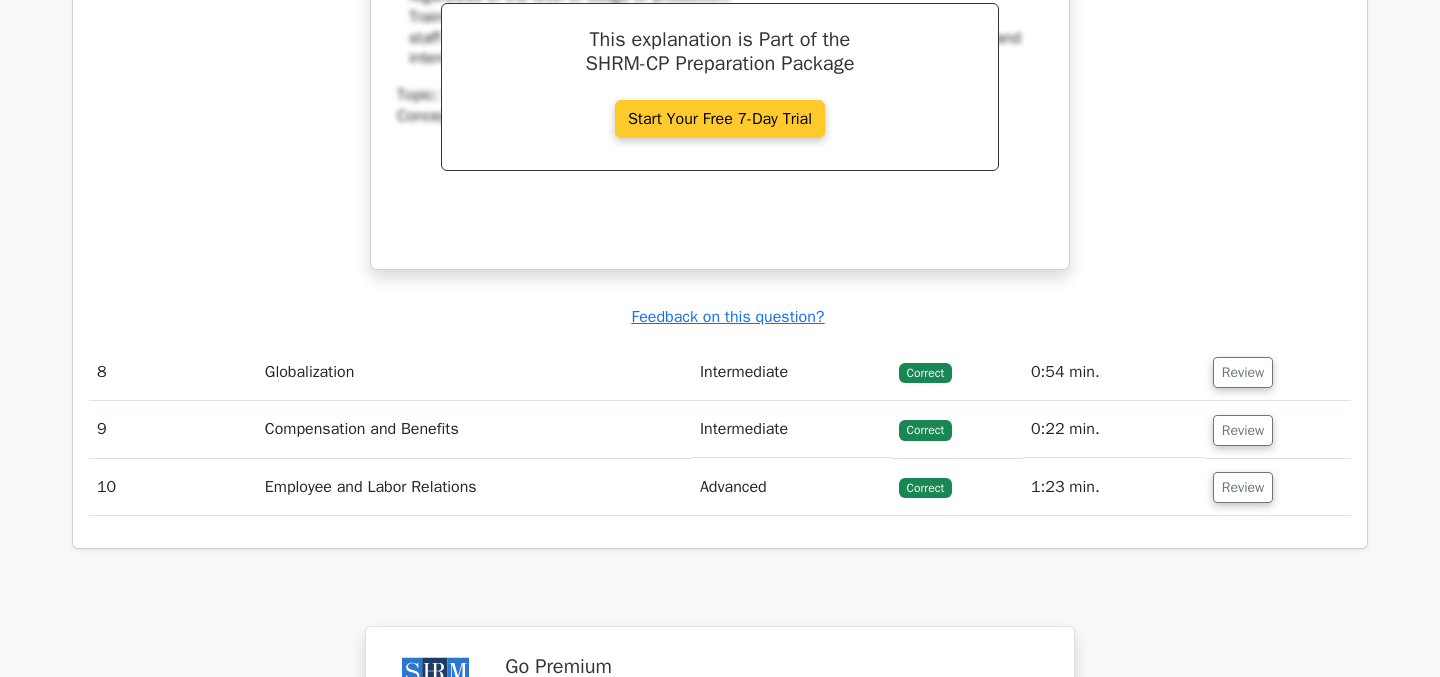 scroll, scrollTop: 4074, scrollLeft: 0, axis: vertical 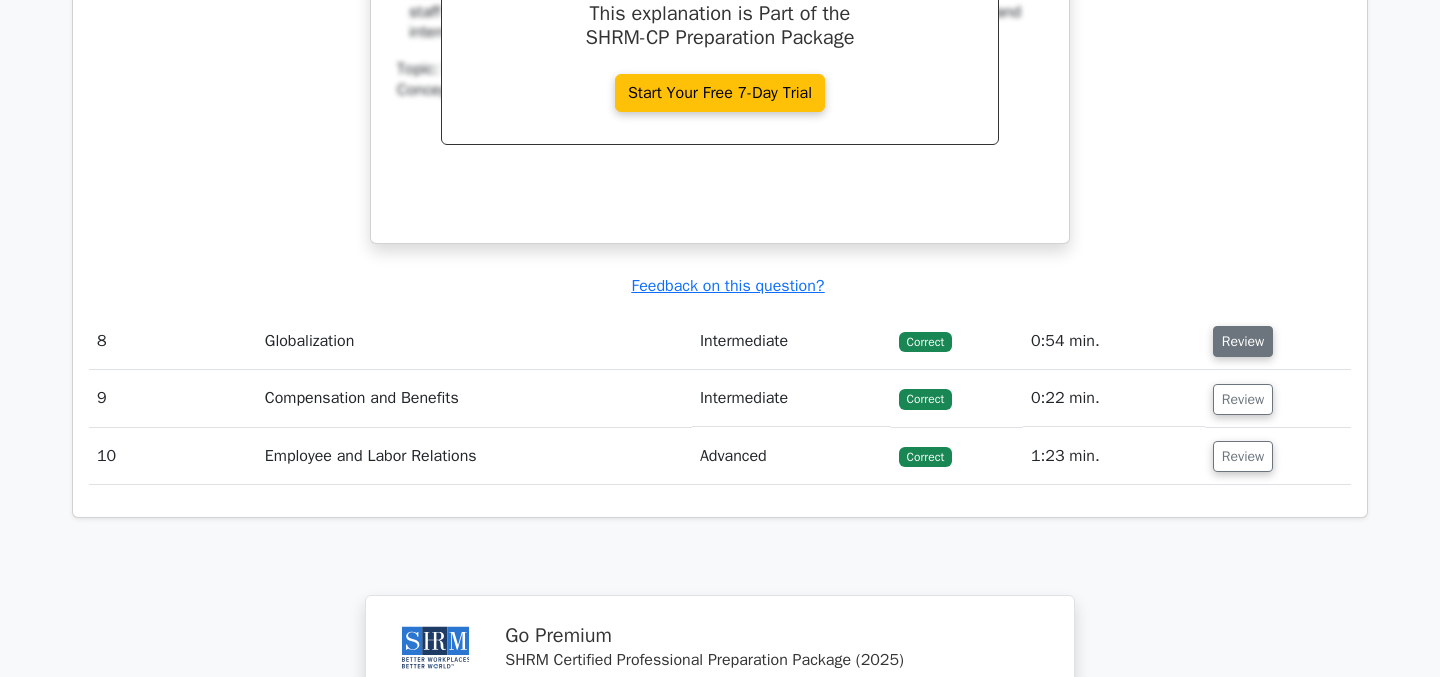 click on "Review" at bounding box center (1243, 341) 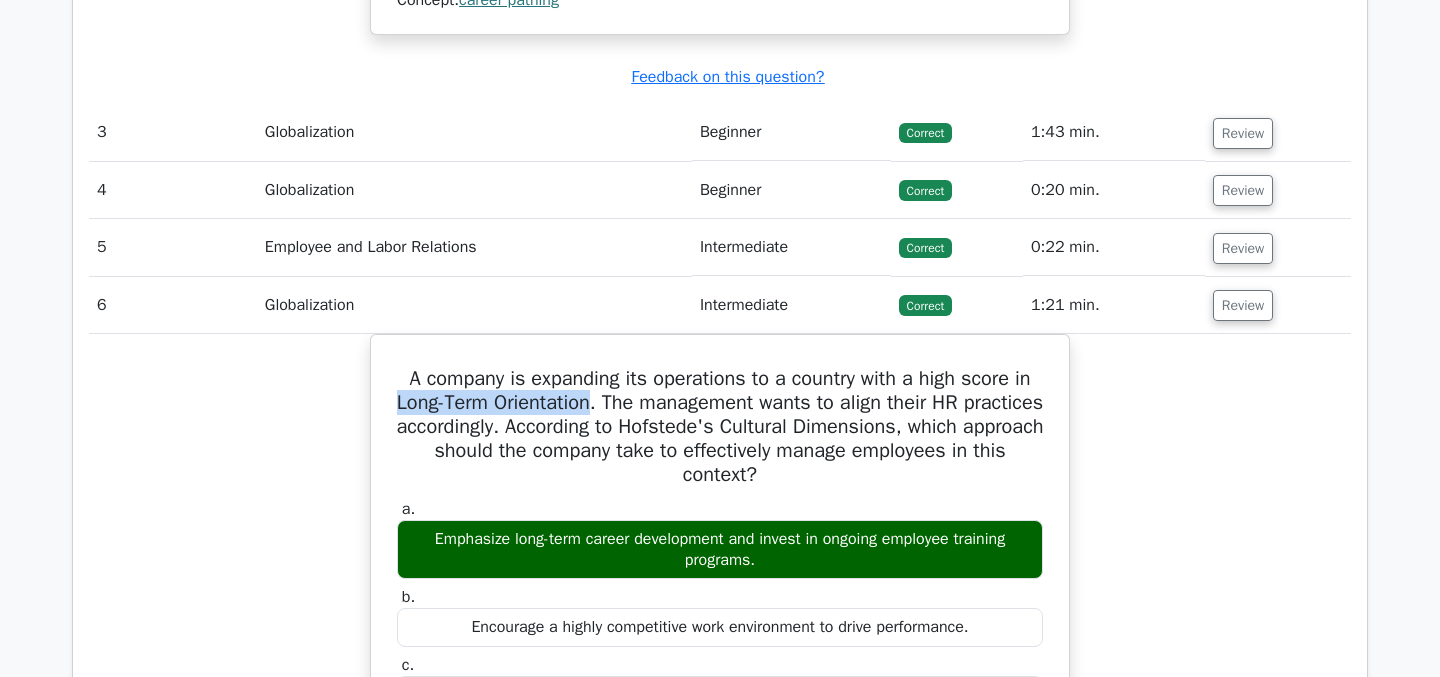 scroll, scrollTop: 2288, scrollLeft: 0, axis: vertical 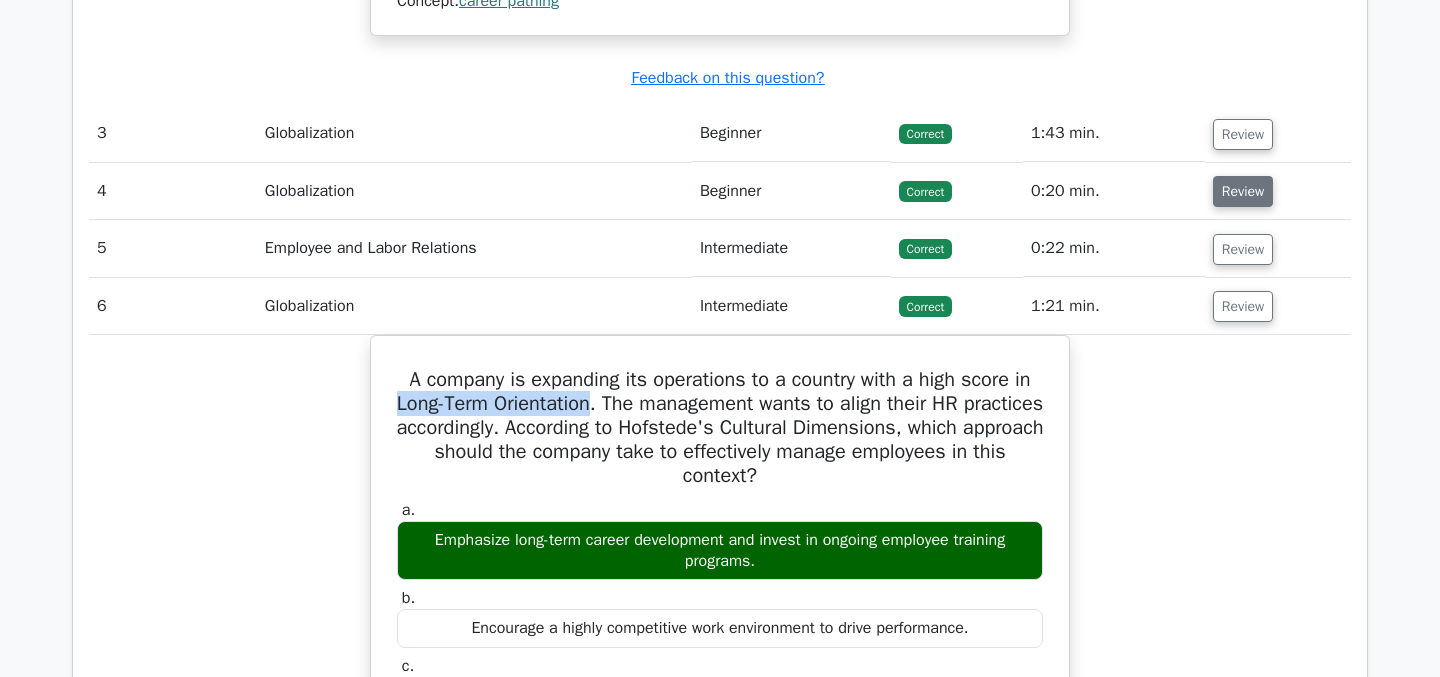 click on "Review" at bounding box center (1243, 191) 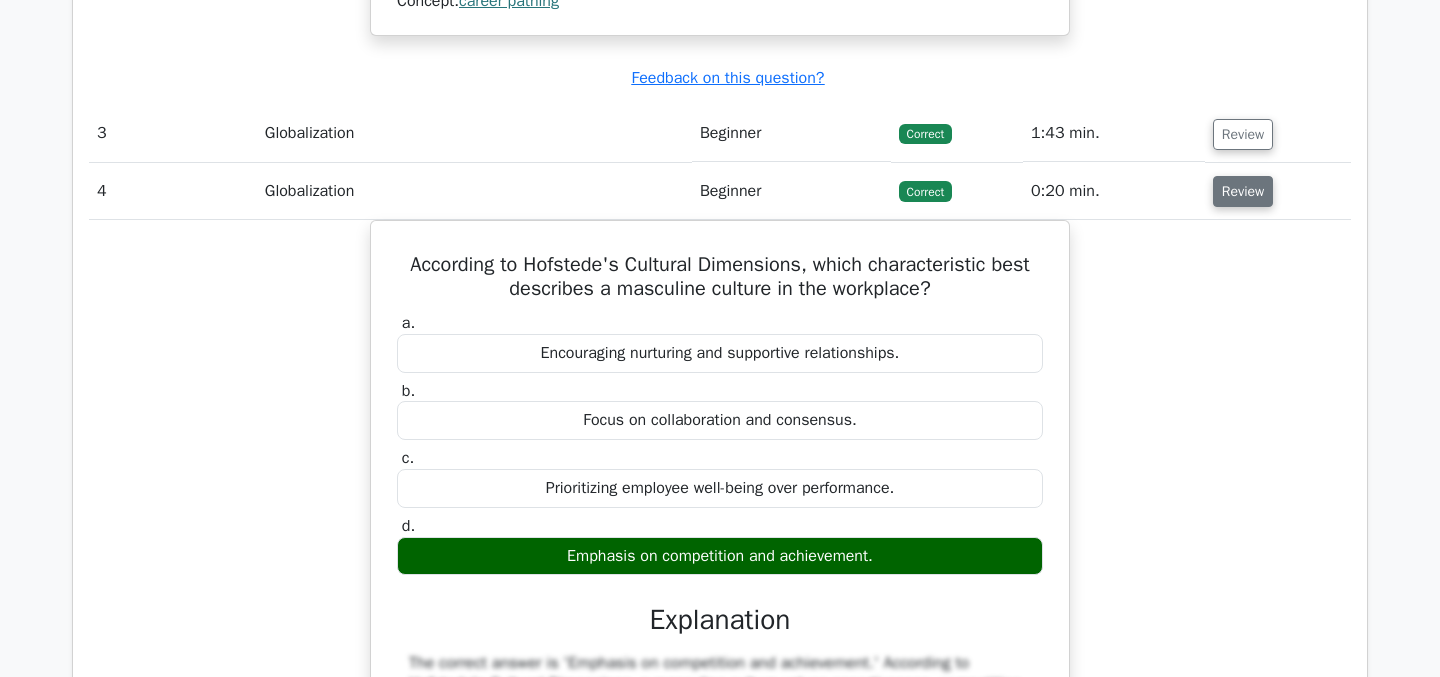 click on "Review" at bounding box center (1243, 191) 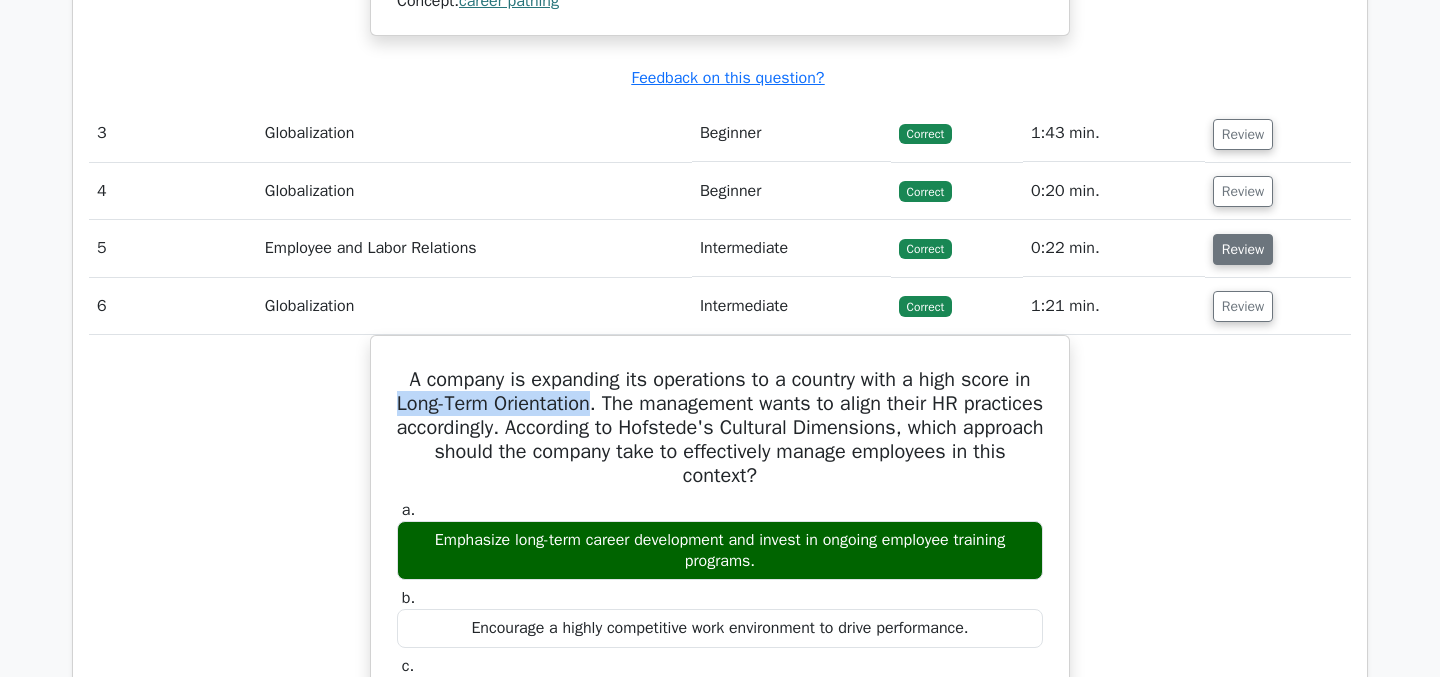 click on "Review" at bounding box center [1243, 249] 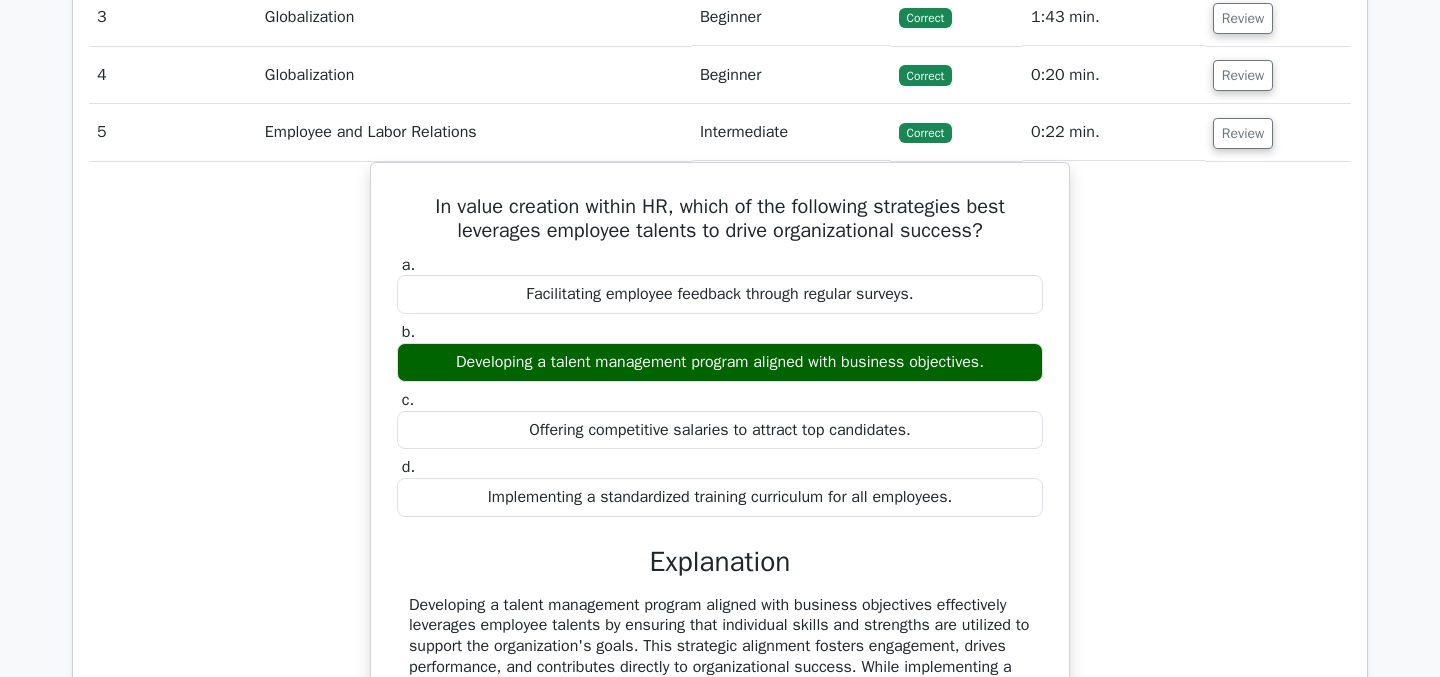 scroll, scrollTop: 2407, scrollLeft: 0, axis: vertical 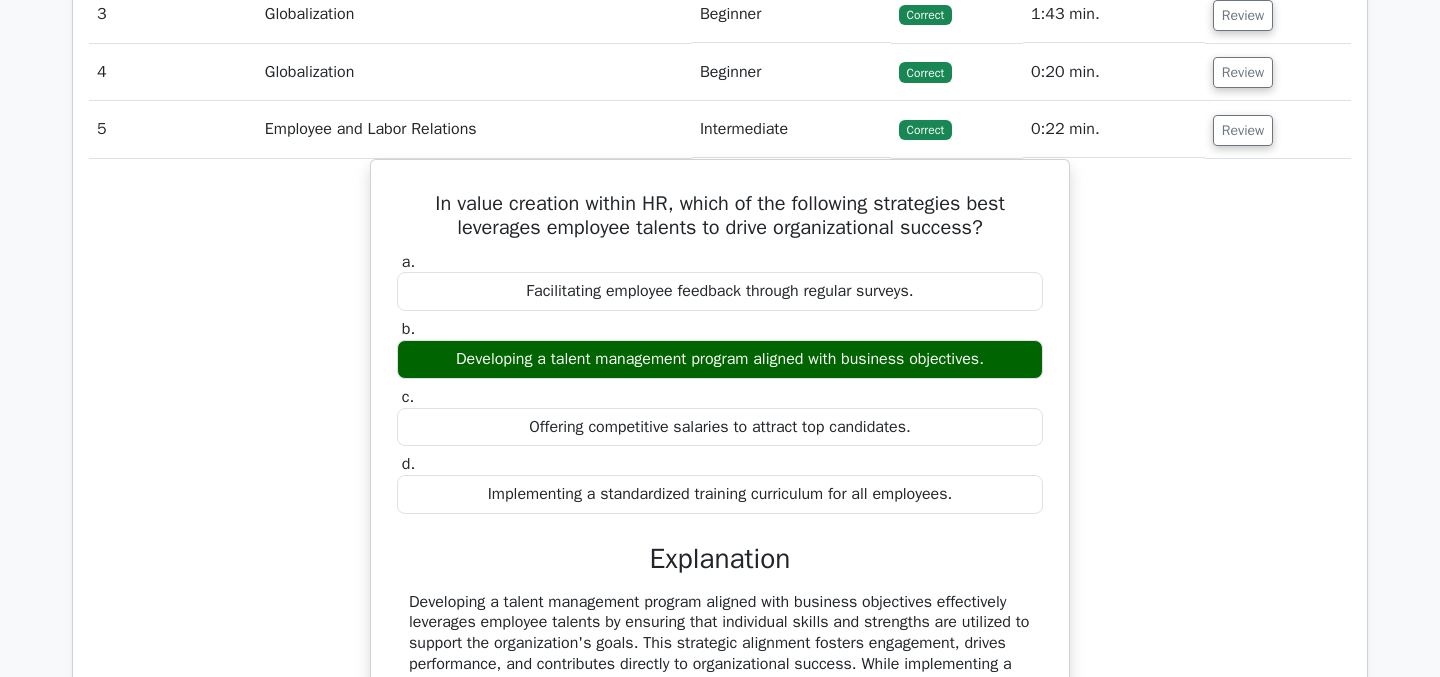 click on "Review" at bounding box center (1278, 129) 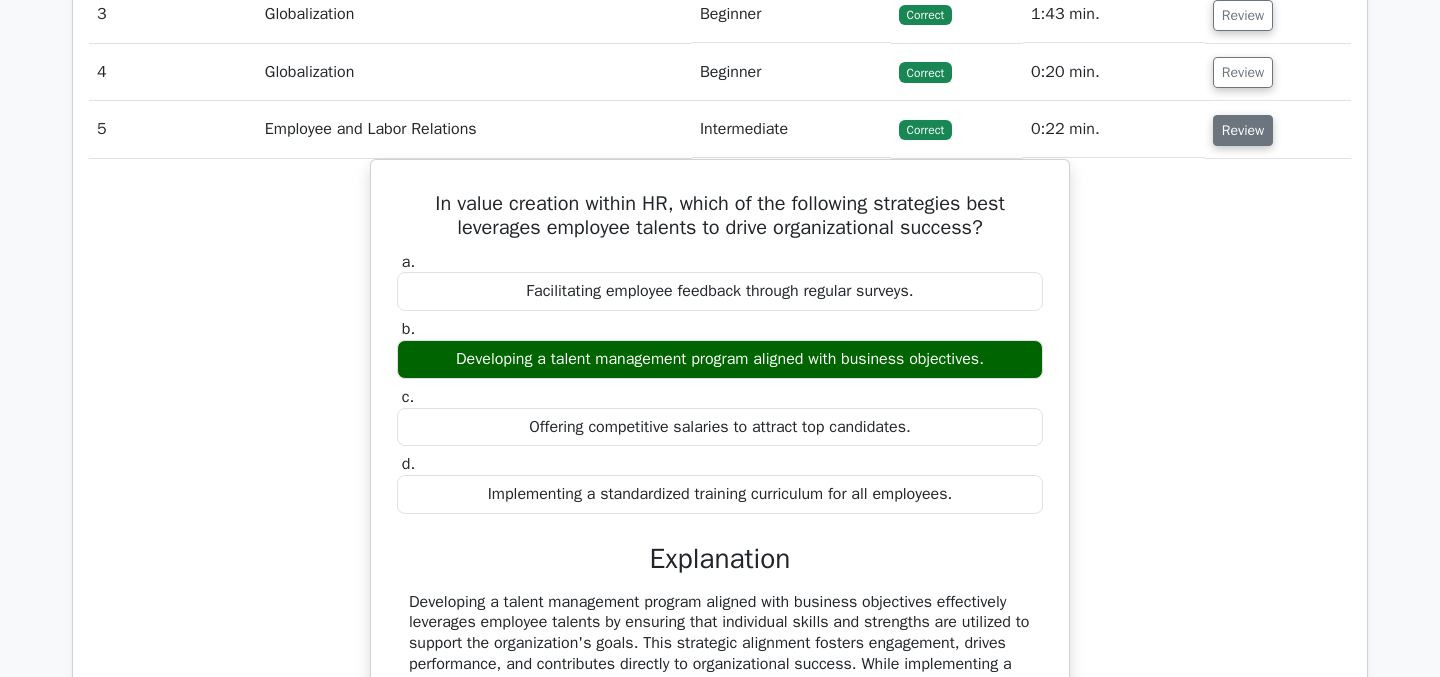 click on "Review" at bounding box center [1243, 130] 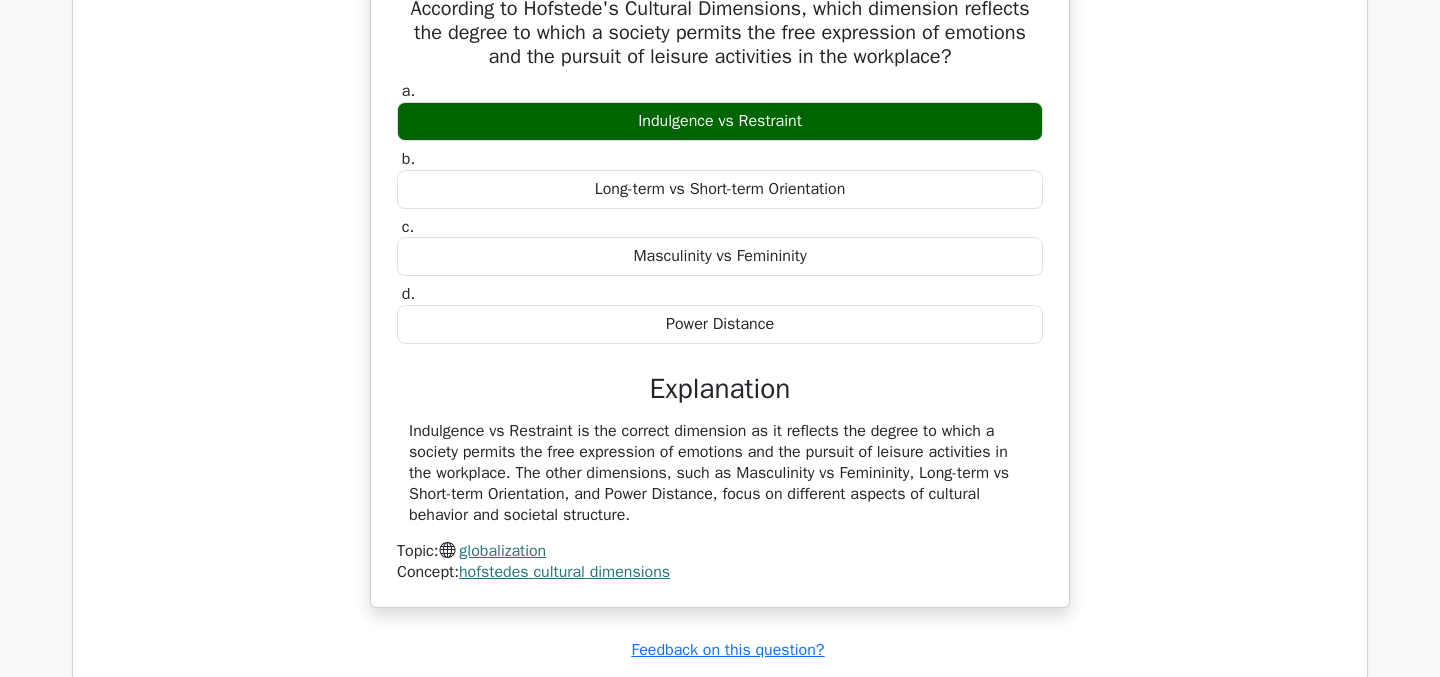scroll, scrollTop: 4497, scrollLeft: 0, axis: vertical 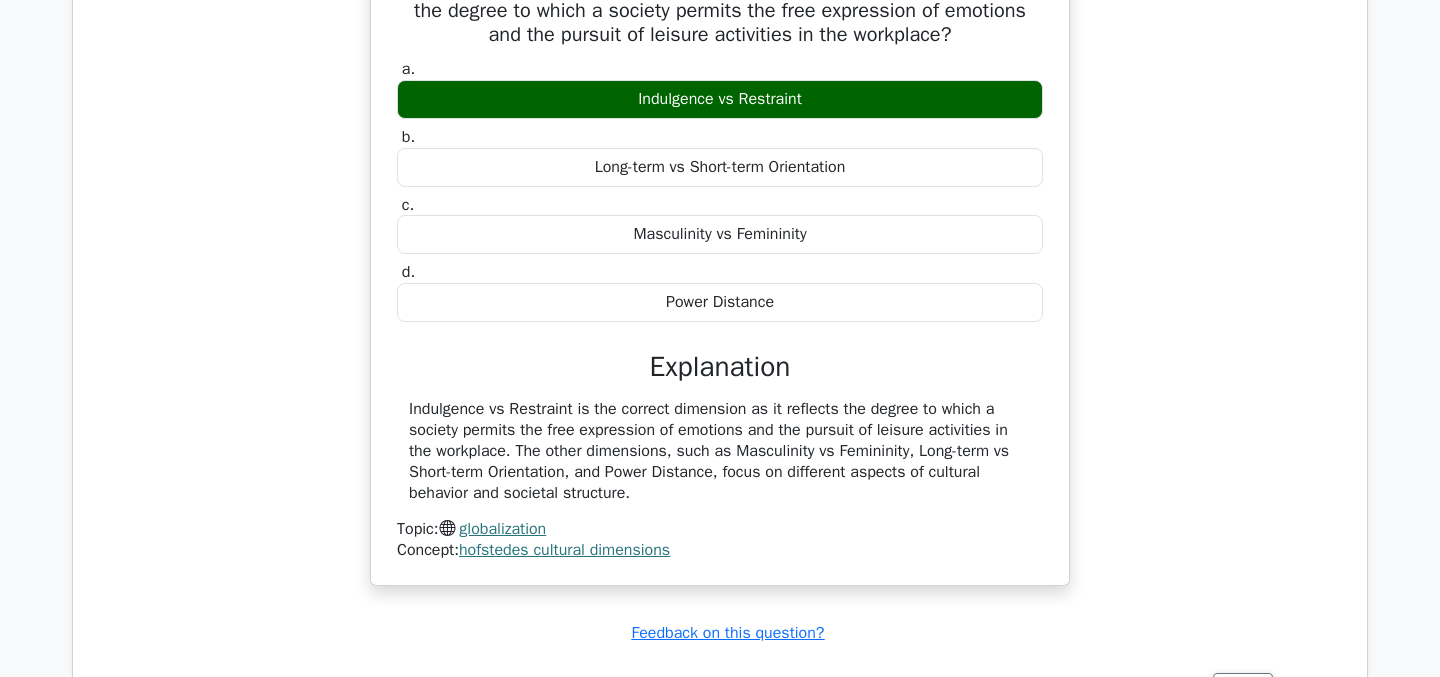 type 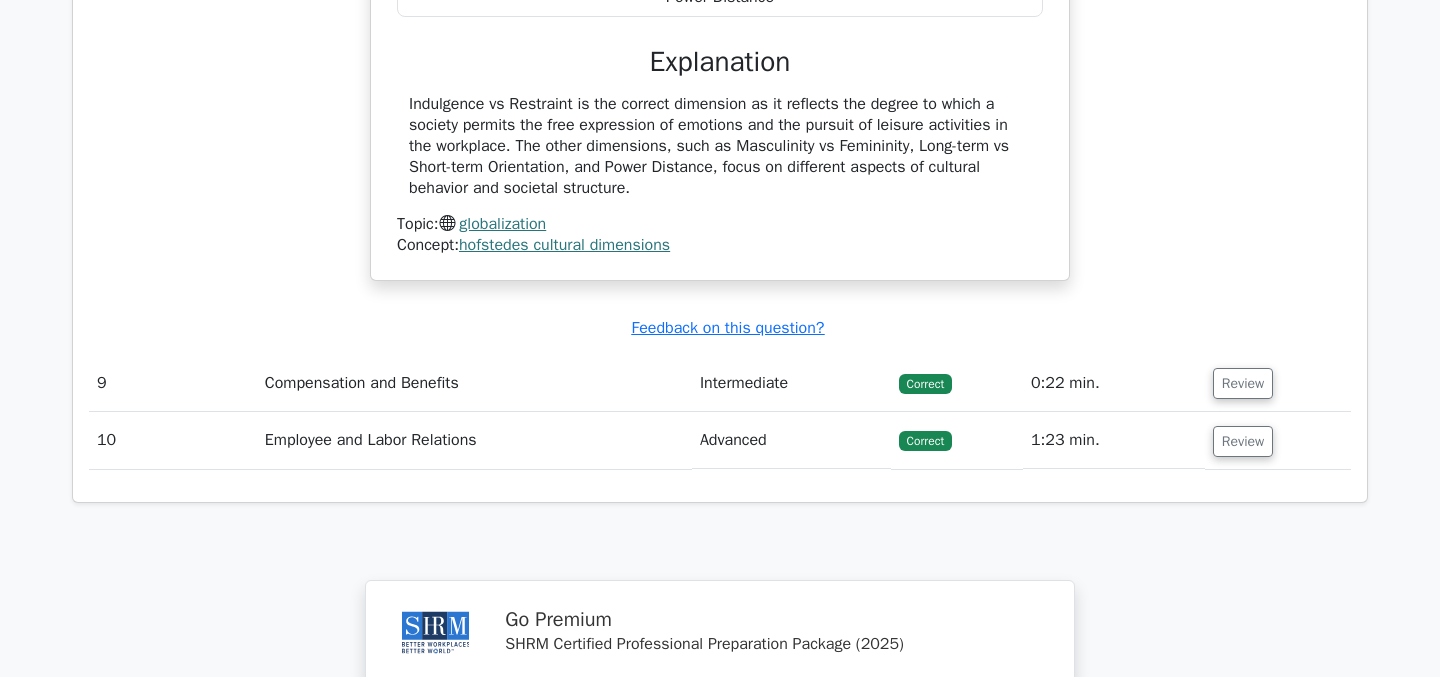 scroll, scrollTop: 4803, scrollLeft: 0, axis: vertical 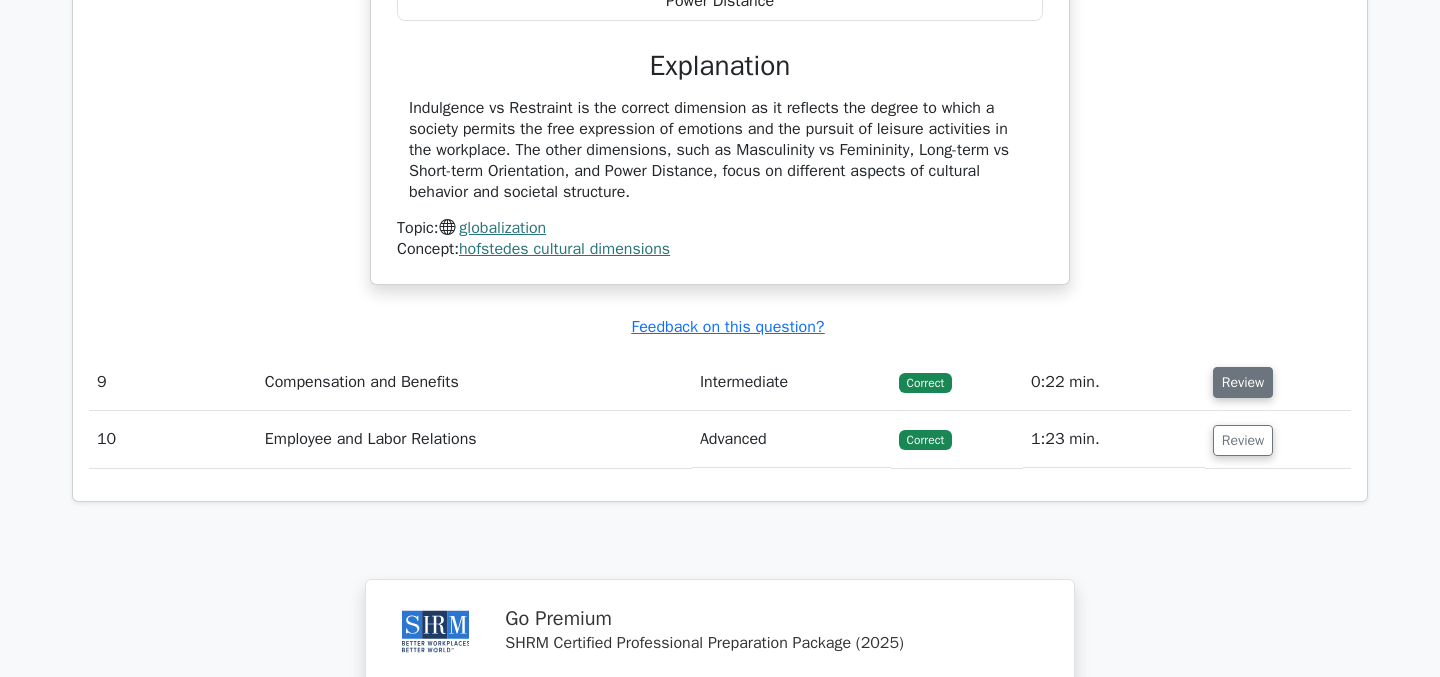 click on "Review" at bounding box center [1243, 382] 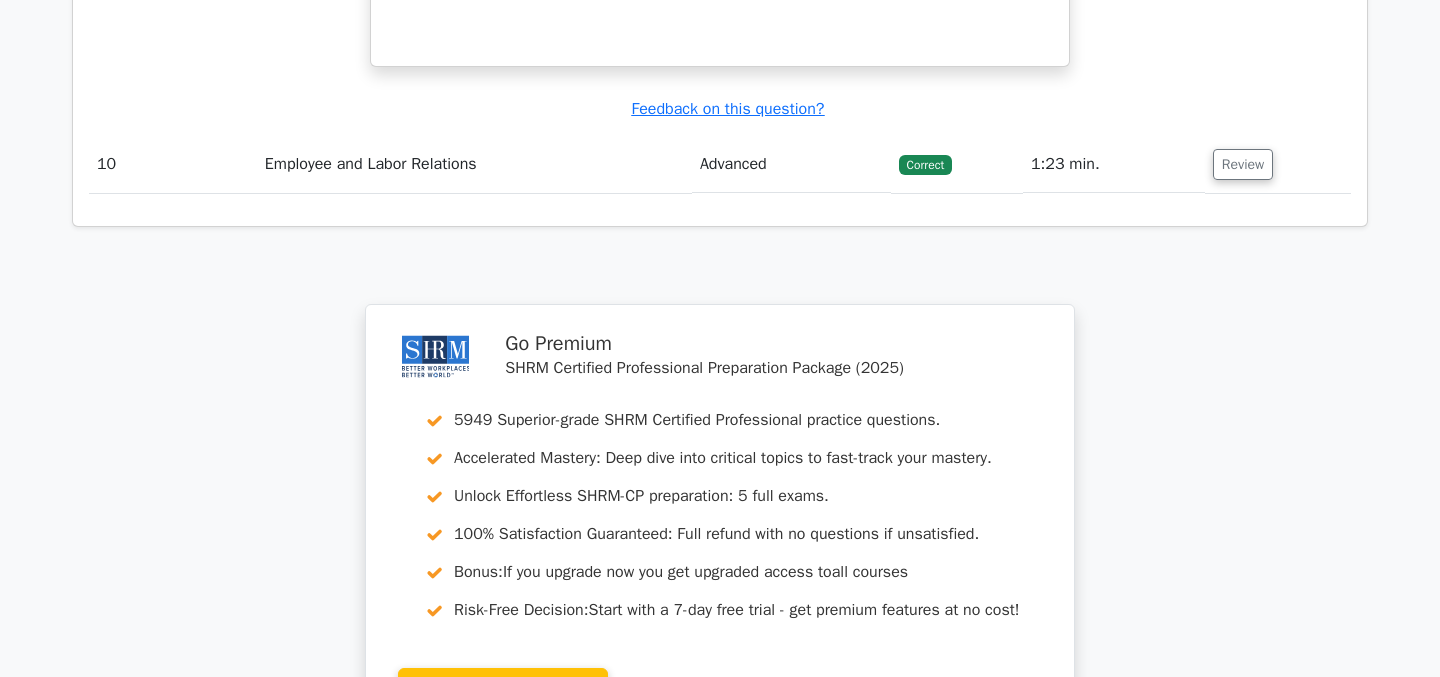 scroll, scrollTop: 5911, scrollLeft: 0, axis: vertical 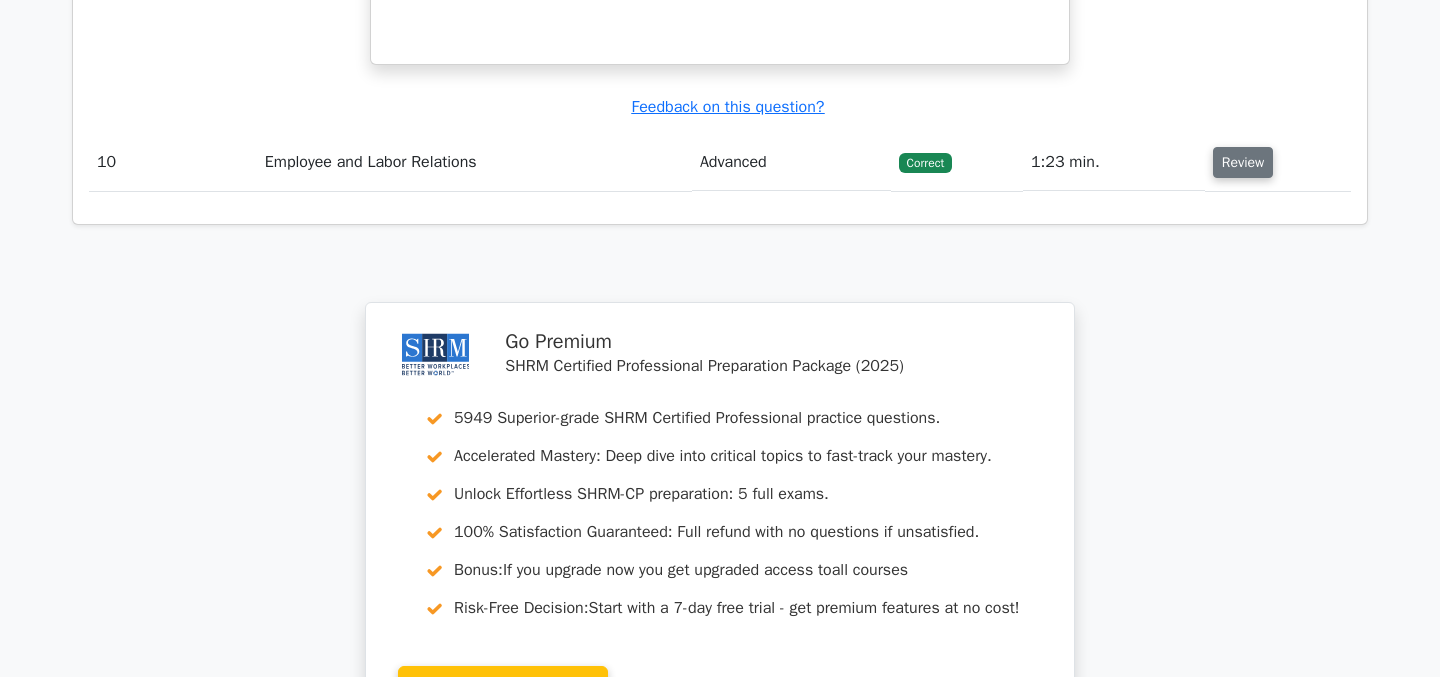 click on "Review" at bounding box center [1243, 162] 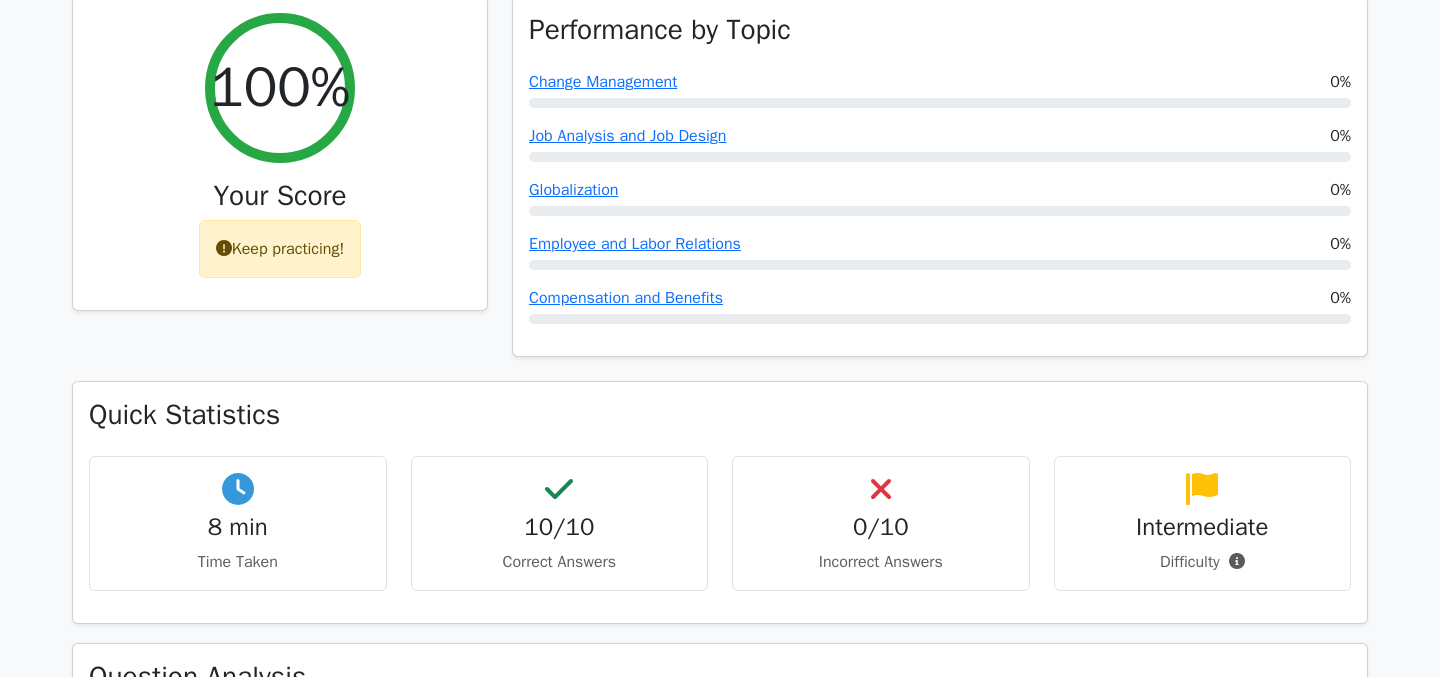 scroll, scrollTop: 715, scrollLeft: 0, axis: vertical 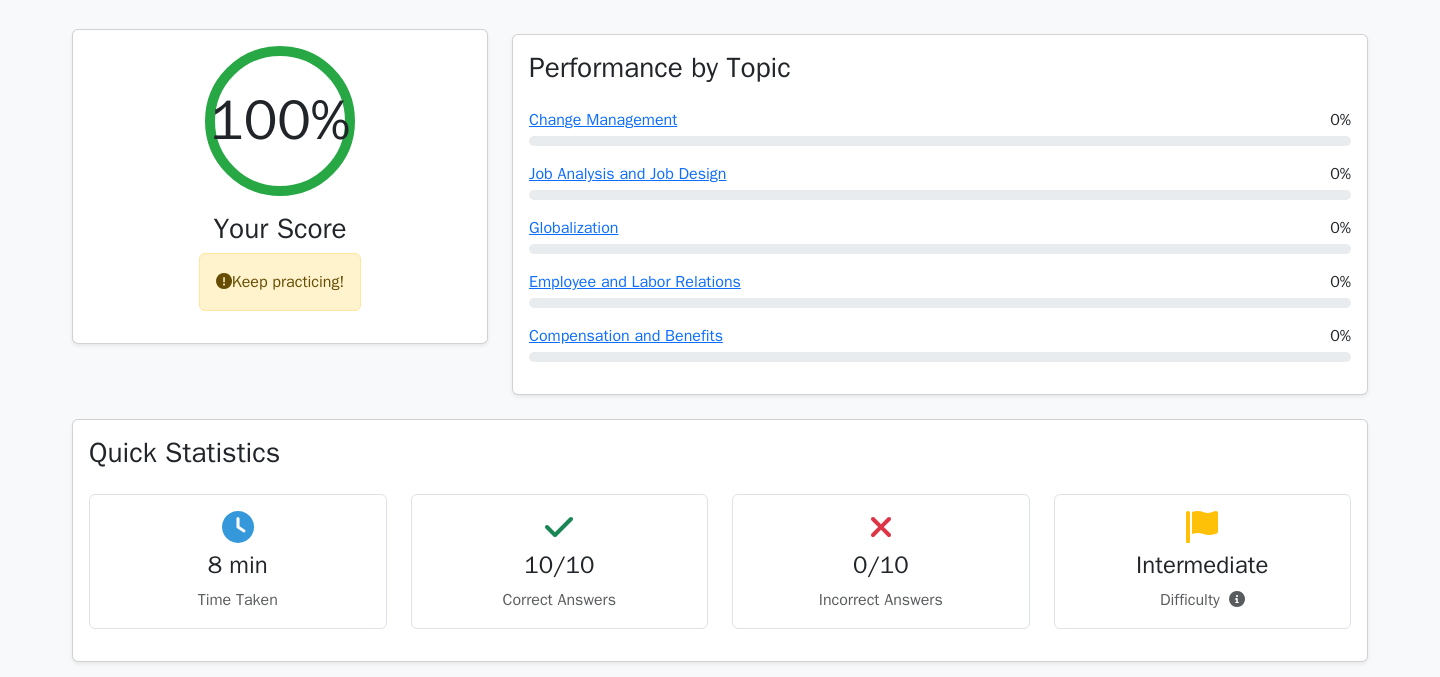 click on "Keep practicing!" at bounding box center [280, 282] 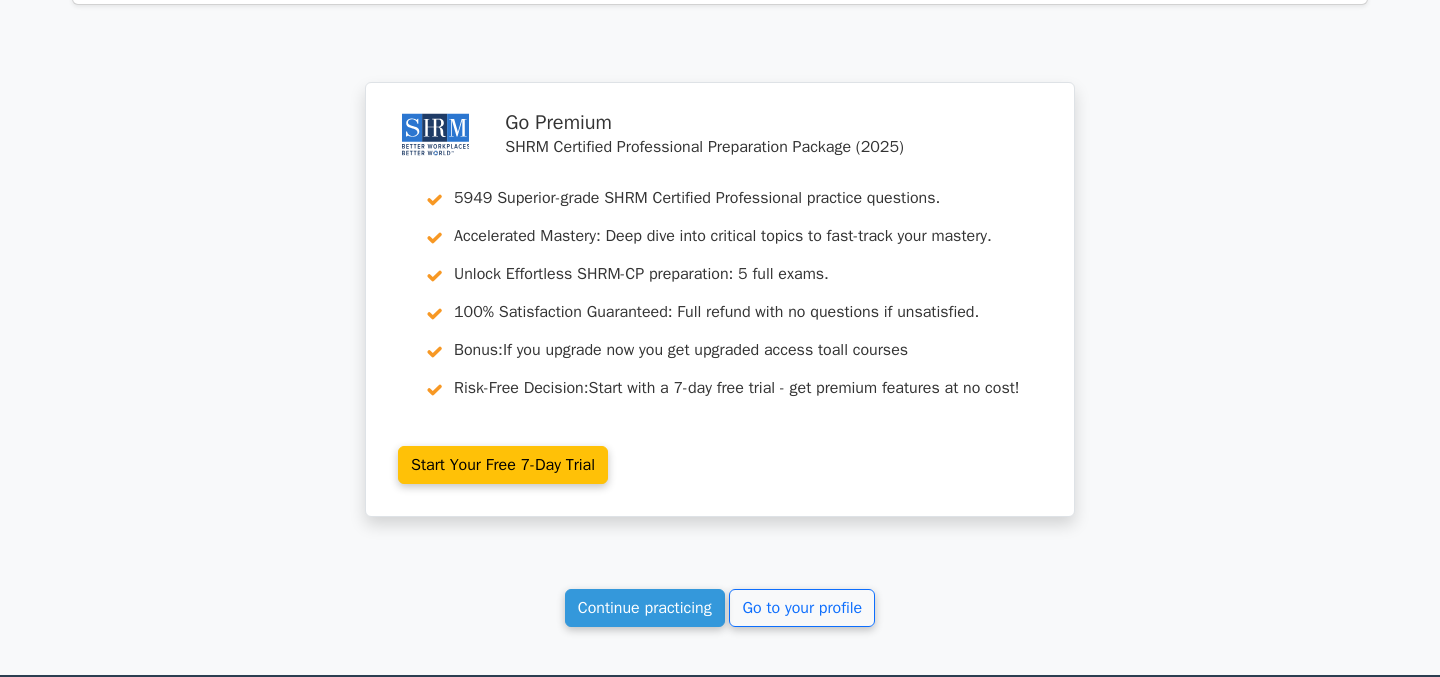 scroll, scrollTop: 7316, scrollLeft: 0, axis: vertical 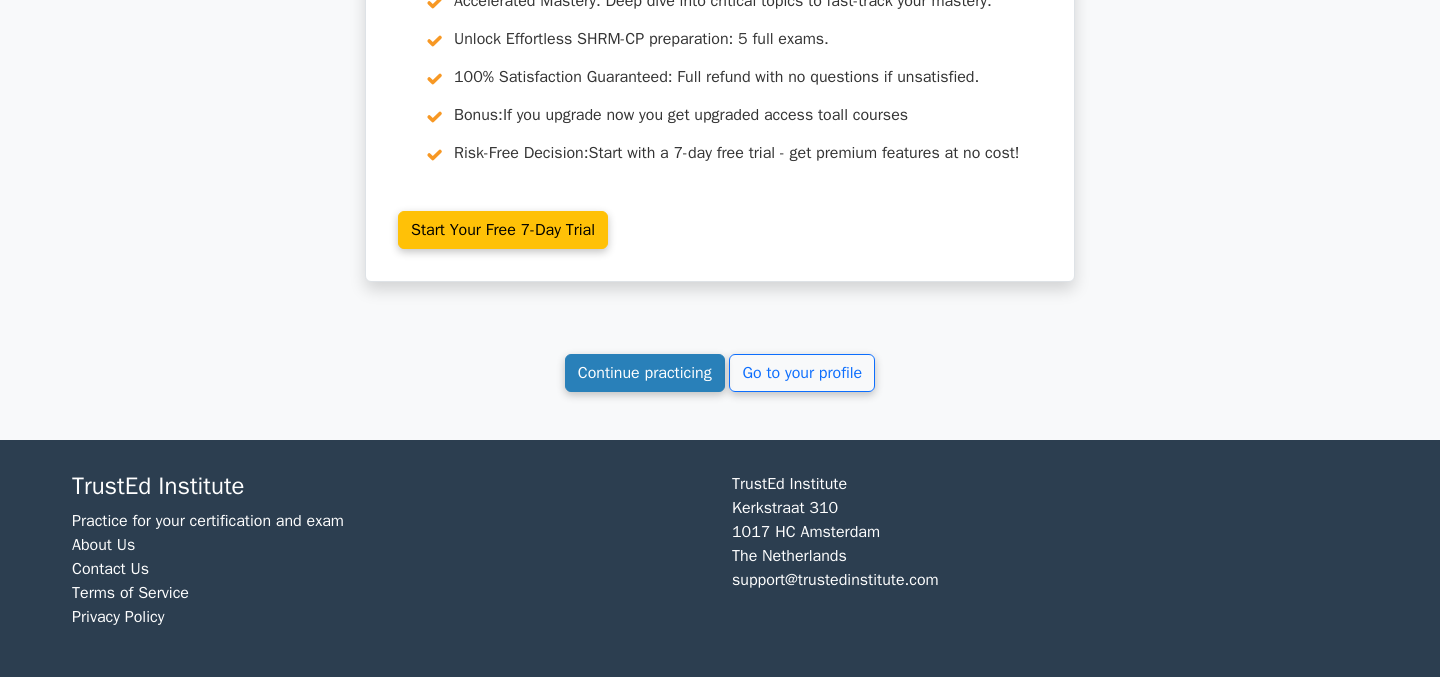 click on "Continue practicing" at bounding box center [645, 373] 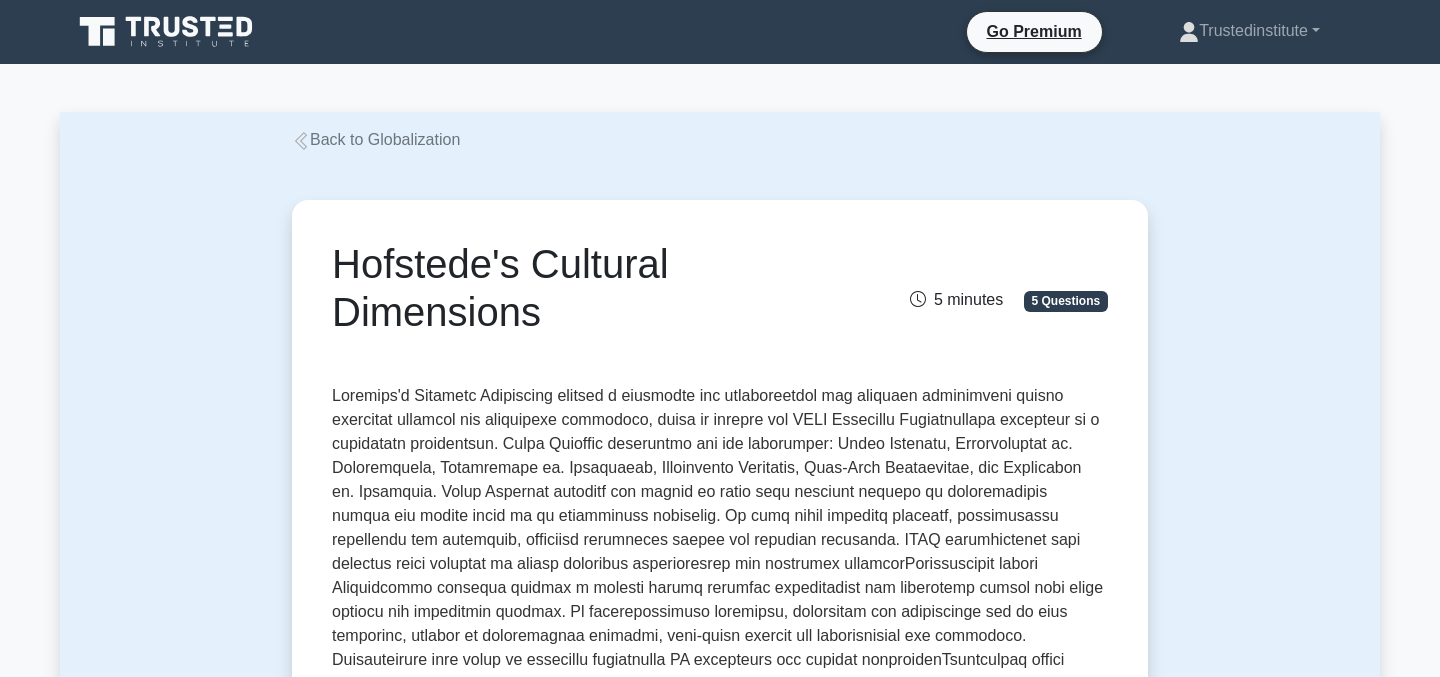 scroll, scrollTop: 0, scrollLeft: 0, axis: both 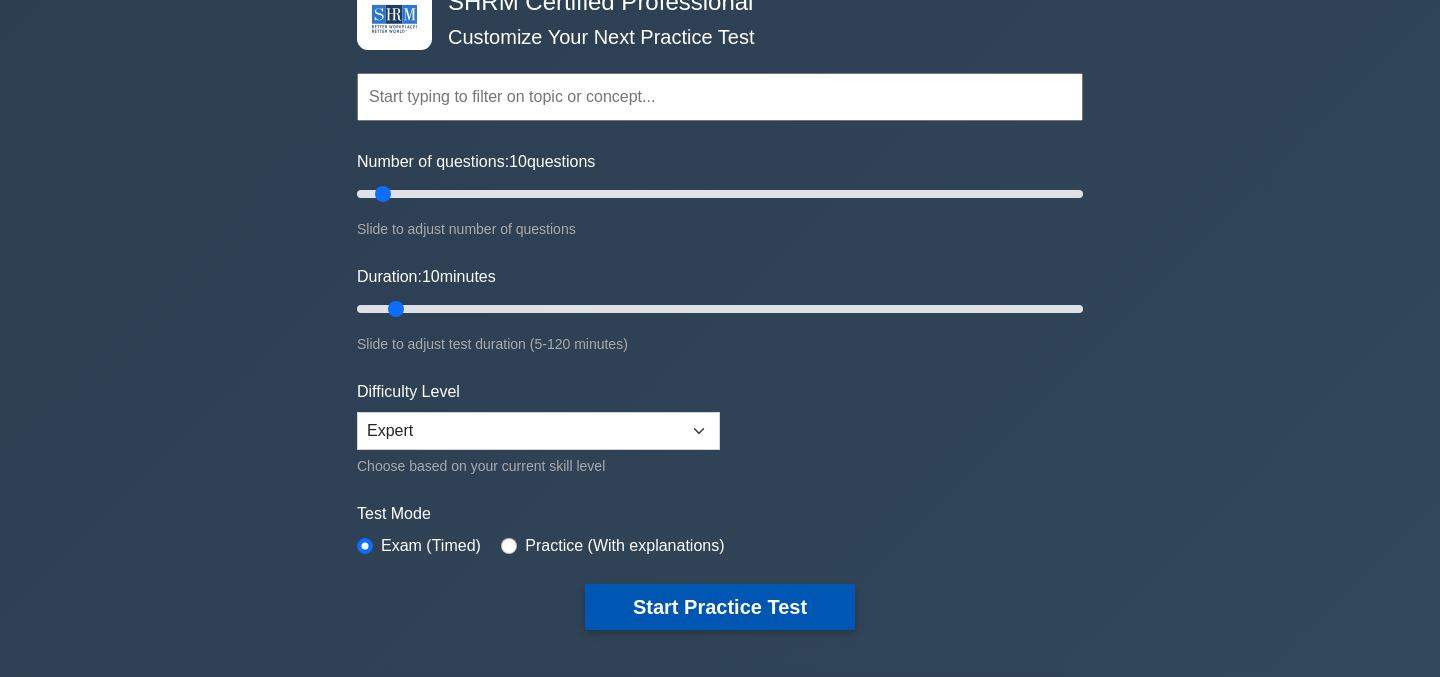 click on "Start Practice Test" at bounding box center [720, 607] 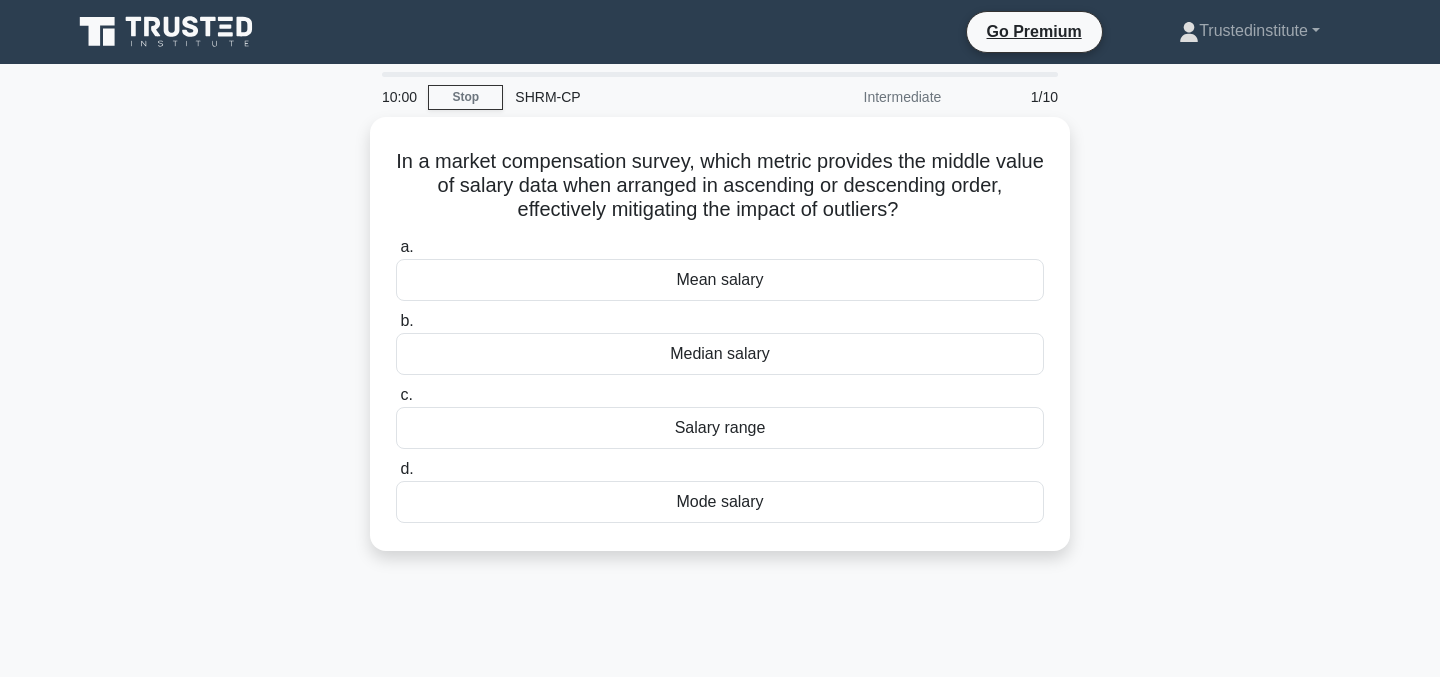 scroll, scrollTop: 0, scrollLeft: 0, axis: both 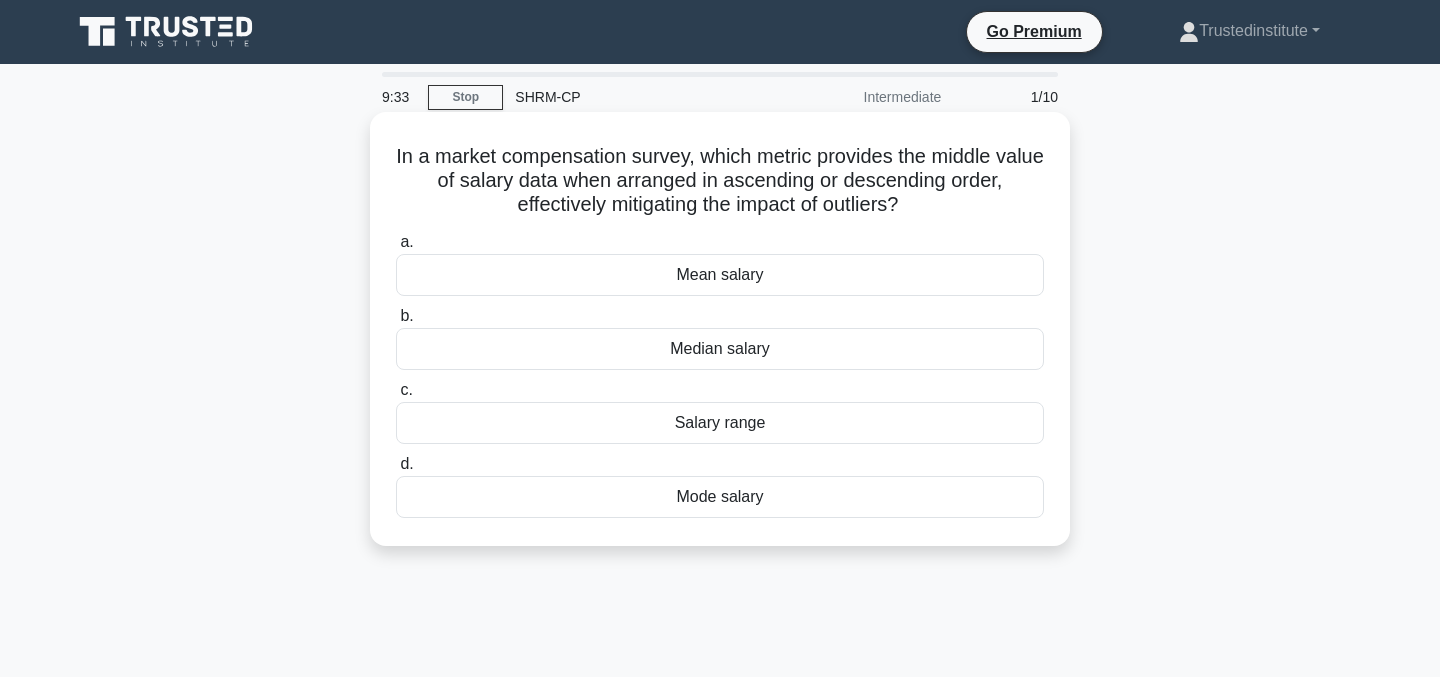 click on "Median salary" at bounding box center [720, 349] 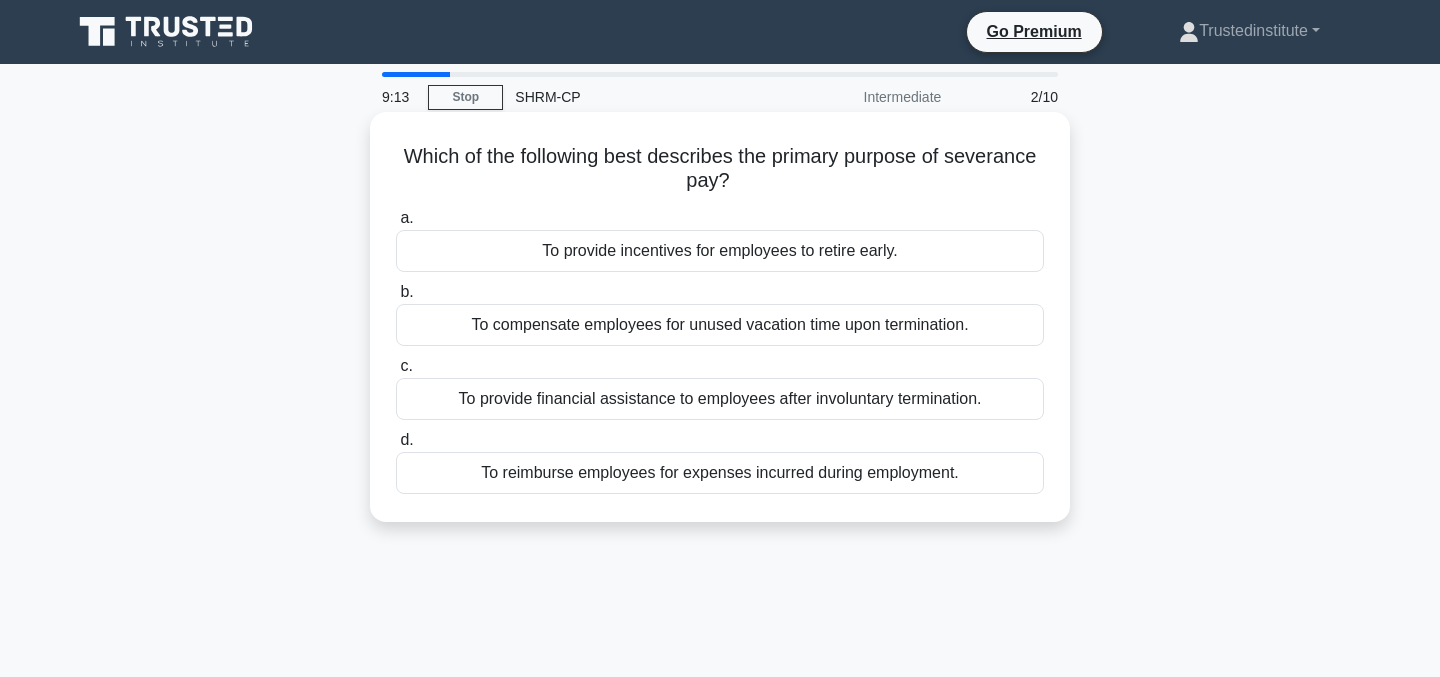 click on "To provide financial assistance to employees after involuntary termination." at bounding box center [720, 399] 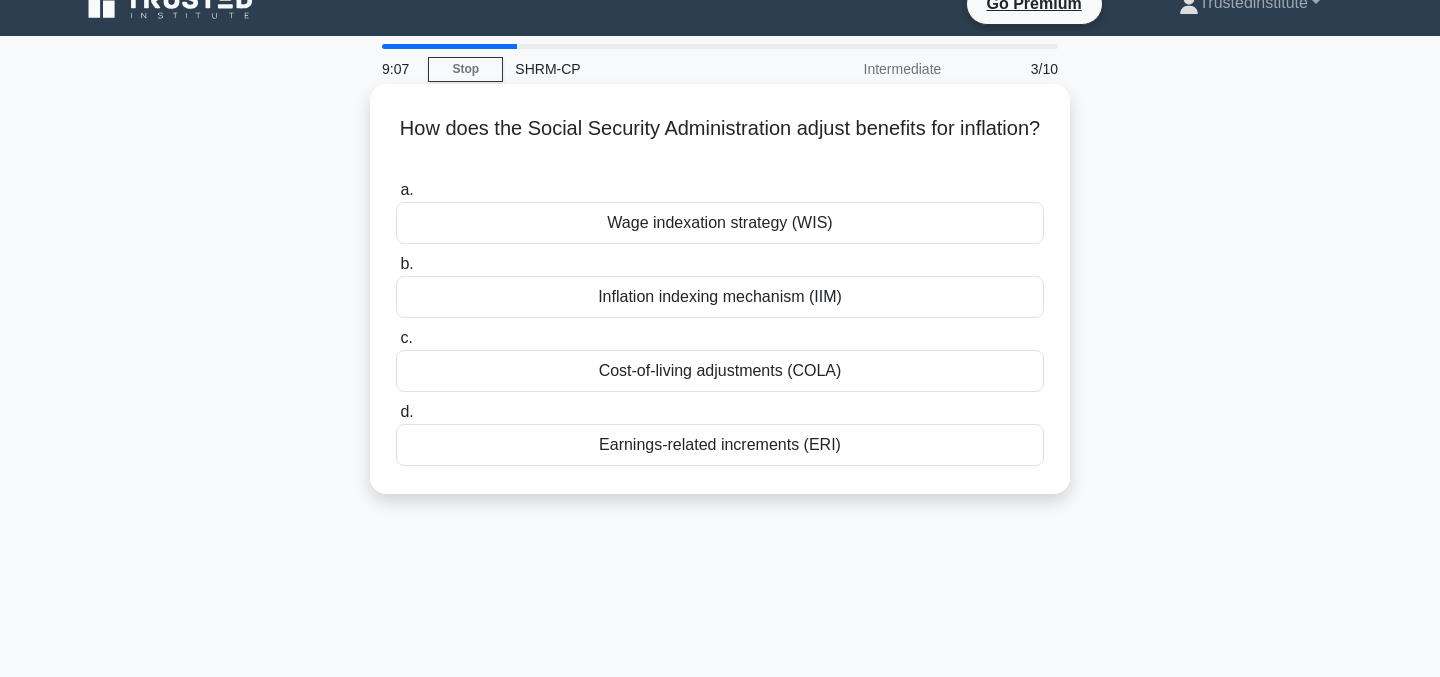 scroll, scrollTop: 0, scrollLeft: 0, axis: both 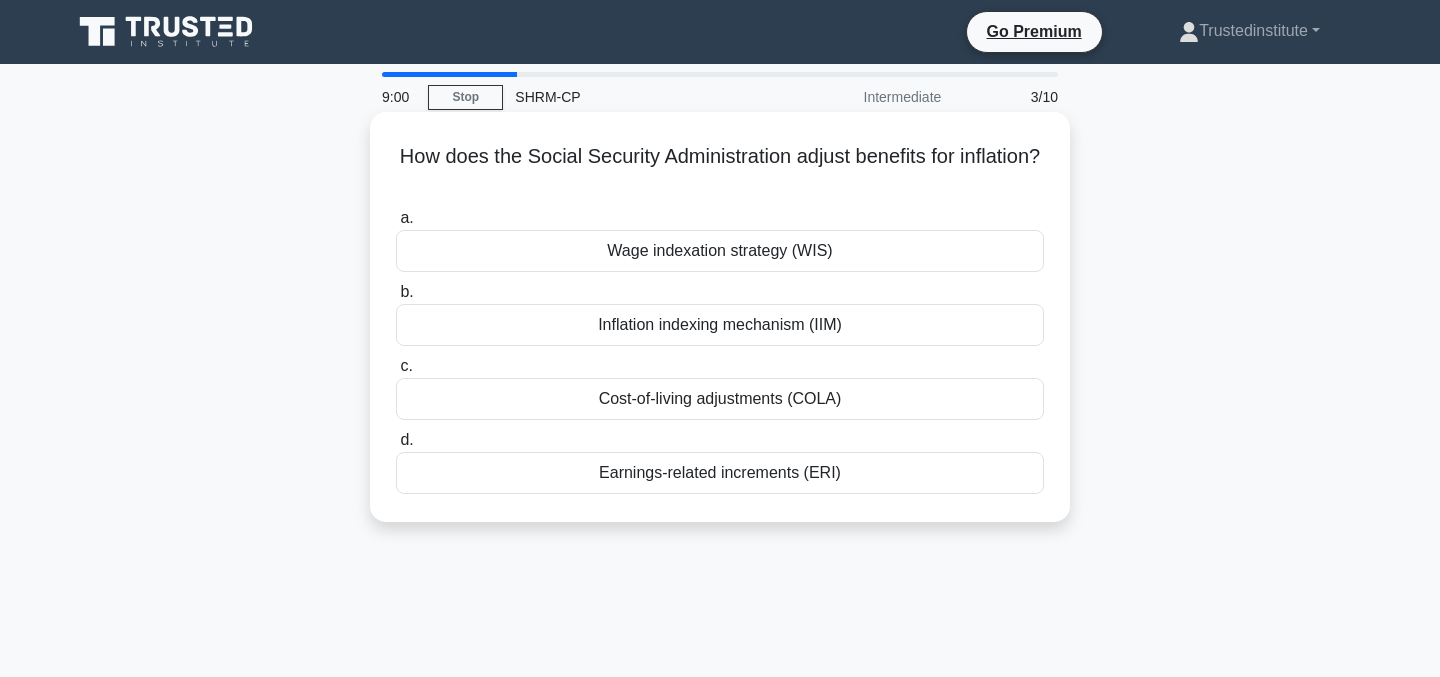 click on "How does the Social Security Administration adjust benefits for inflation?
.spinner_0XTQ{transform-origin:center;animation:spinner_y6GP .75s linear infinite}@keyframes spinner_y6GP{100%{transform:rotate(360deg)}}" at bounding box center [720, 169] 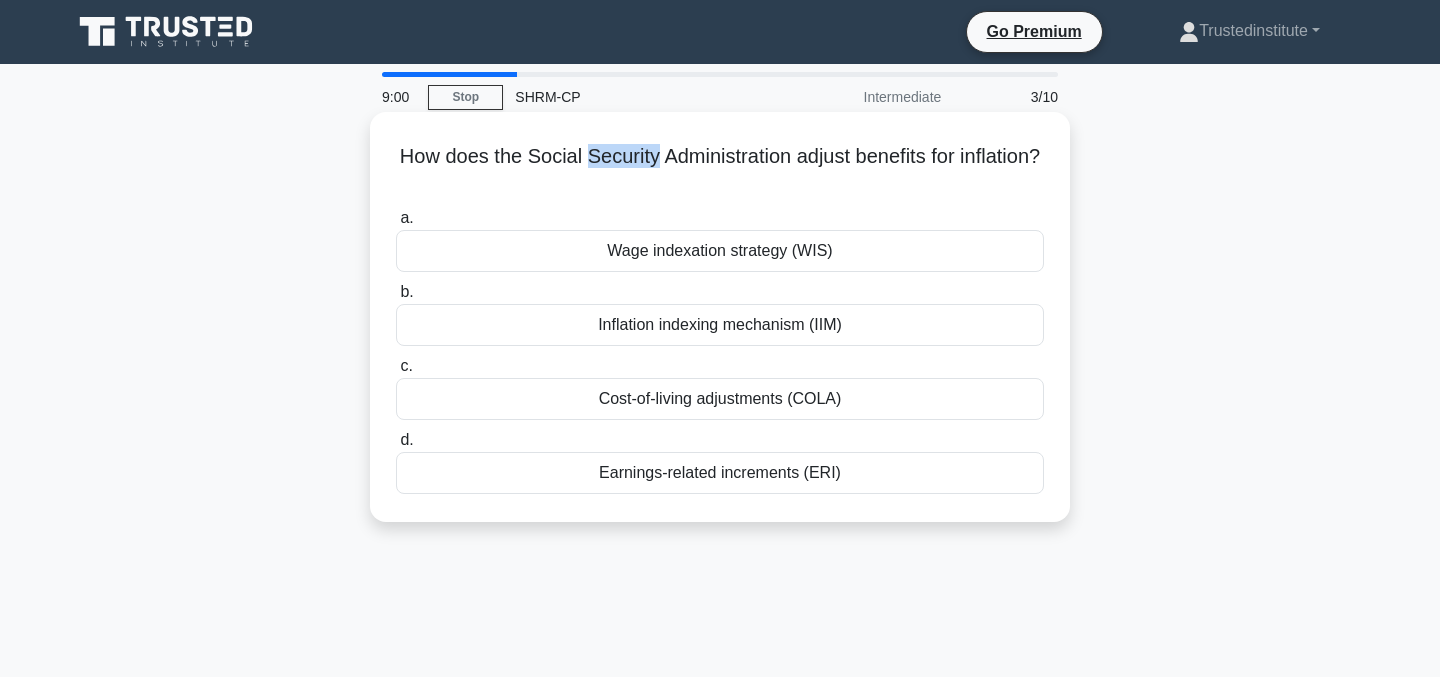 click on "How does the Social Security Administration adjust benefits for inflation?
.spinner_0XTQ{transform-origin:center;animation:spinner_y6GP .75s linear infinite}@keyframes spinner_y6GP{100%{transform:rotate(360deg)}}" at bounding box center [720, 169] 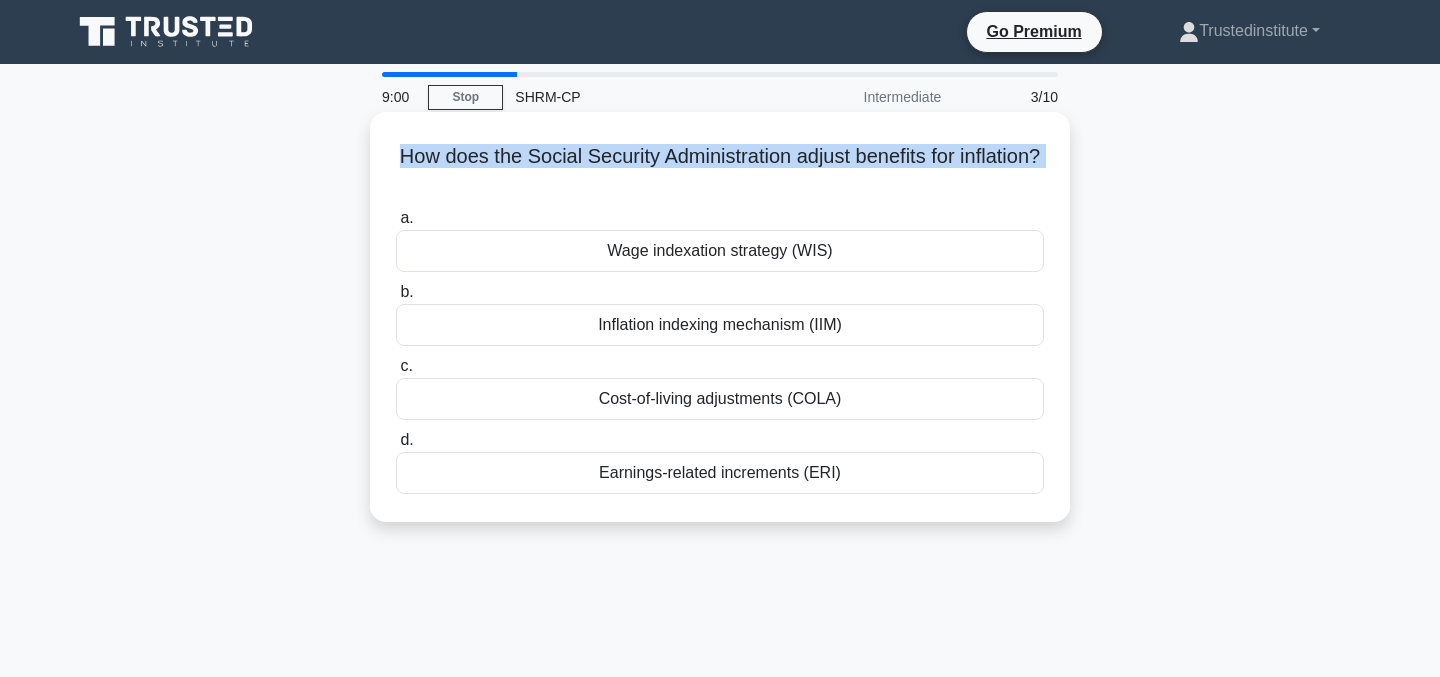 click on "How does the Social Security Administration adjust benefits for inflation?
.spinner_0XTQ{transform-origin:center;animation:spinner_y6GP .75s linear infinite}@keyframes spinner_y6GP{100%{transform:rotate(360deg)}}" at bounding box center (720, 169) 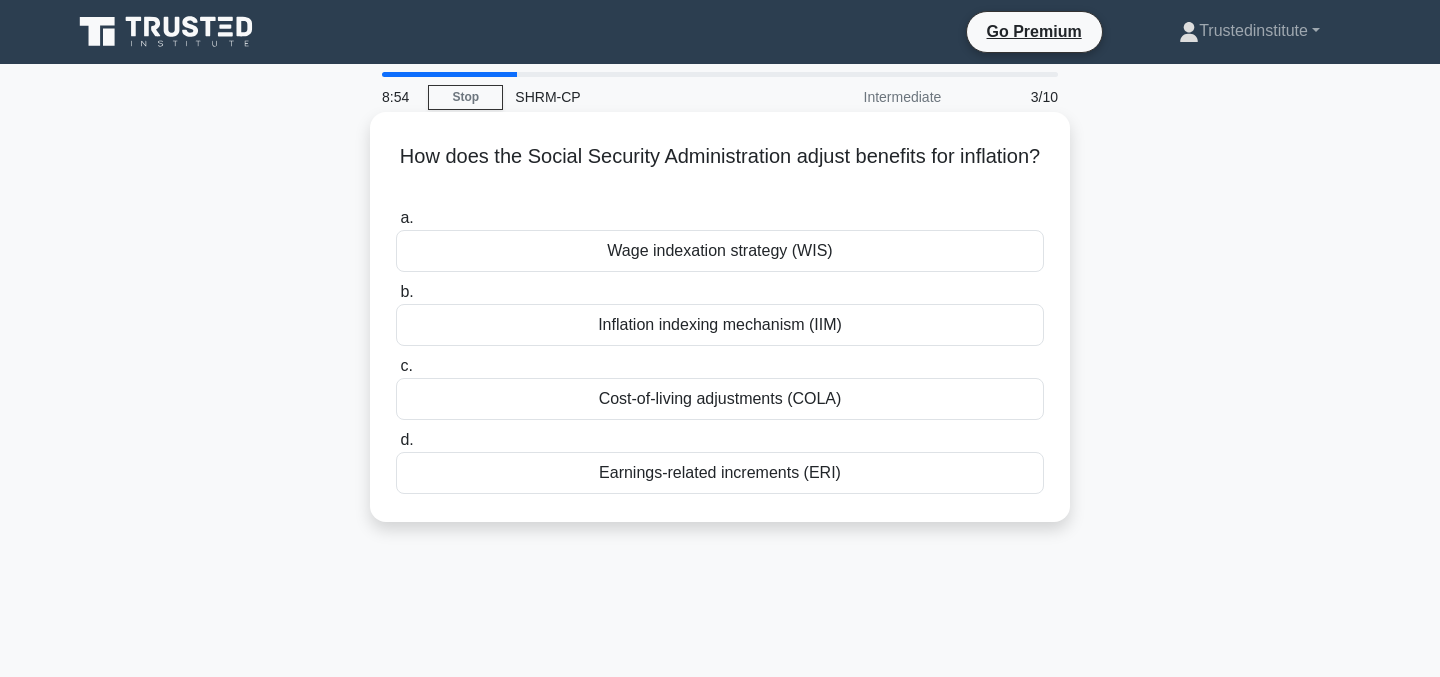 click on "Cost-of-living adjustments (COLA)" at bounding box center [720, 399] 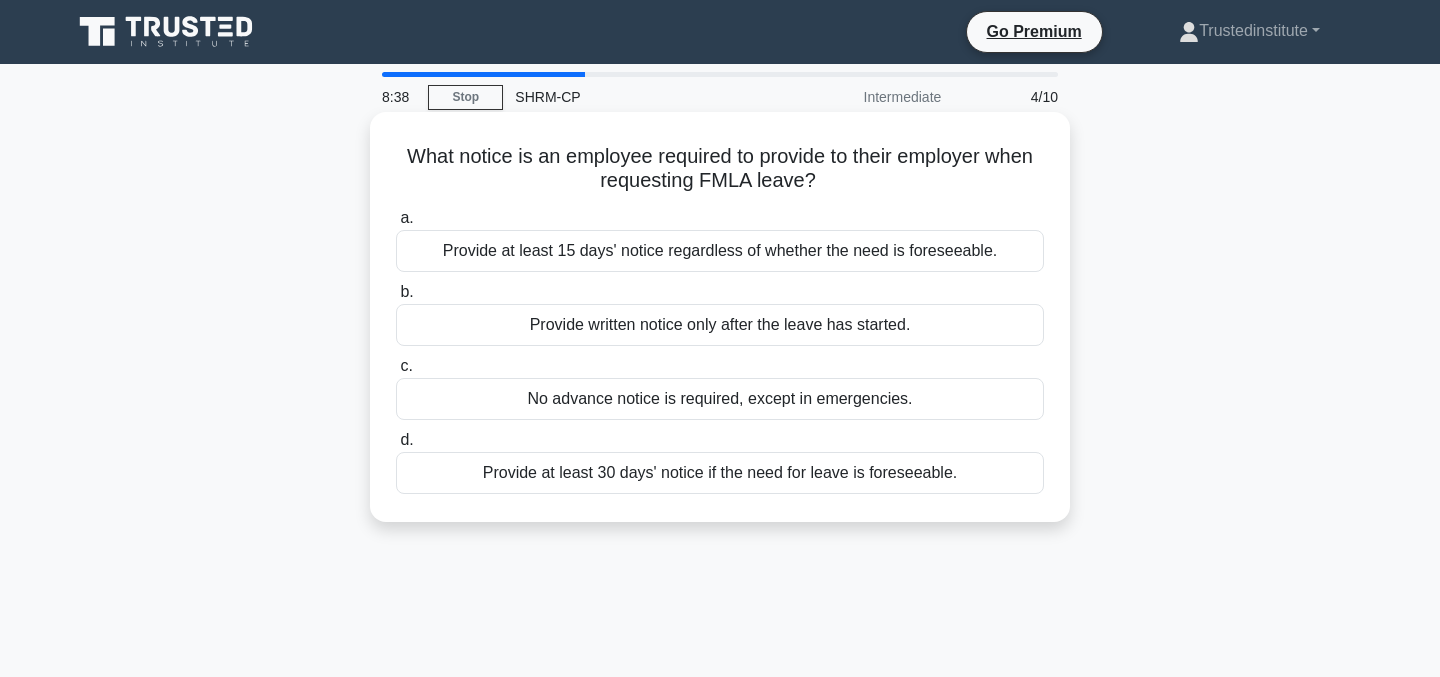 click on "Provide at least 30 days' notice if the need for leave is foreseeable." at bounding box center [720, 473] 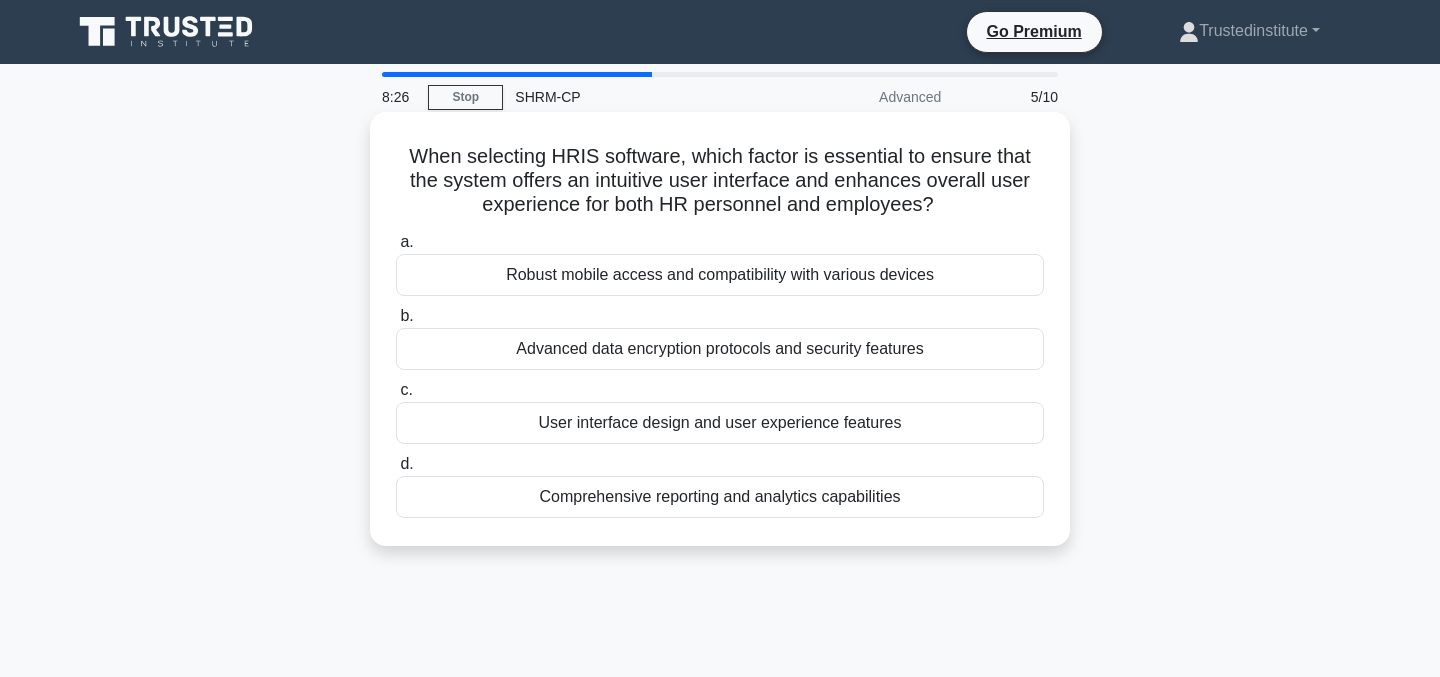 click on "User interface design and user experience features" at bounding box center [720, 423] 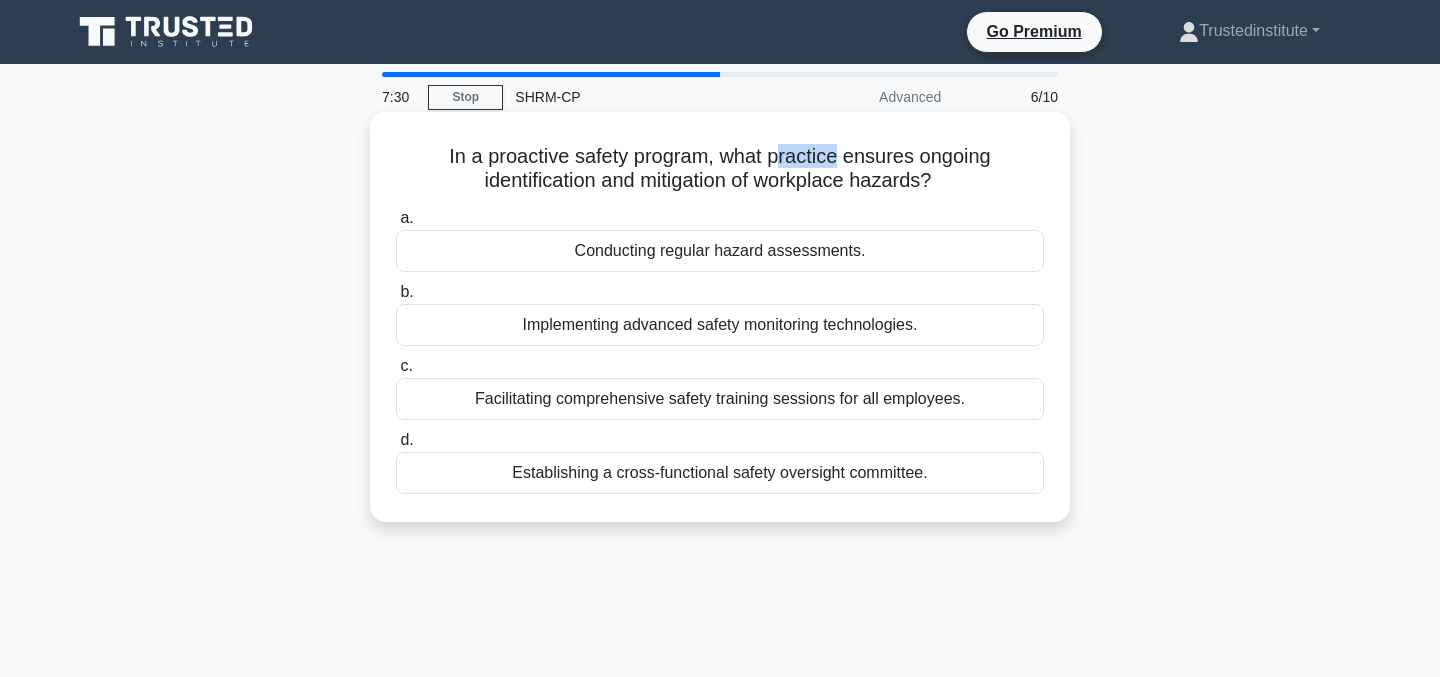 drag, startPoint x: 778, startPoint y: 155, endPoint x: 837, endPoint y: 156, distance: 59.008472 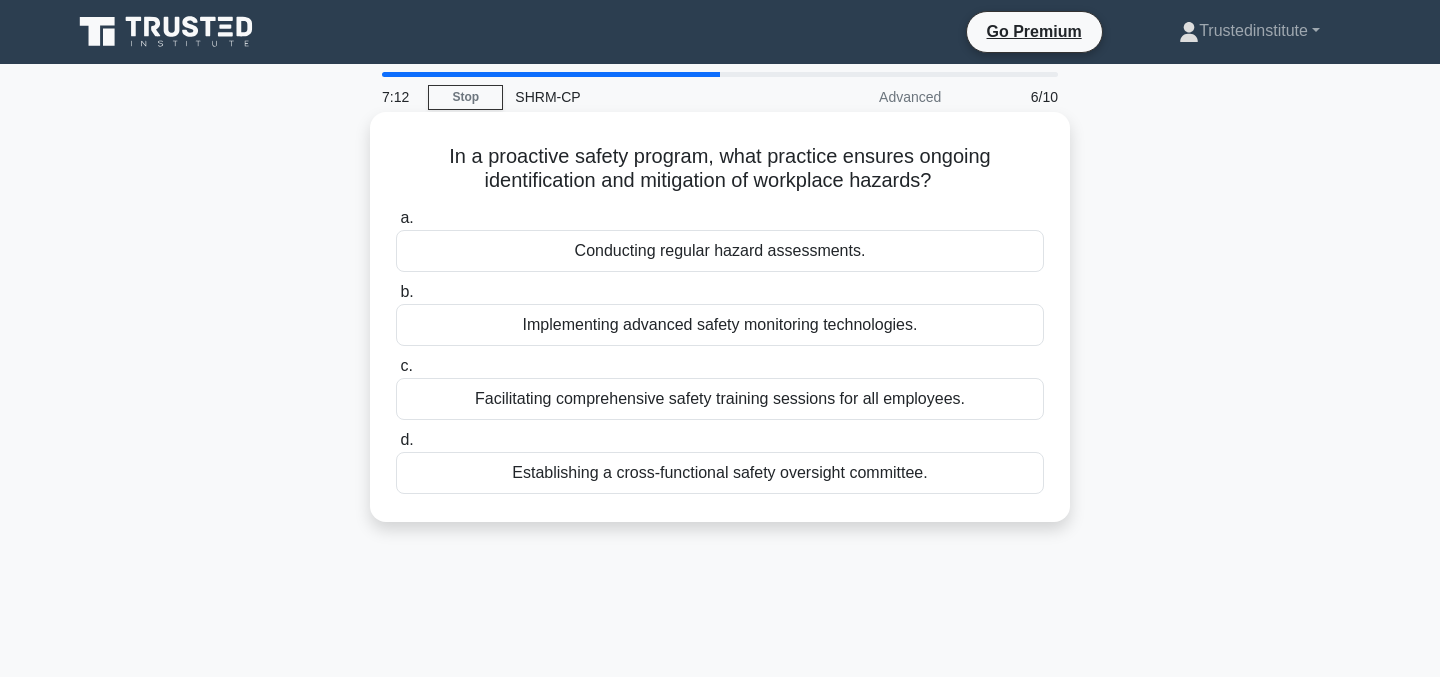 click on "Conducting regular hazard assessments." at bounding box center [720, 251] 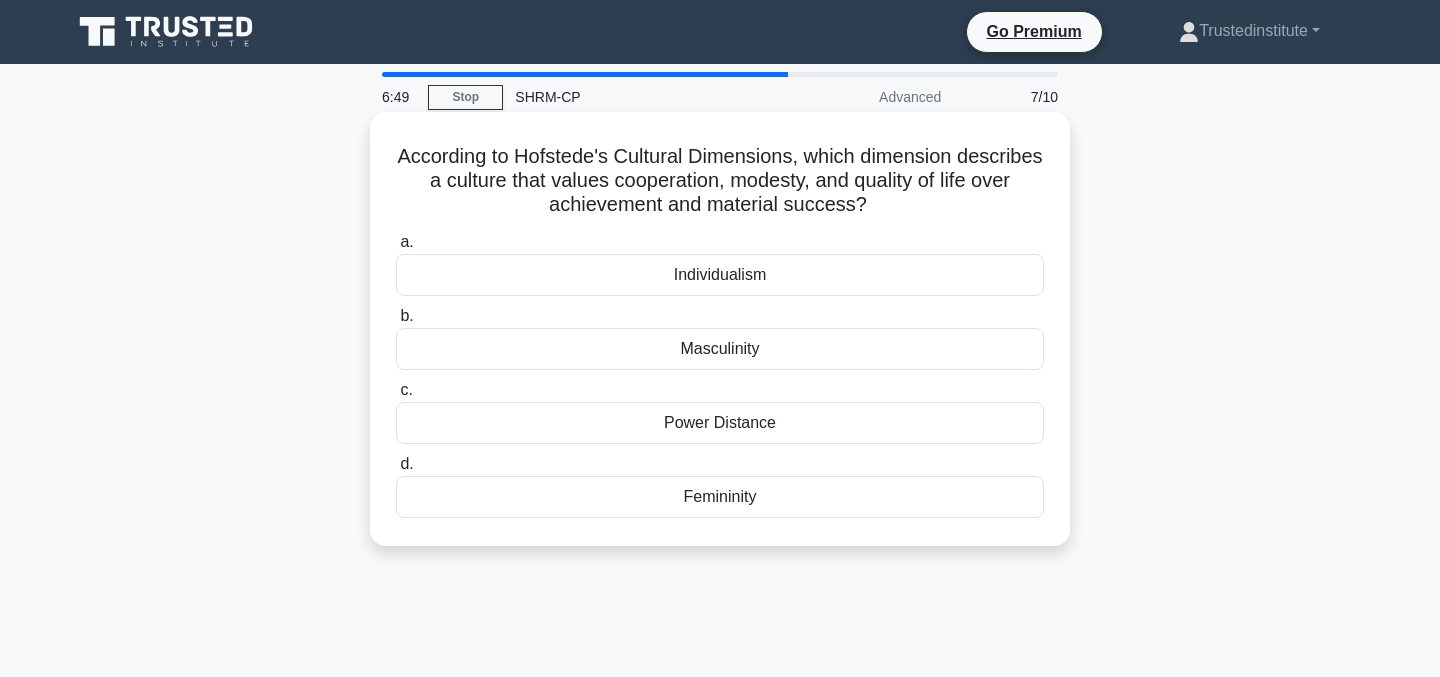 click on "Femininity" at bounding box center (720, 497) 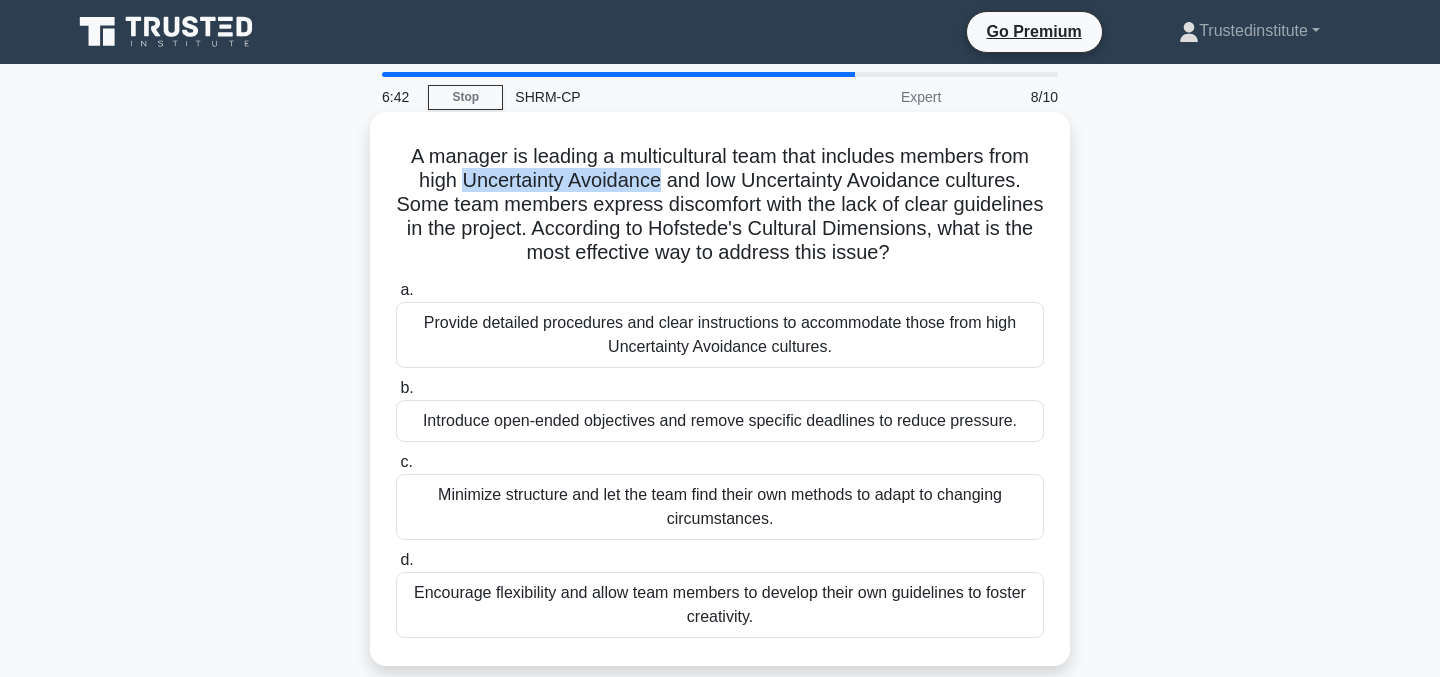 drag, startPoint x: 466, startPoint y: 182, endPoint x: 660, endPoint y: 185, distance: 194.0232 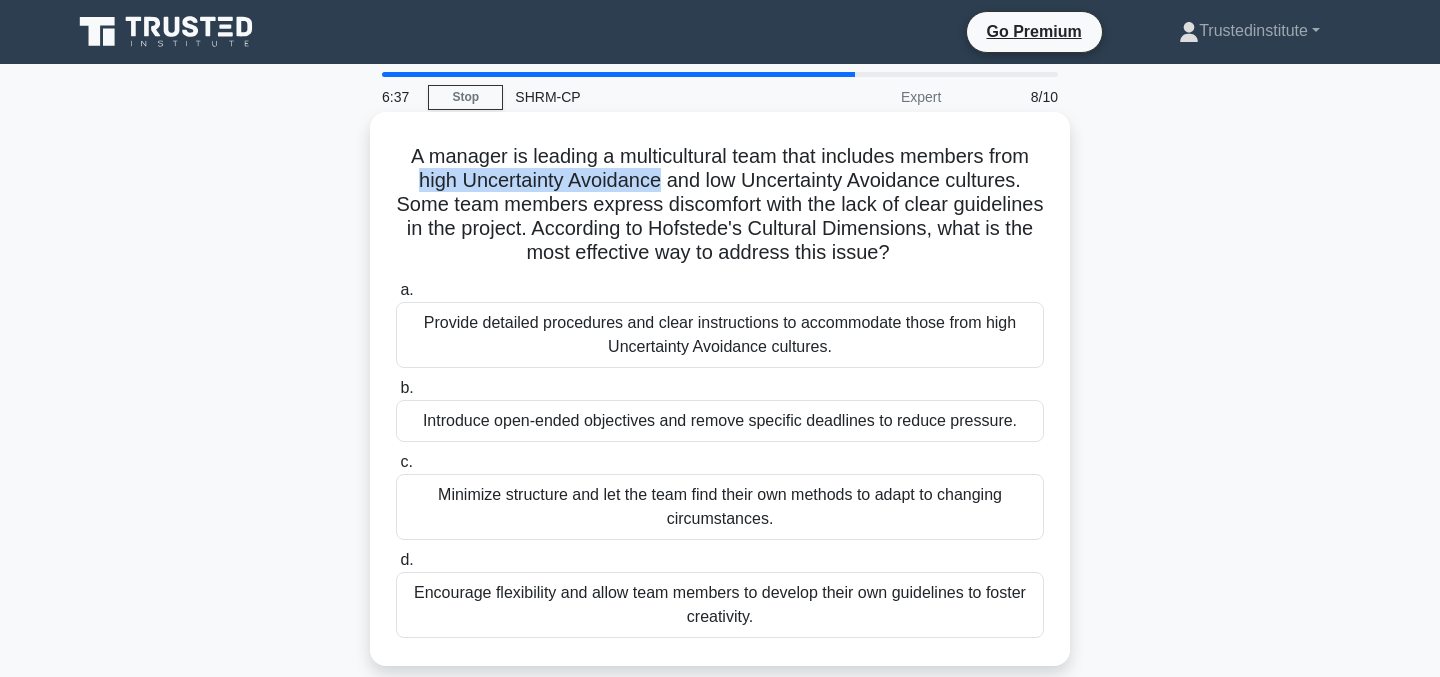 drag, startPoint x: 414, startPoint y: 181, endPoint x: 663, endPoint y: 188, distance: 249.09837 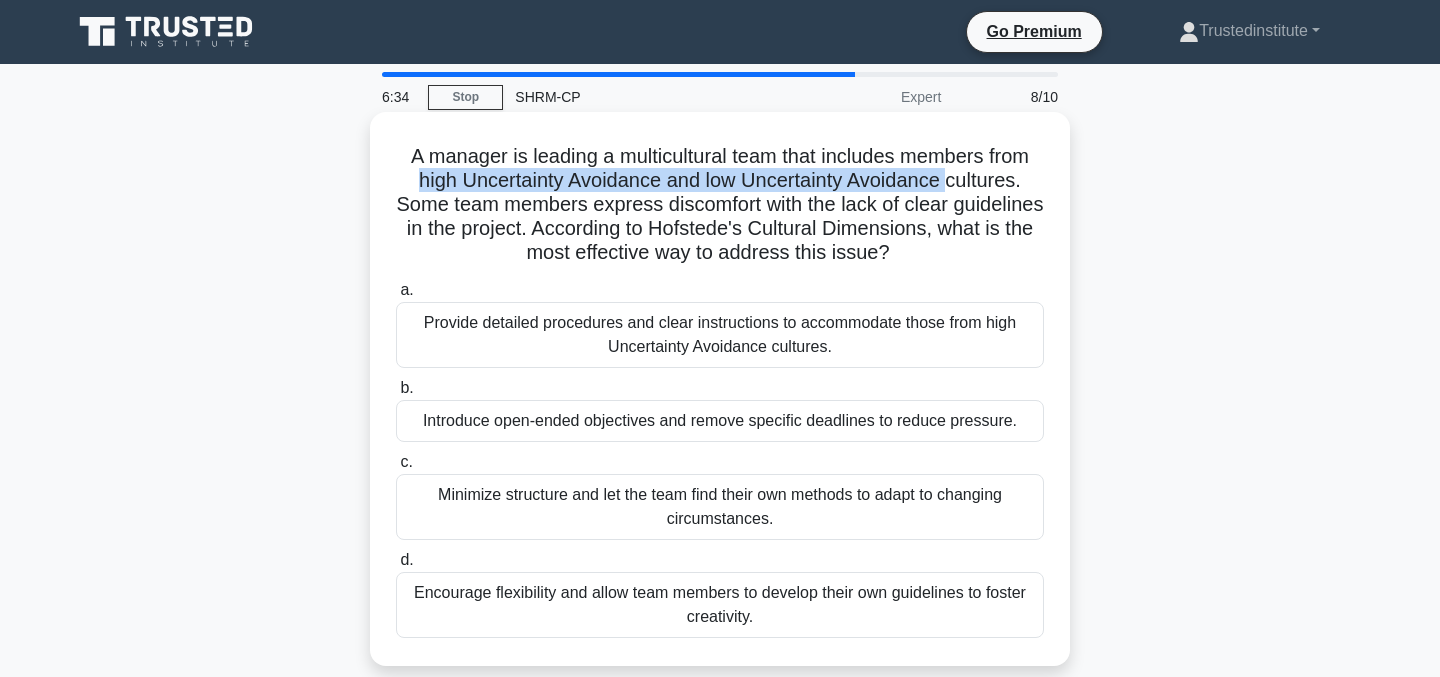 drag, startPoint x: 947, startPoint y: 182, endPoint x: 414, endPoint y: 176, distance: 533.03375 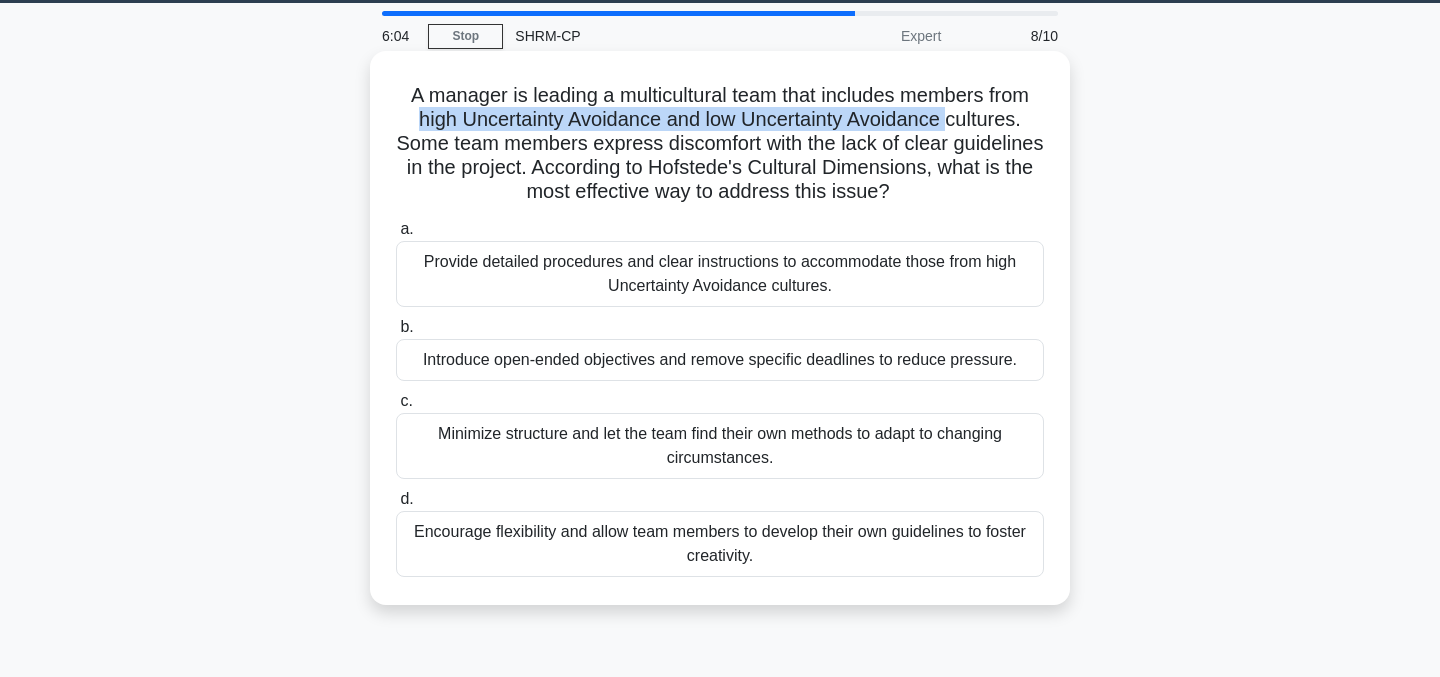 scroll, scrollTop: 81, scrollLeft: 0, axis: vertical 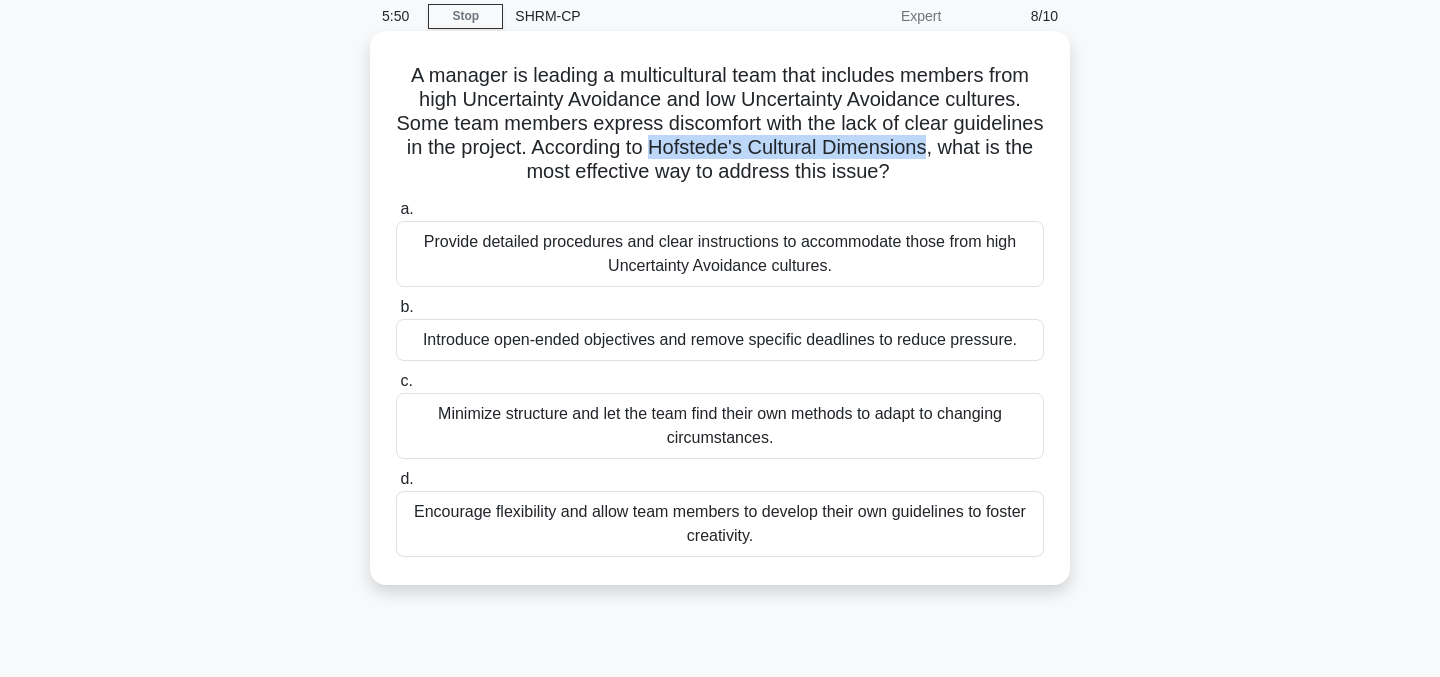 drag, startPoint x: 653, startPoint y: 151, endPoint x: 918, endPoint y: 152, distance: 265.0019 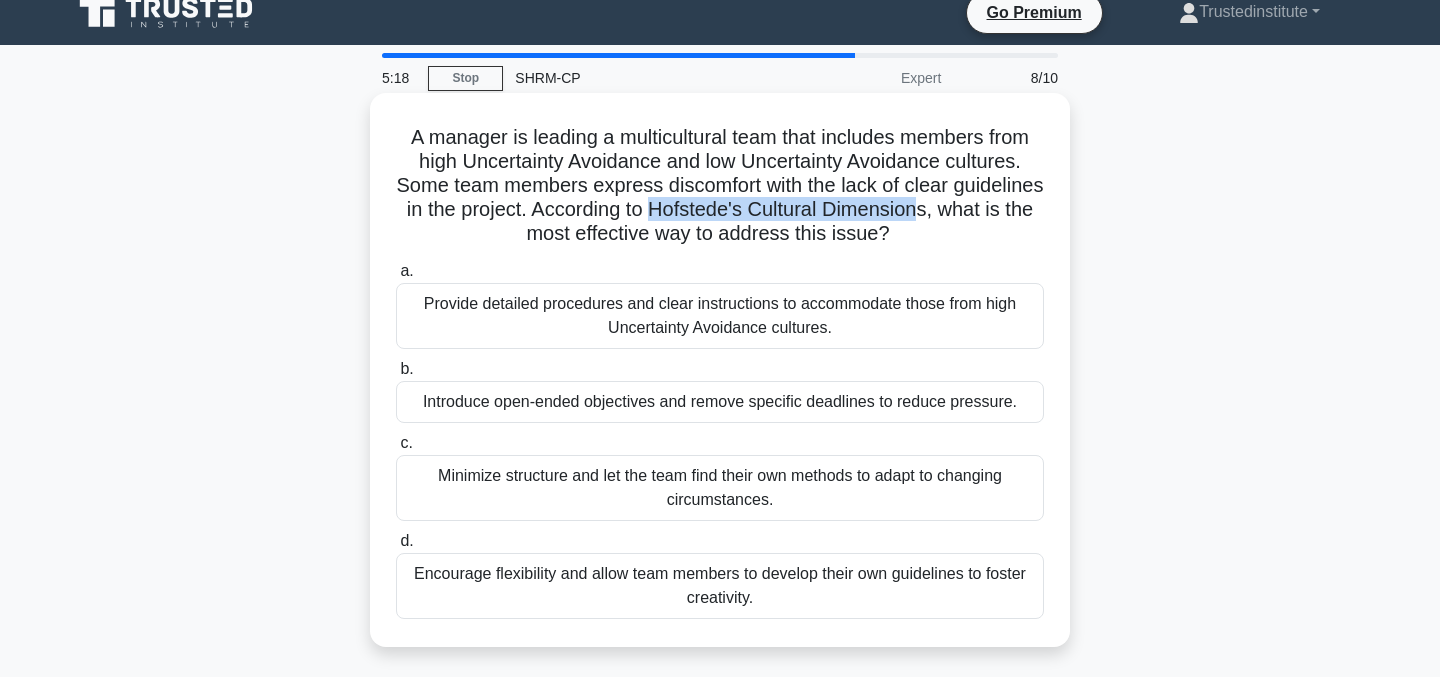 scroll, scrollTop: 16, scrollLeft: 0, axis: vertical 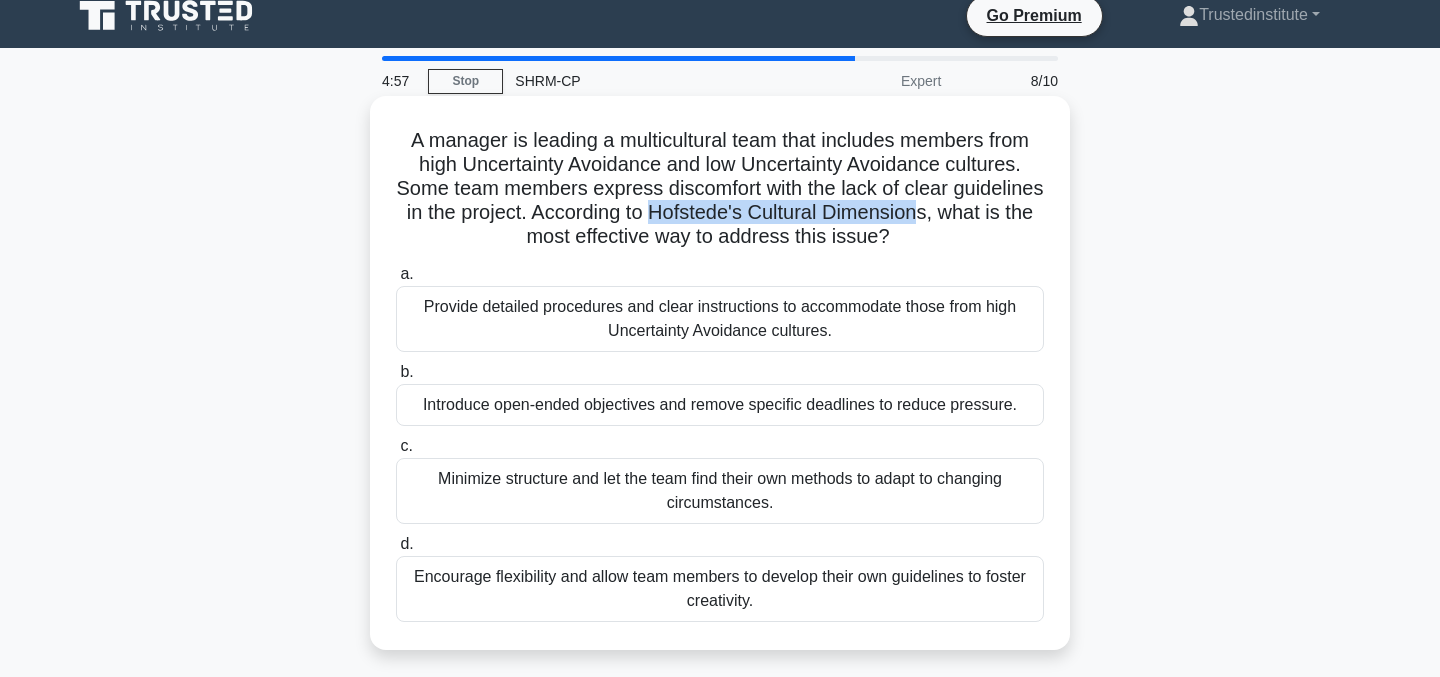 click on "Introduce open-ended objectives and remove specific deadlines to reduce pressure." at bounding box center [720, 405] 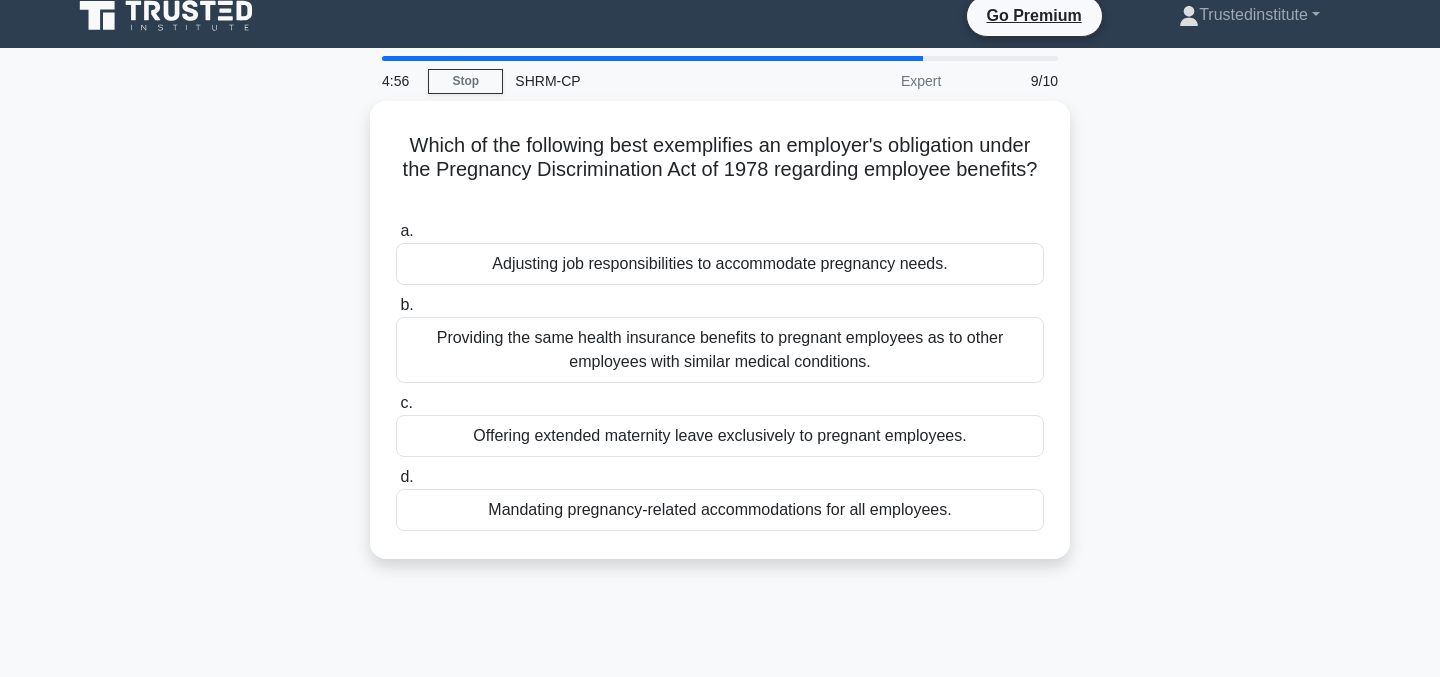 scroll, scrollTop: 0, scrollLeft: 0, axis: both 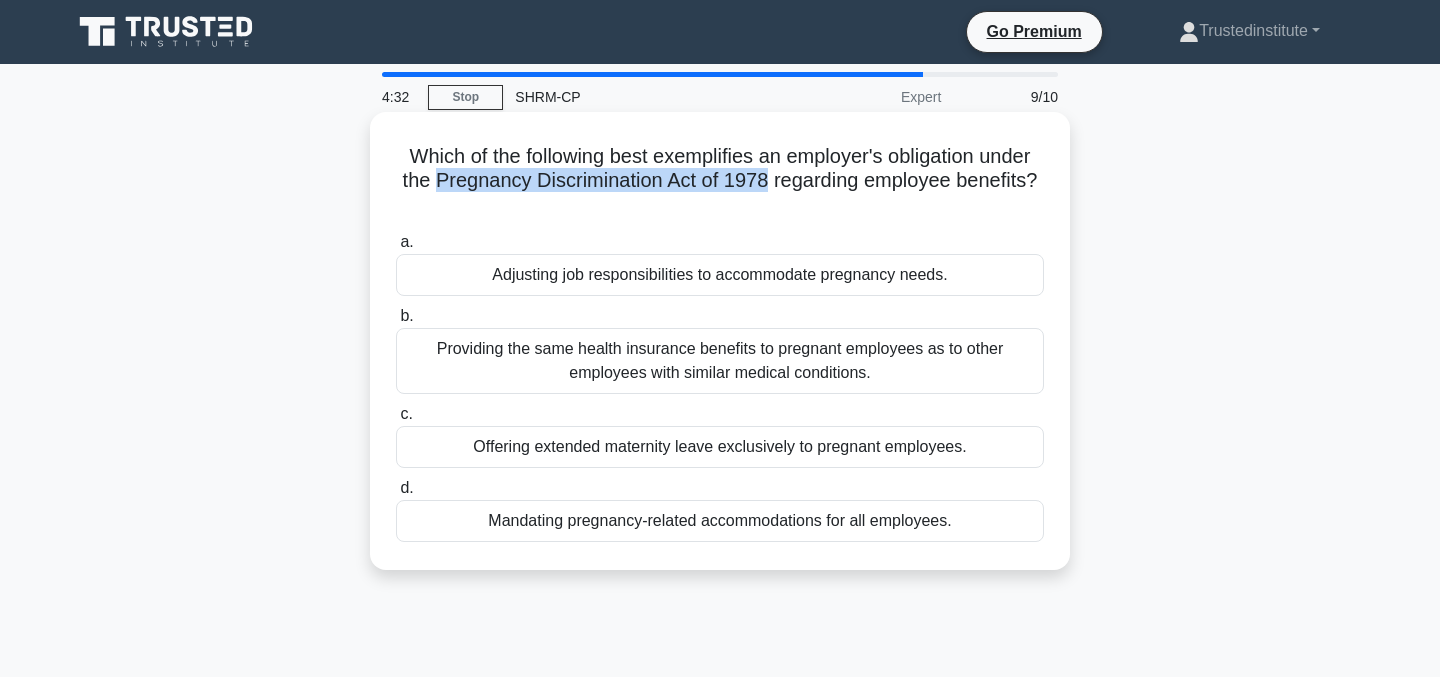 drag, startPoint x: 437, startPoint y: 180, endPoint x: 769, endPoint y: 182, distance: 332.006 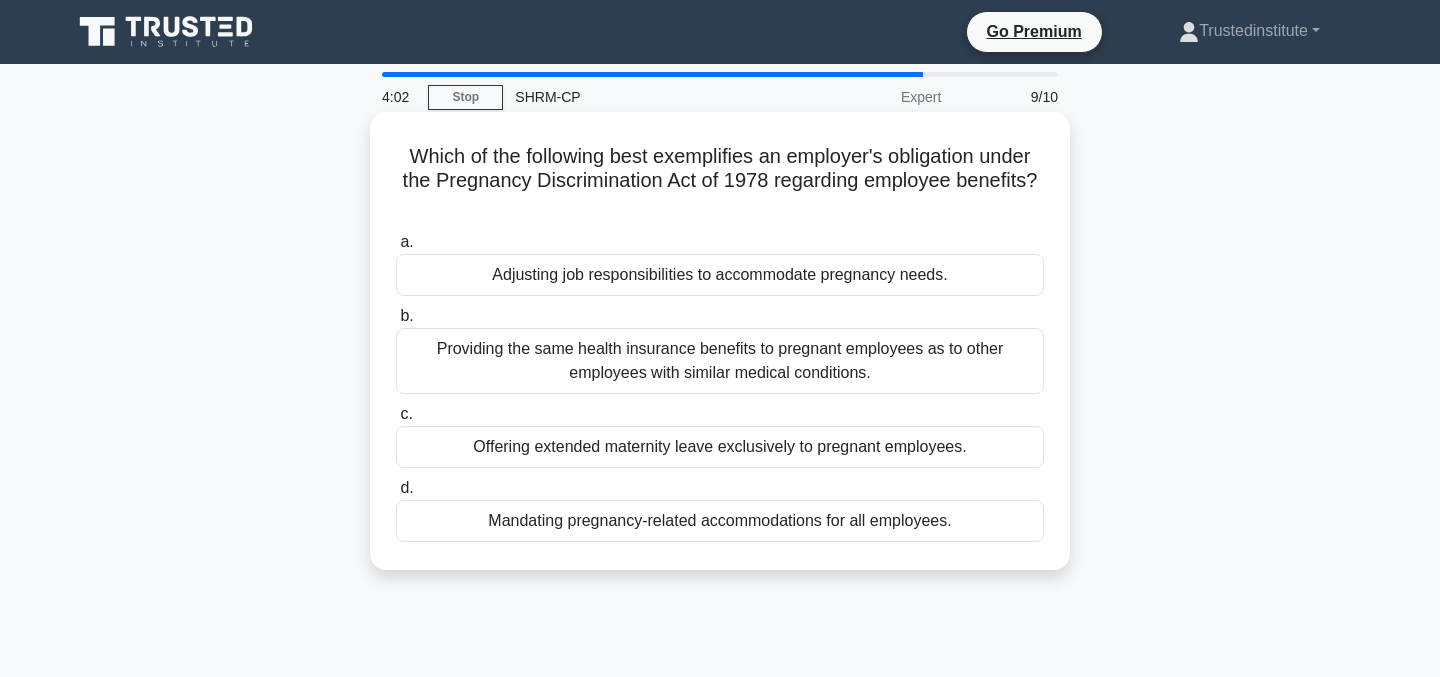 click on "Providing the same health insurance benefits to pregnant employees as to other employees with similar medical conditions." at bounding box center [720, 361] 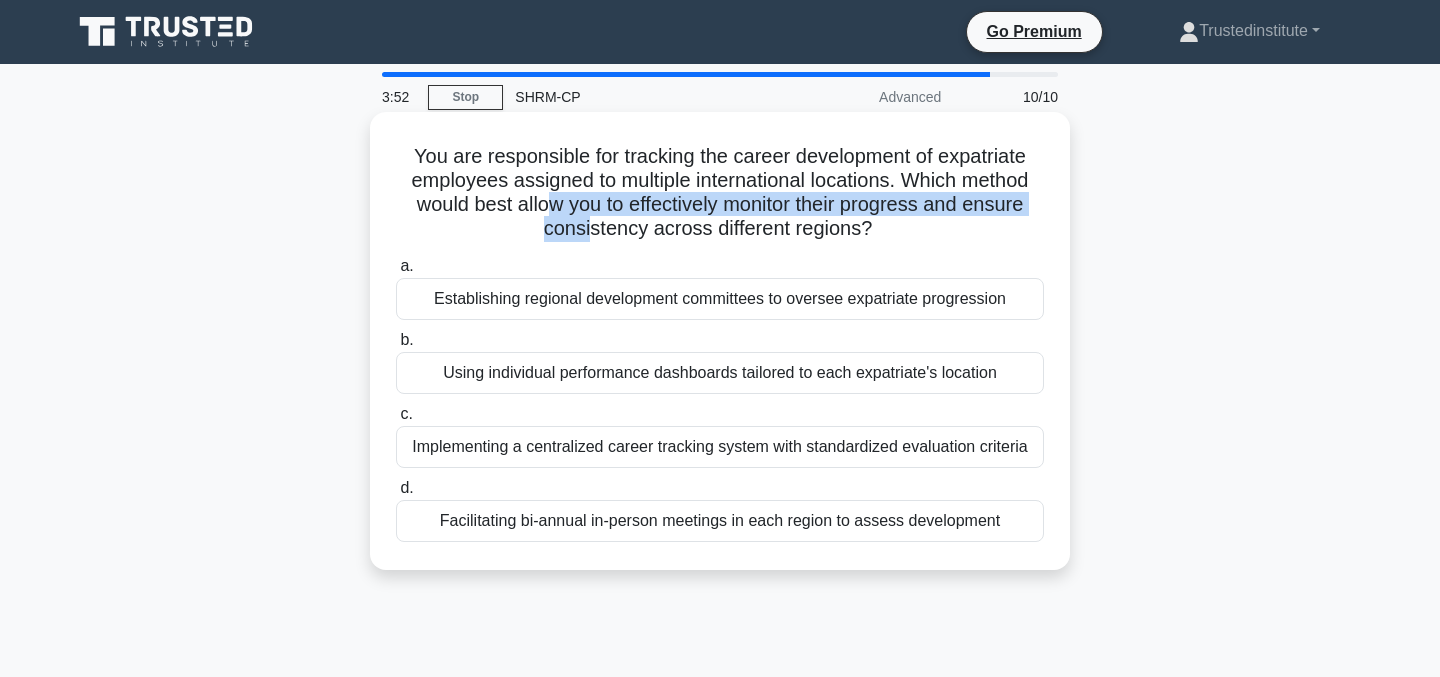 drag, startPoint x: 541, startPoint y: 201, endPoint x: 587, endPoint y: 225, distance: 51.884487 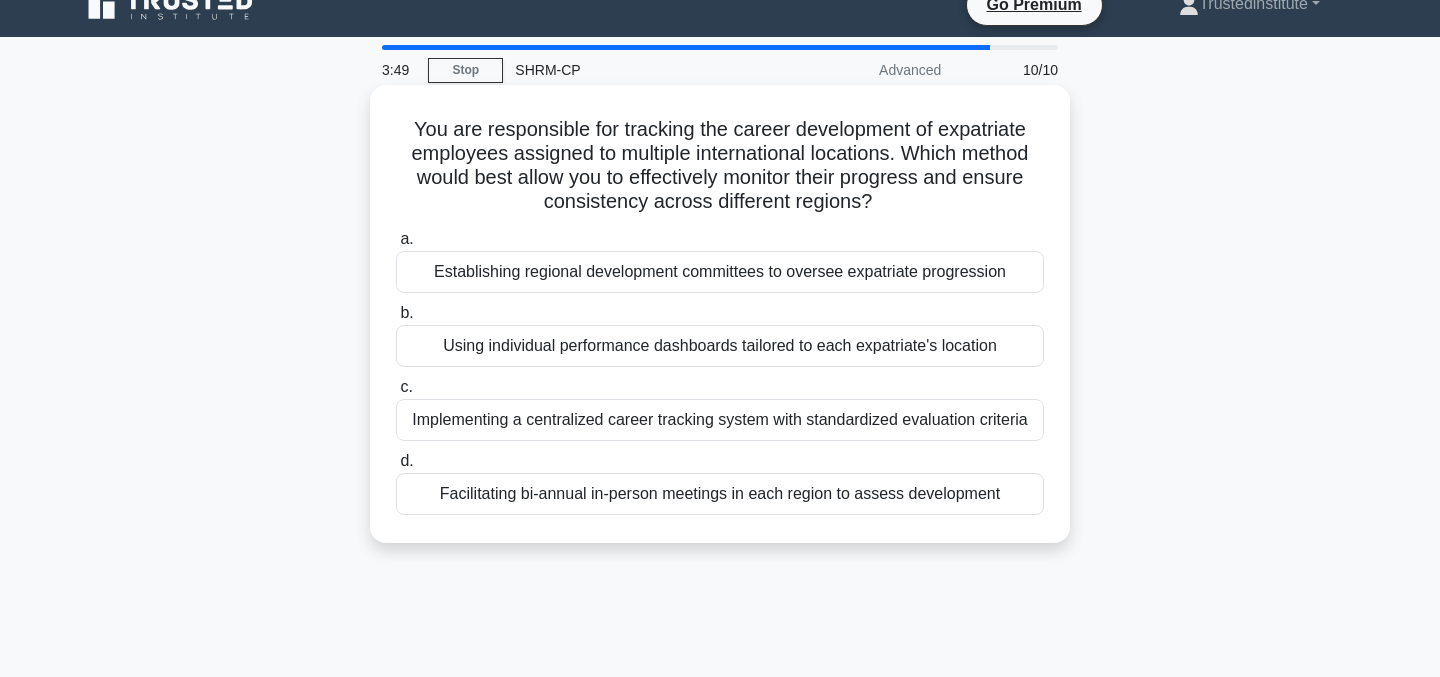 scroll, scrollTop: 29, scrollLeft: 0, axis: vertical 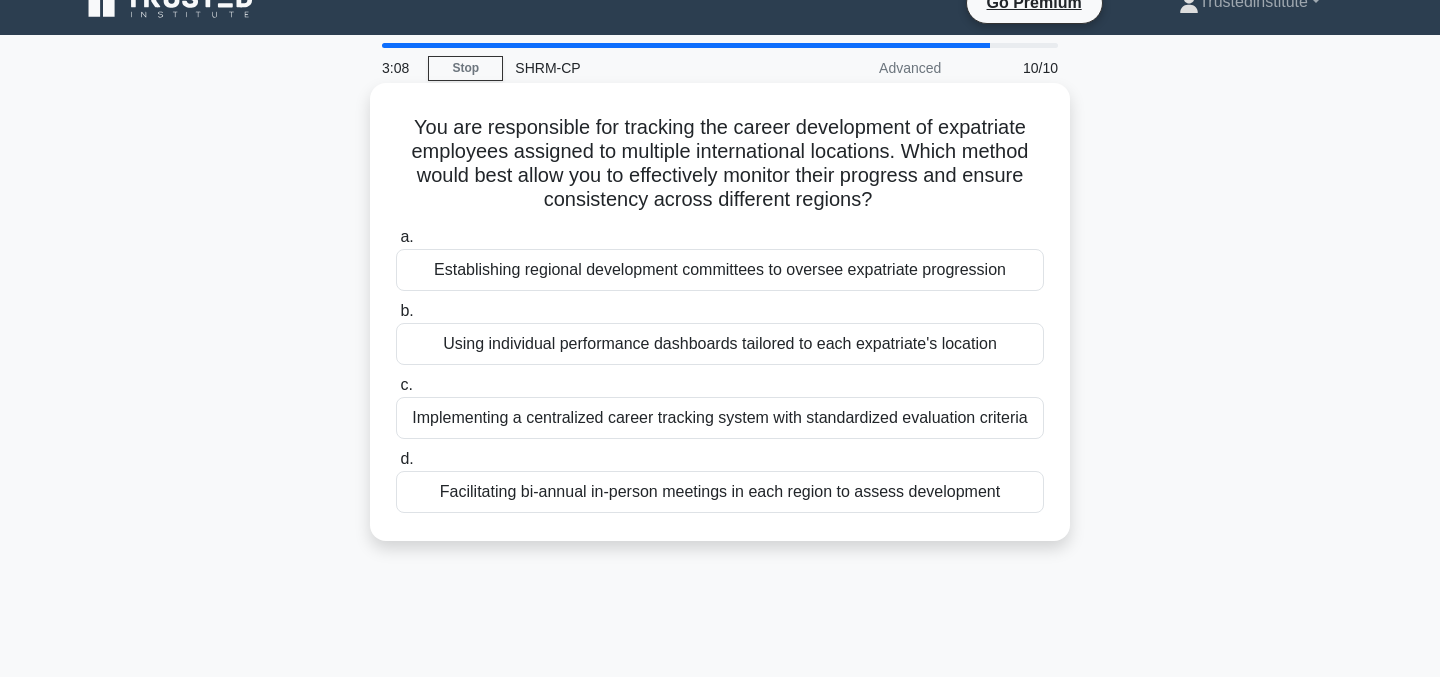 click on "Implementing a centralized career tracking system with standardized evaluation criteria" at bounding box center (720, 418) 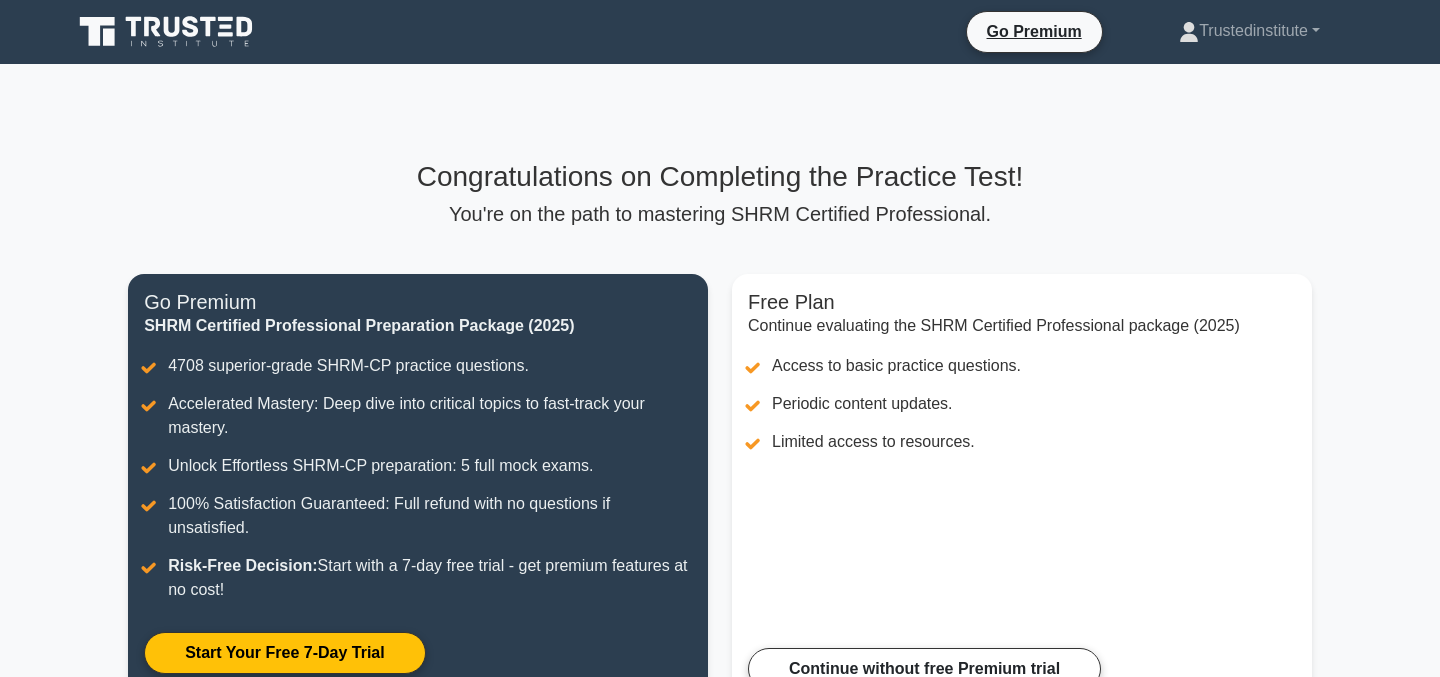 scroll, scrollTop: 0, scrollLeft: 0, axis: both 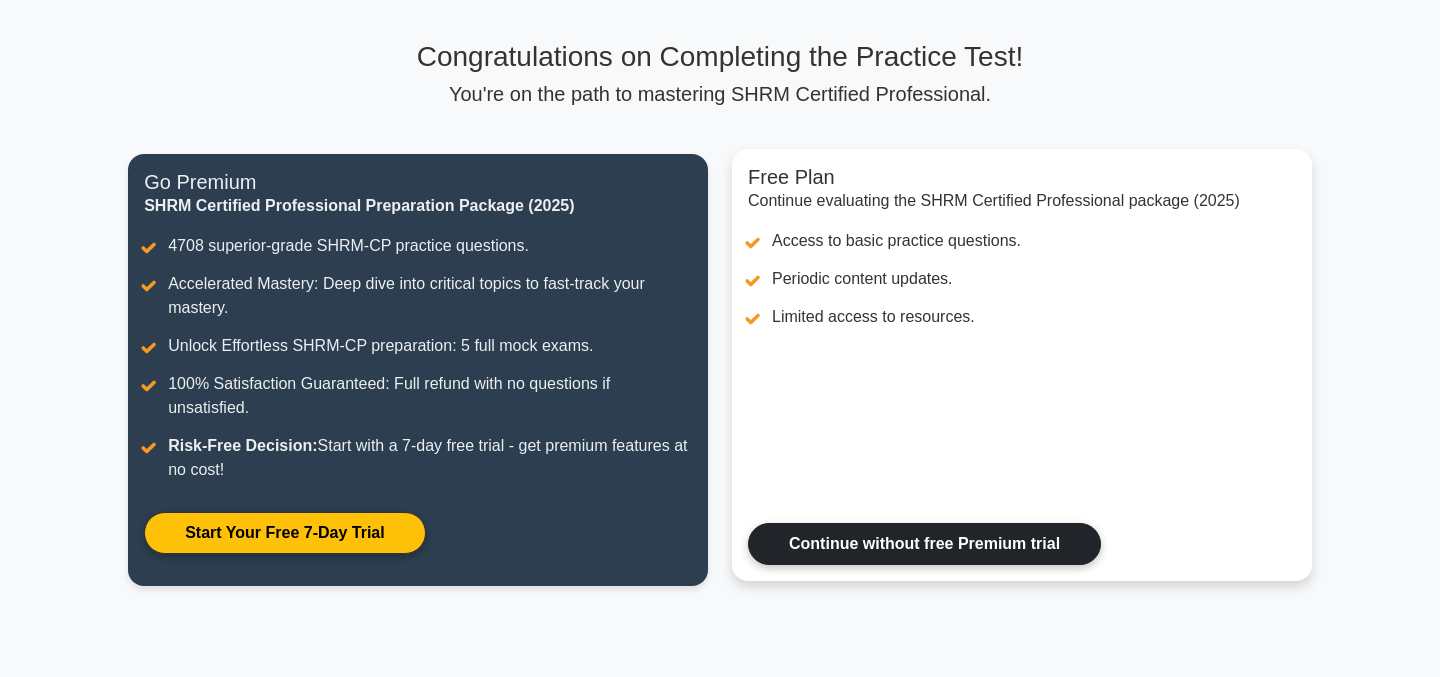 click on "Continue without free Premium trial" at bounding box center (924, 544) 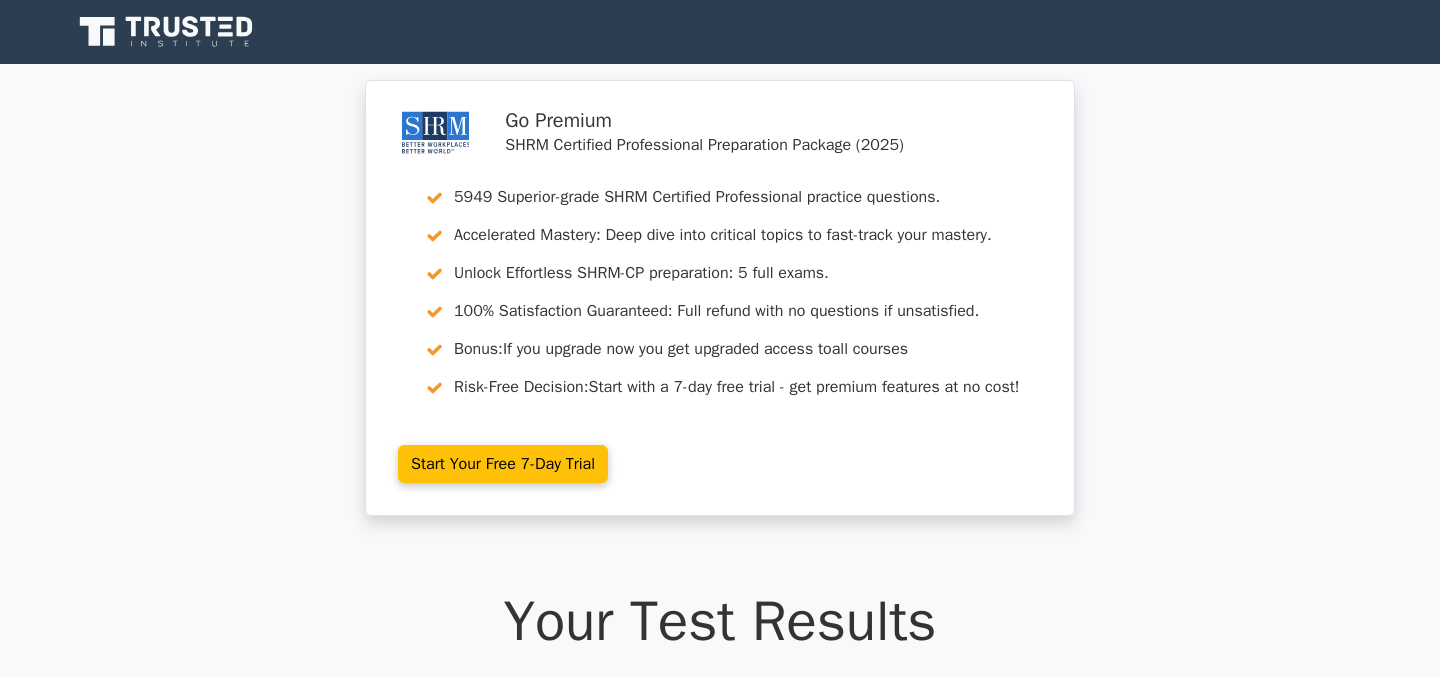 scroll, scrollTop: 0, scrollLeft: 0, axis: both 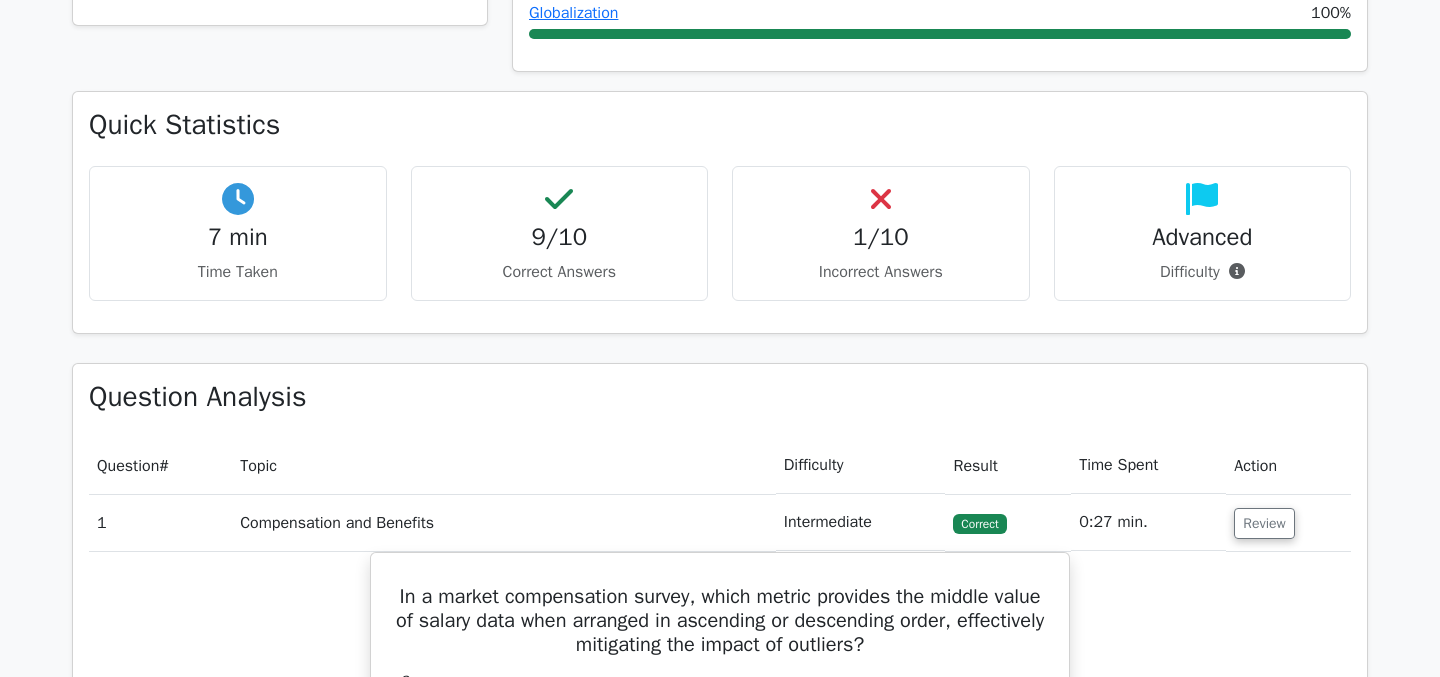 click at bounding box center [881, 199] 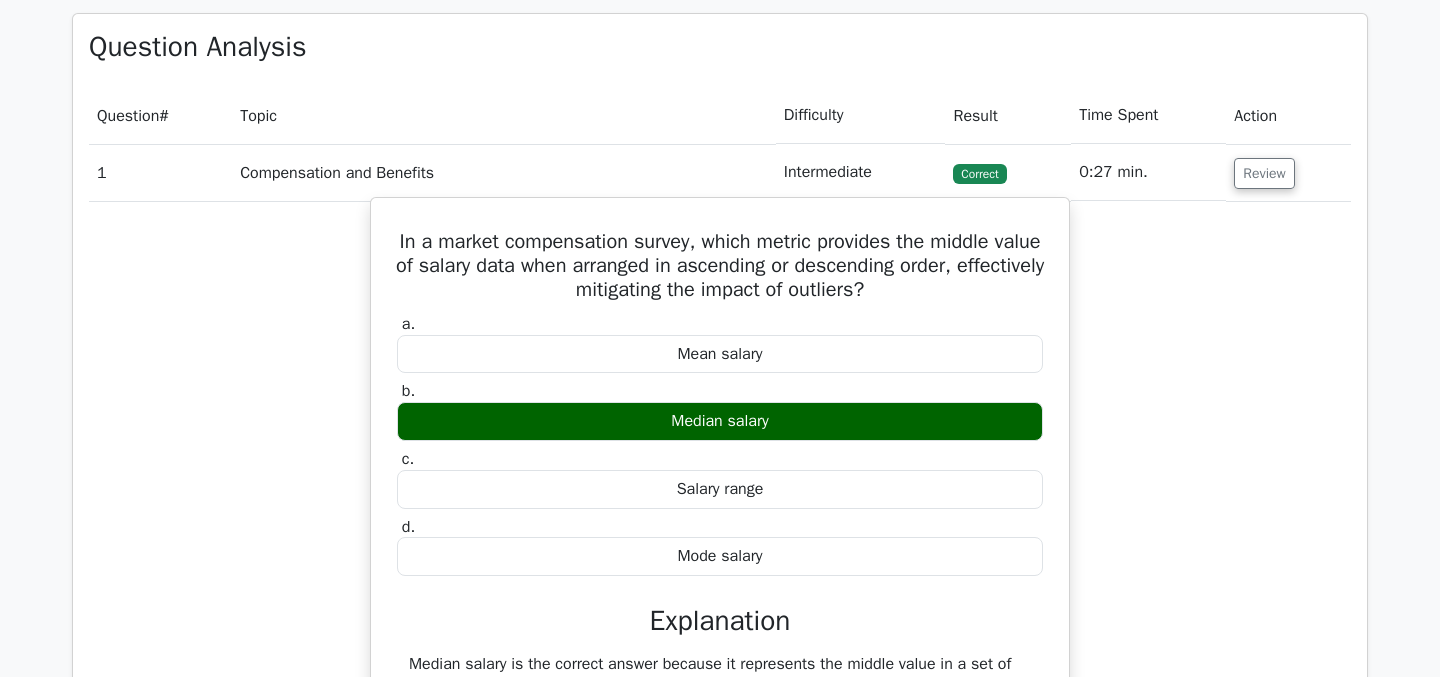 scroll, scrollTop: 1391, scrollLeft: 0, axis: vertical 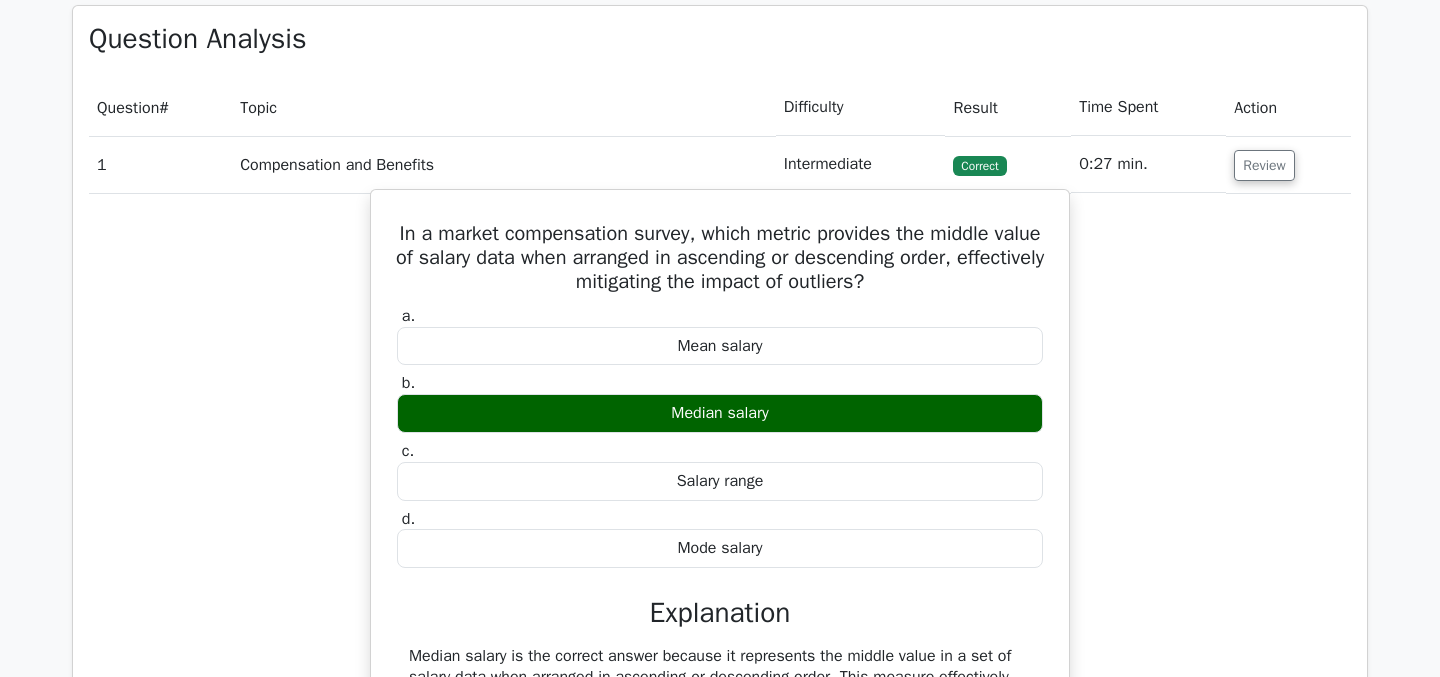 click on "a.
Mean salary" at bounding box center (720, 336) 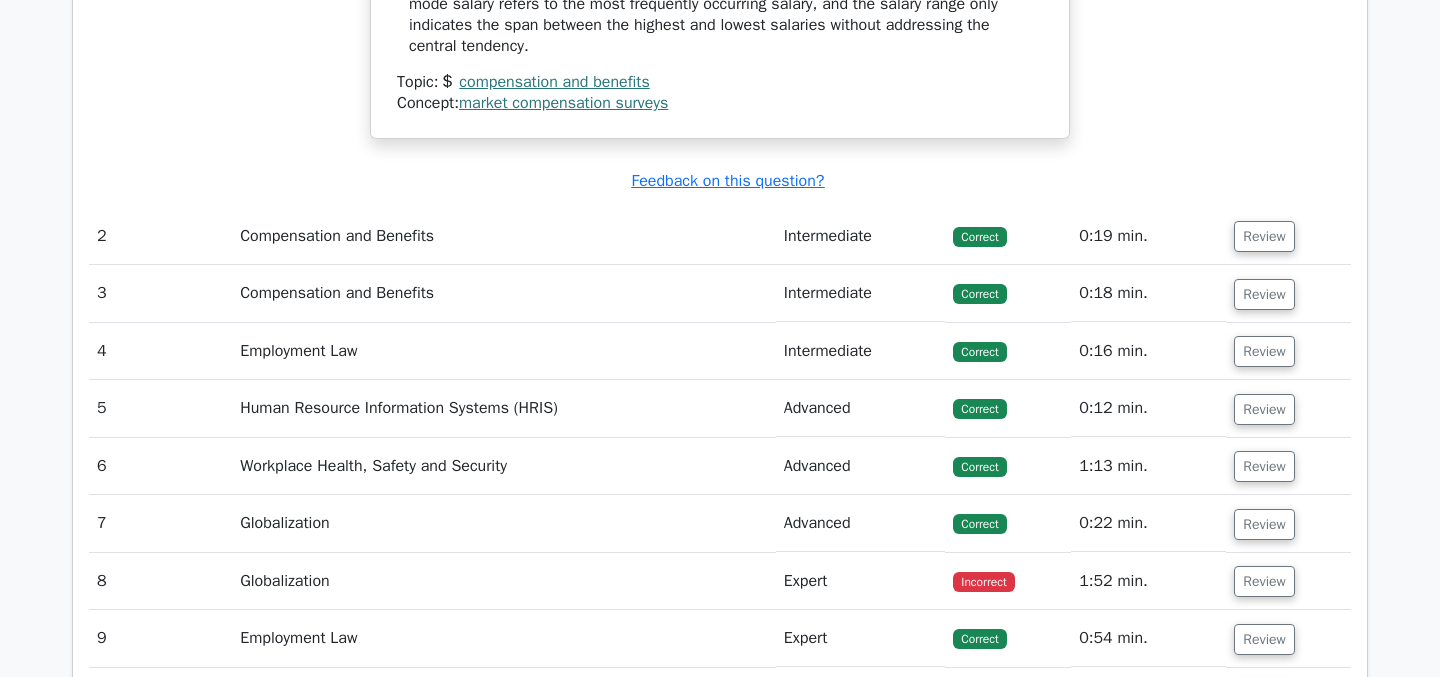 scroll, scrollTop: 2172, scrollLeft: 0, axis: vertical 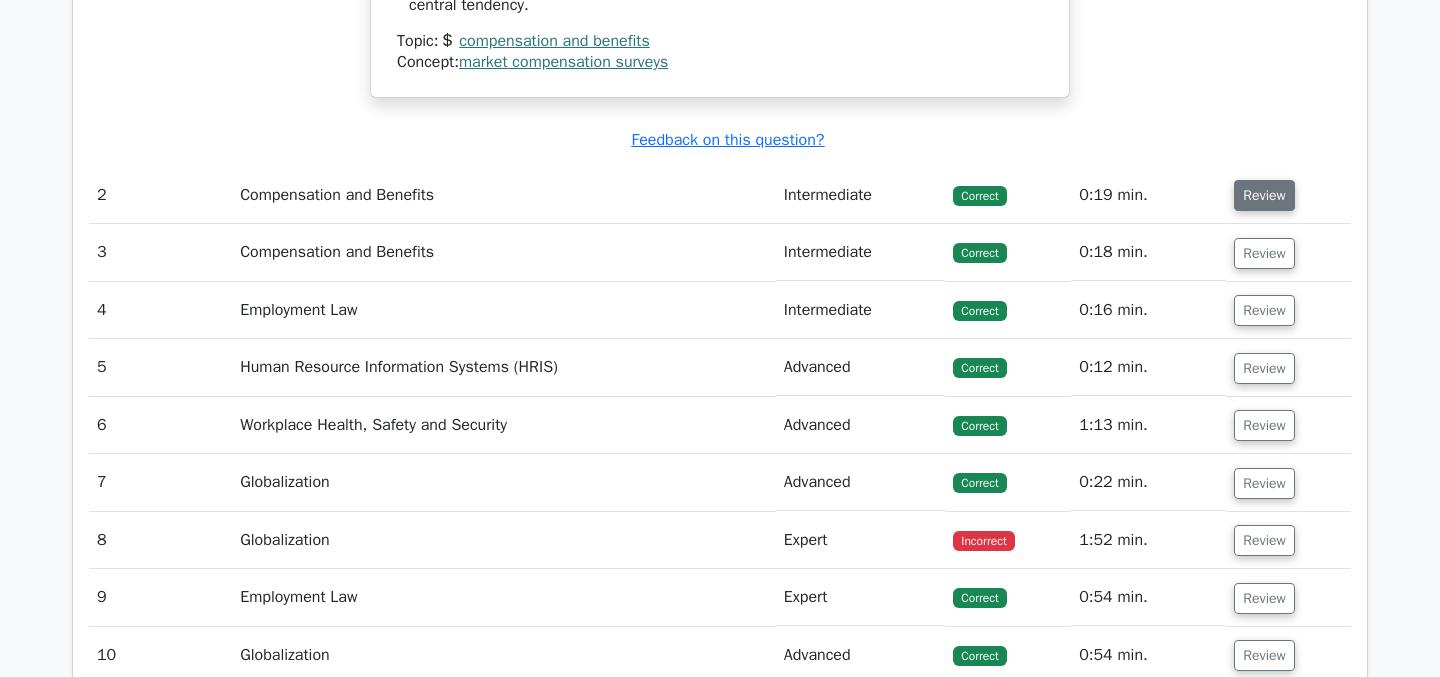 click on "Review" at bounding box center [1264, 195] 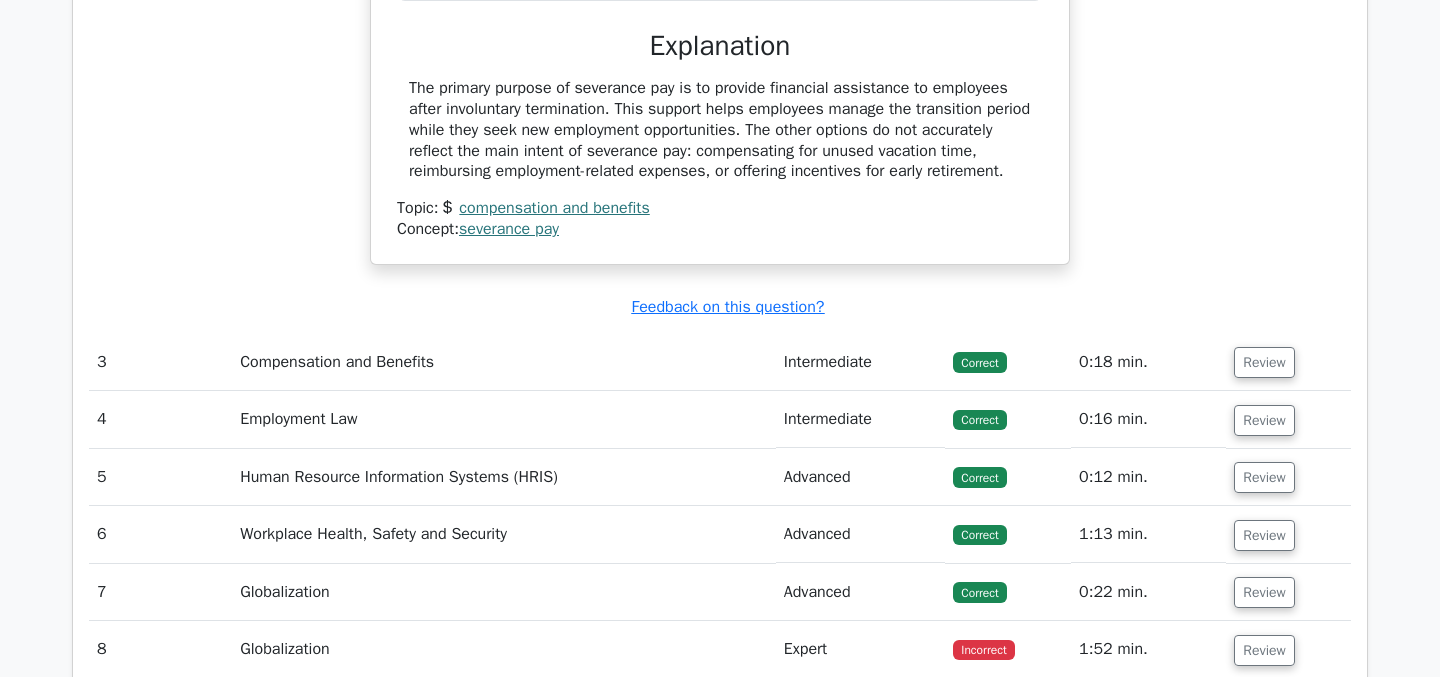 scroll, scrollTop: 3006, scrollLeft: 0, axis: vertical 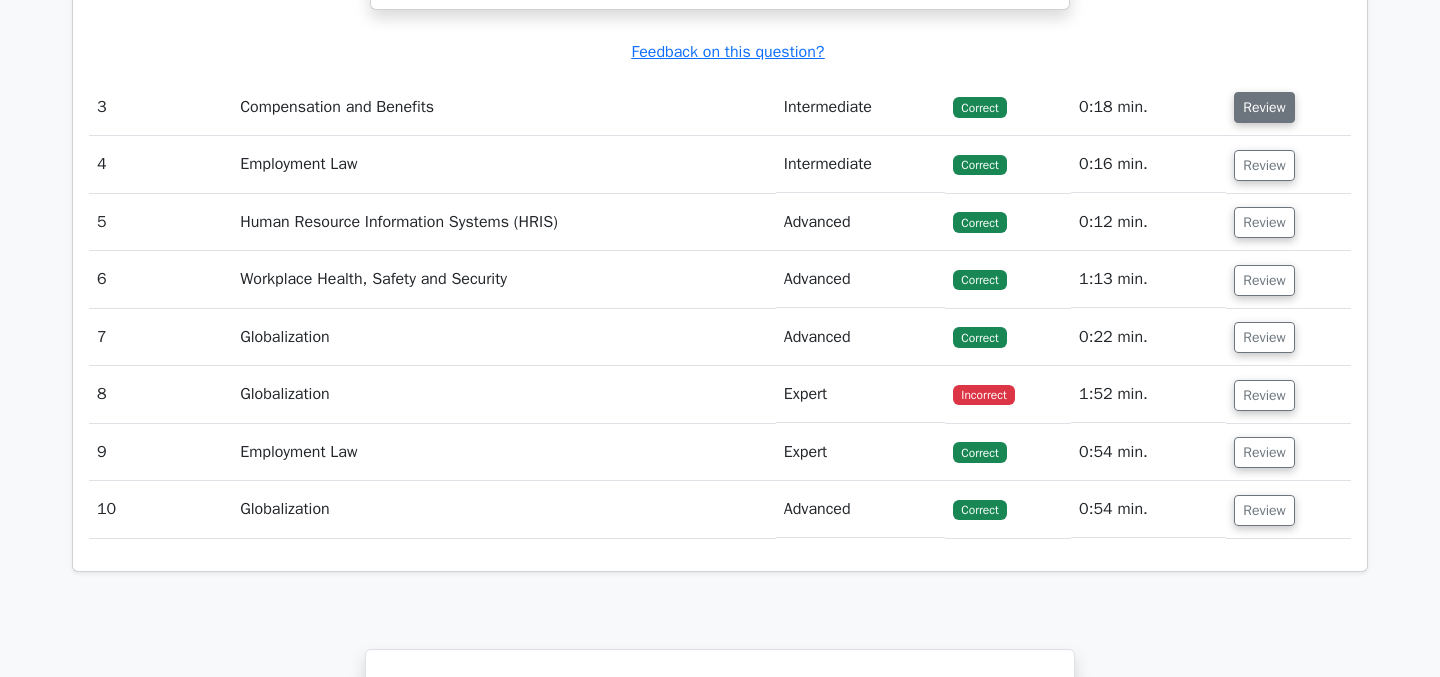 click on "Review" at bounding box center [1264, 107] 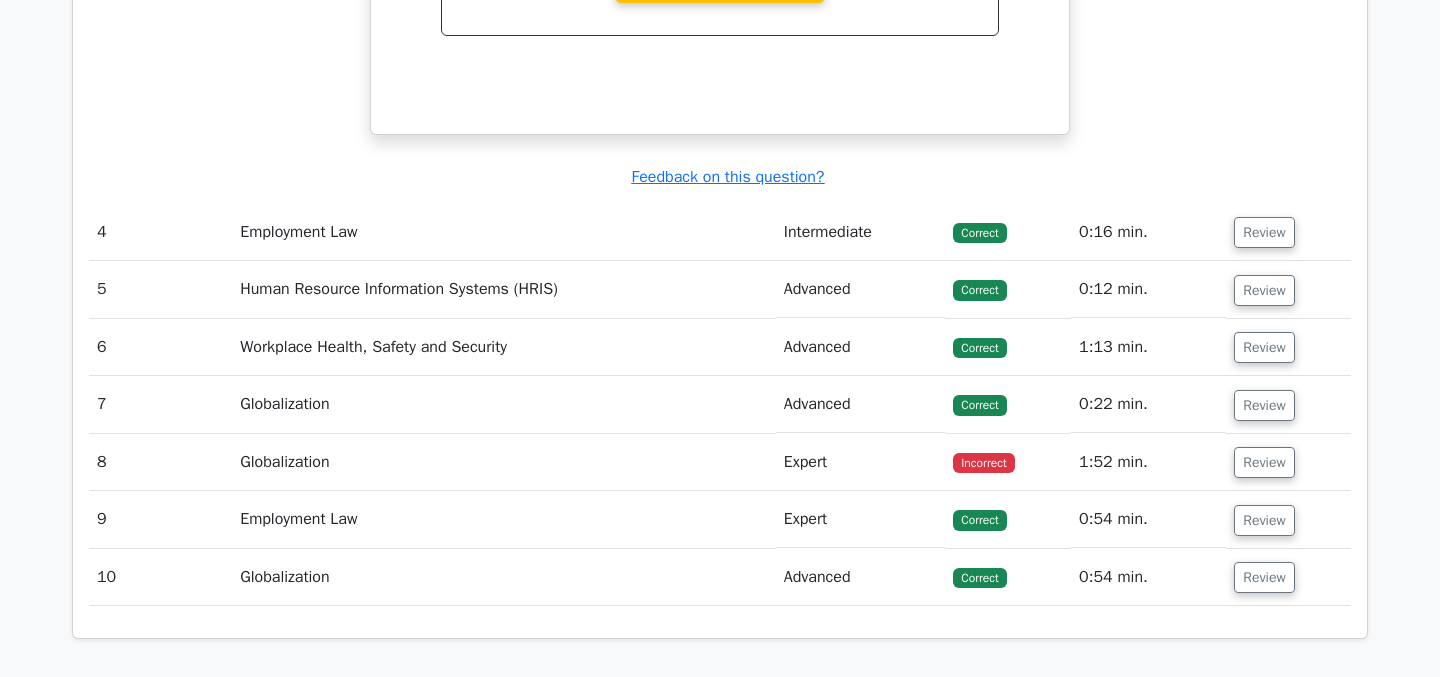 scroll, scrollTop: 3748, scrollLeft: 0, axis: vertical 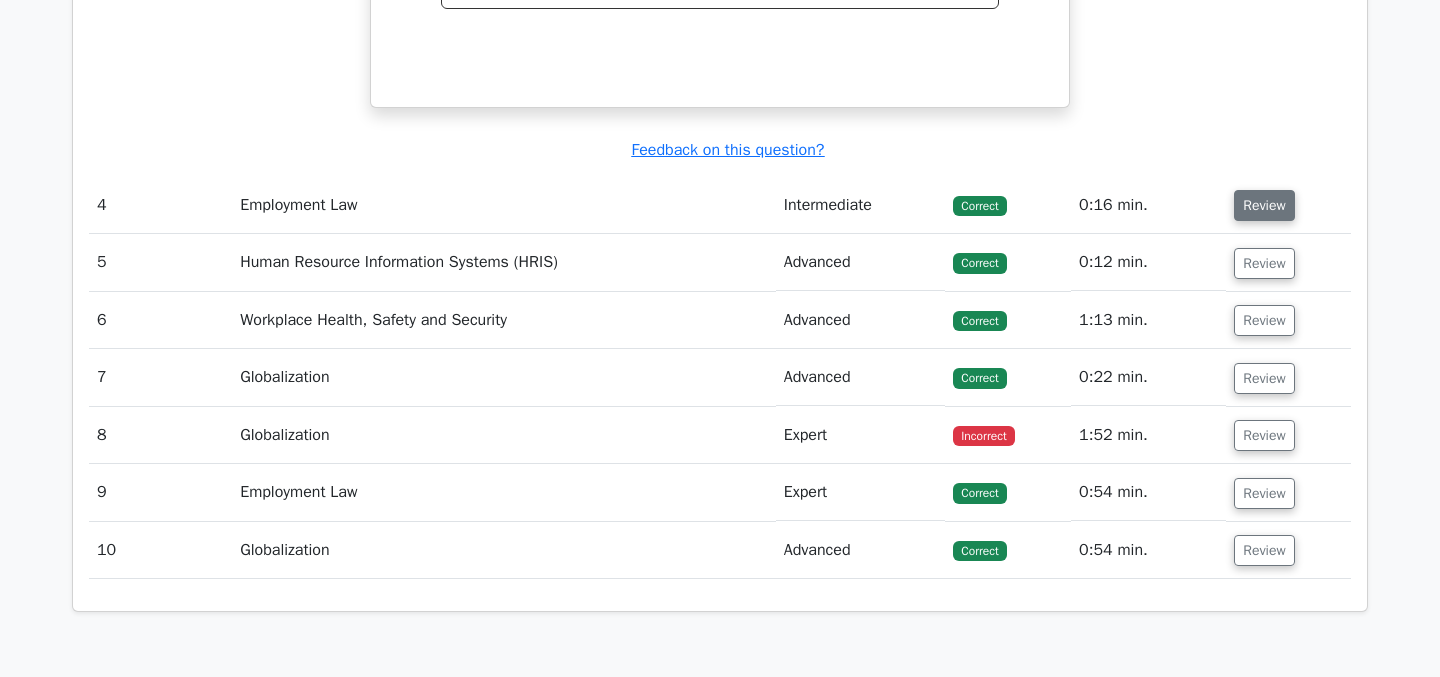 click on "Review" at bounding box center [1264, 205] 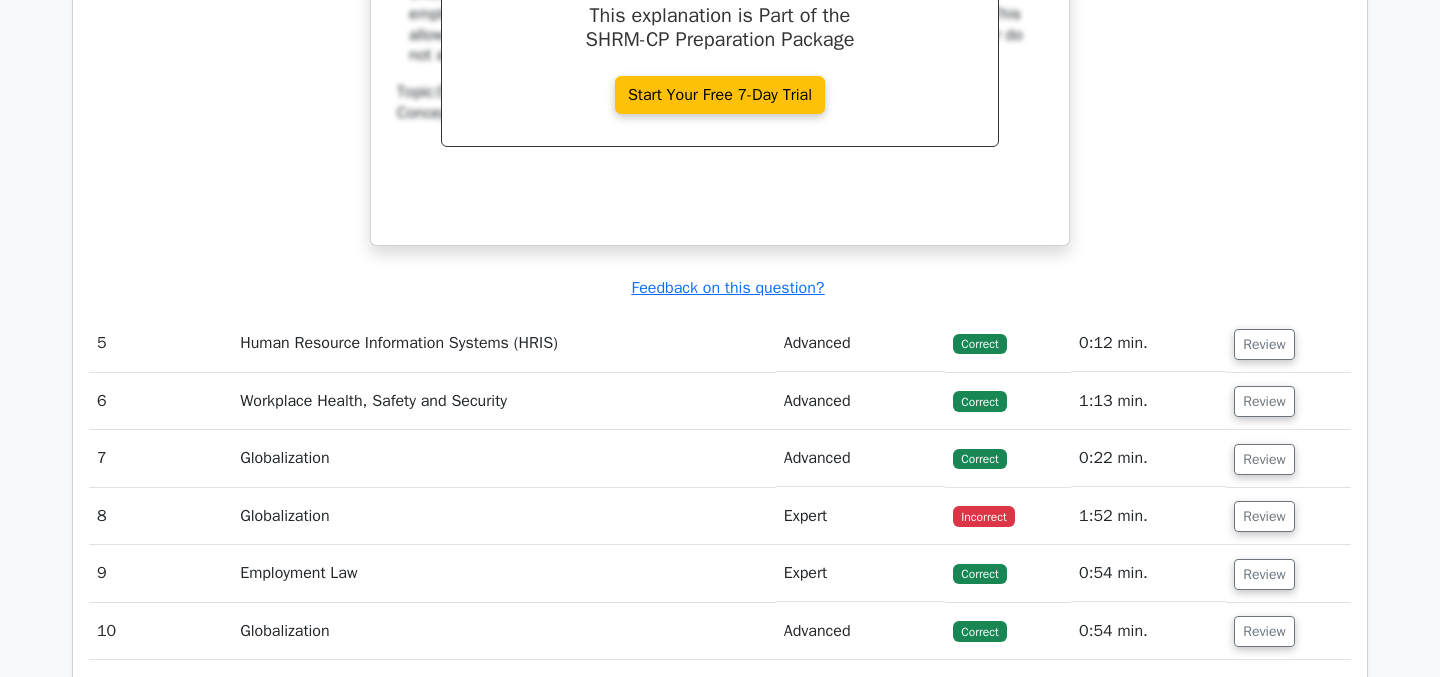 scroll, scrollTop: 4511, scrollLeft: 0, axis: vertical 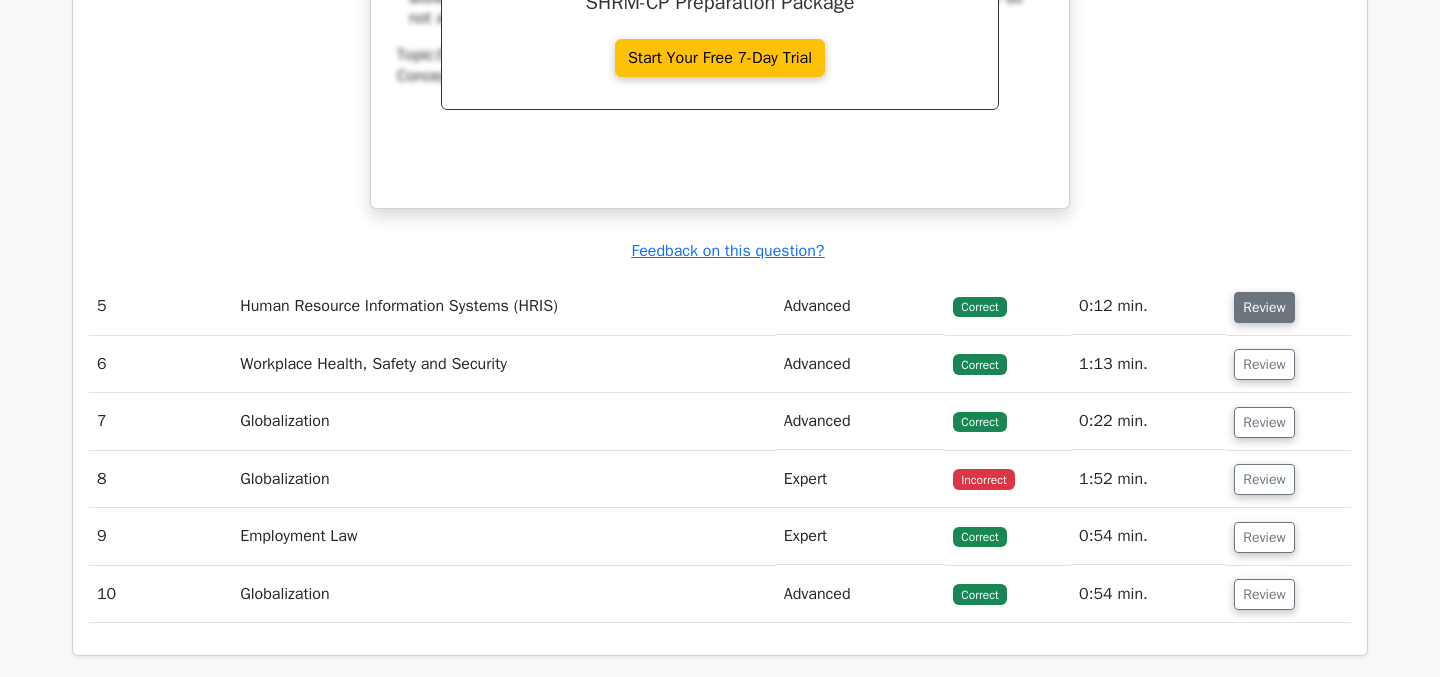 click on "Review" at bounding box center (1264, 307) 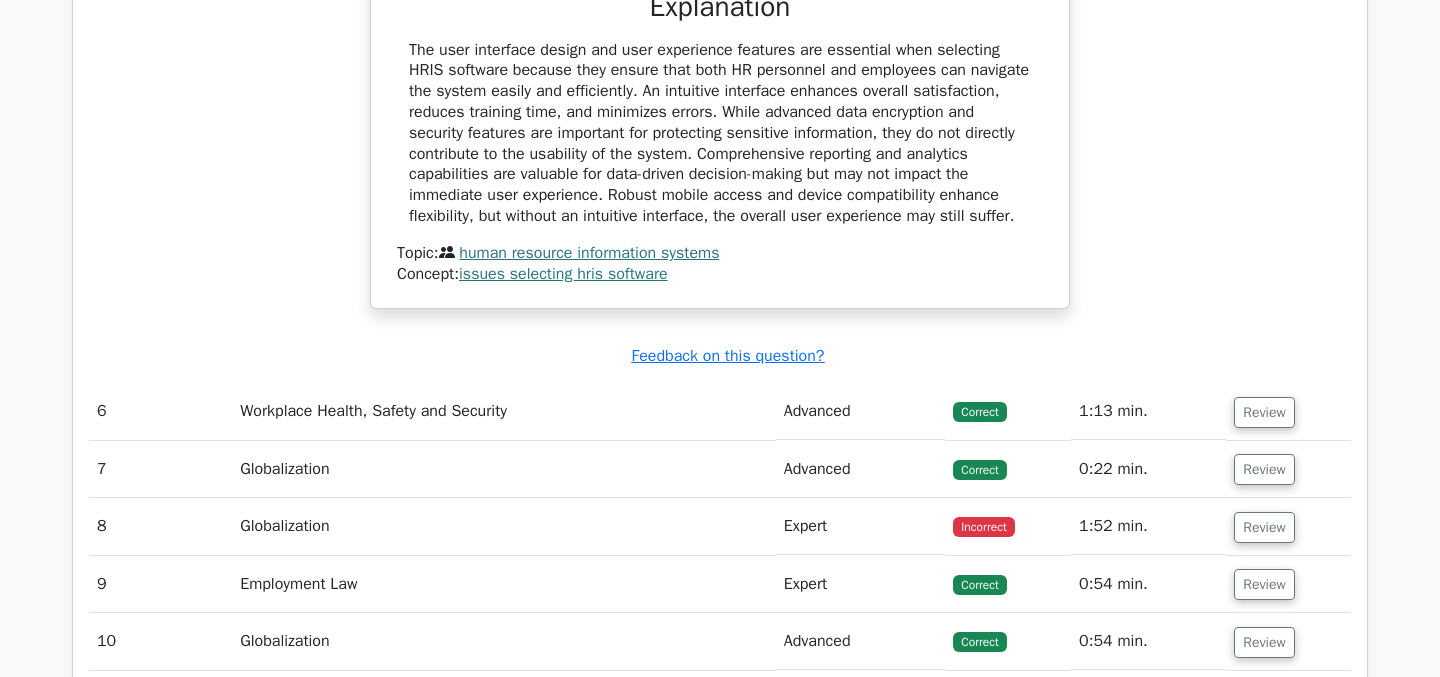 scroll, scrollTop: 5324, scrollLeft: 0, axis: vertical 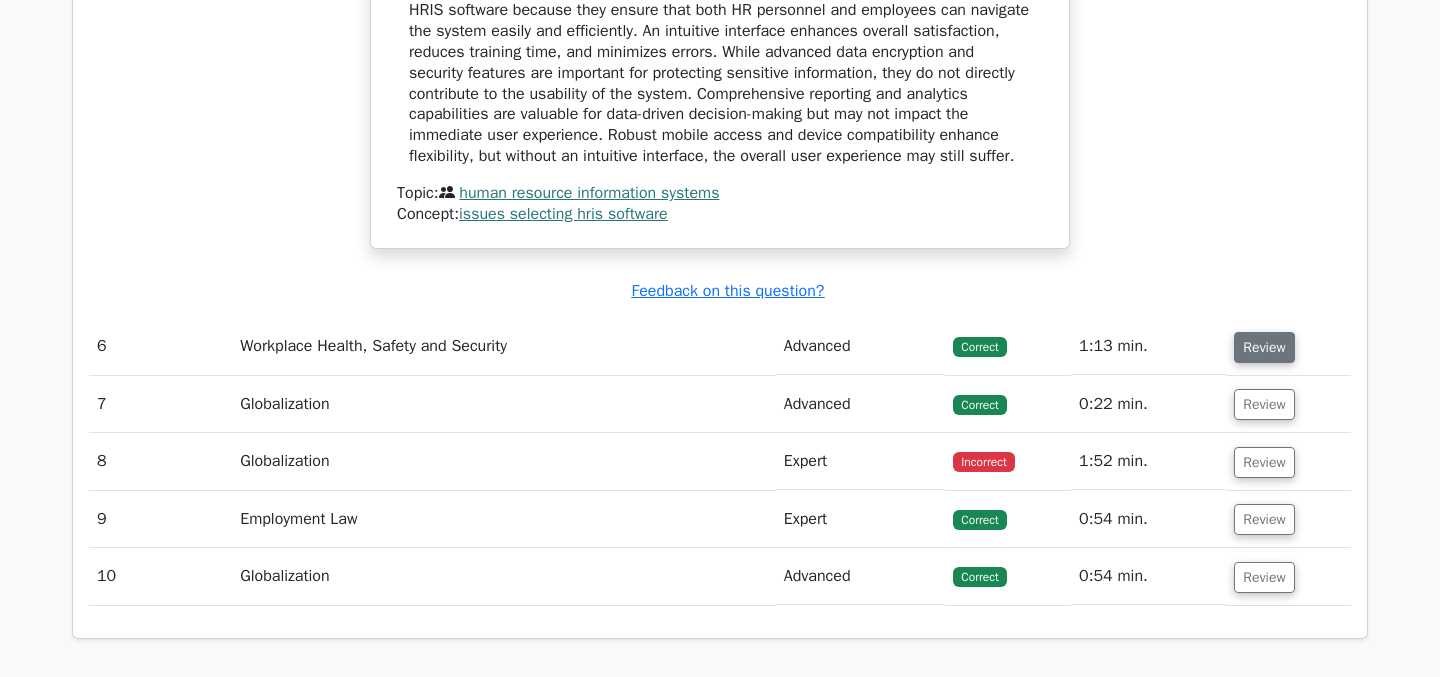 click on "Review" at bounding box center [1264, 347] 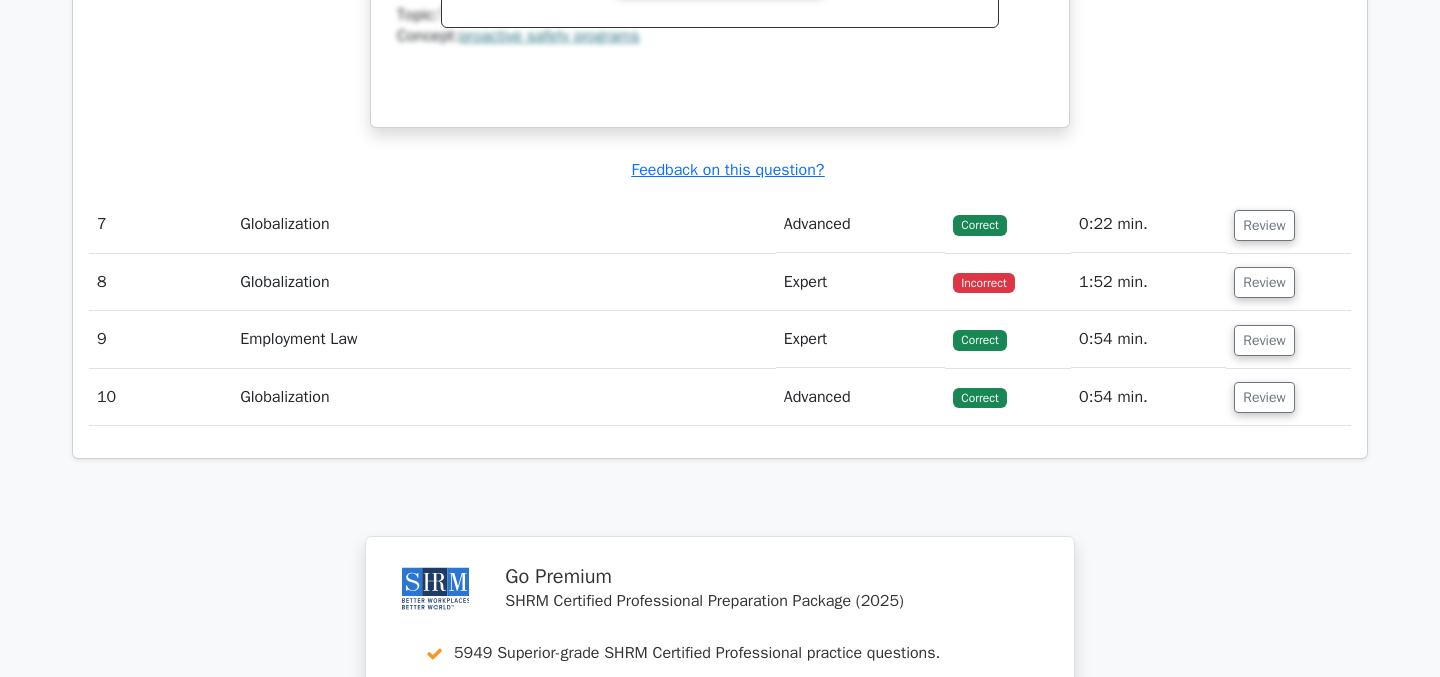 scroll, scrollTop: 6313, scrollLeft: 0, axis: vertical 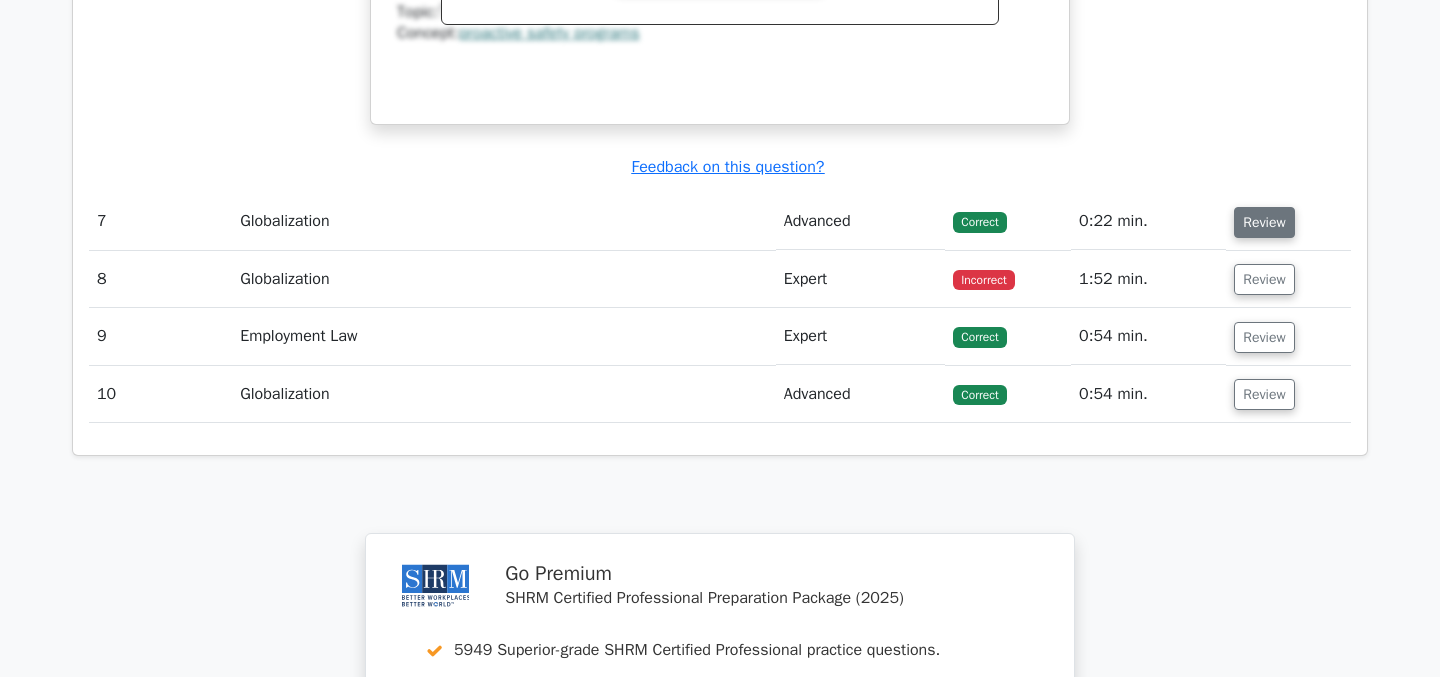 click on "Review" at bounding box center [1264, 222] 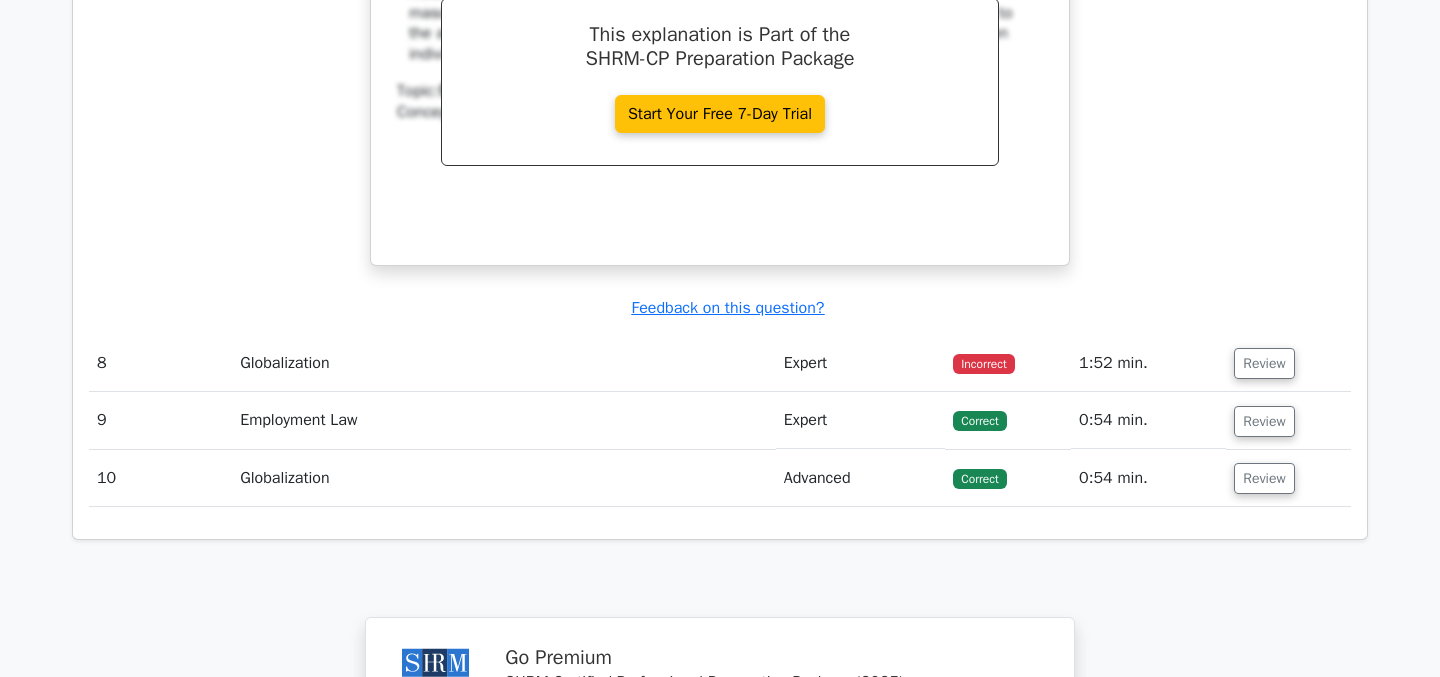 scroll, scrollTop: 7106, scrollLeft: 0, axis: vertical 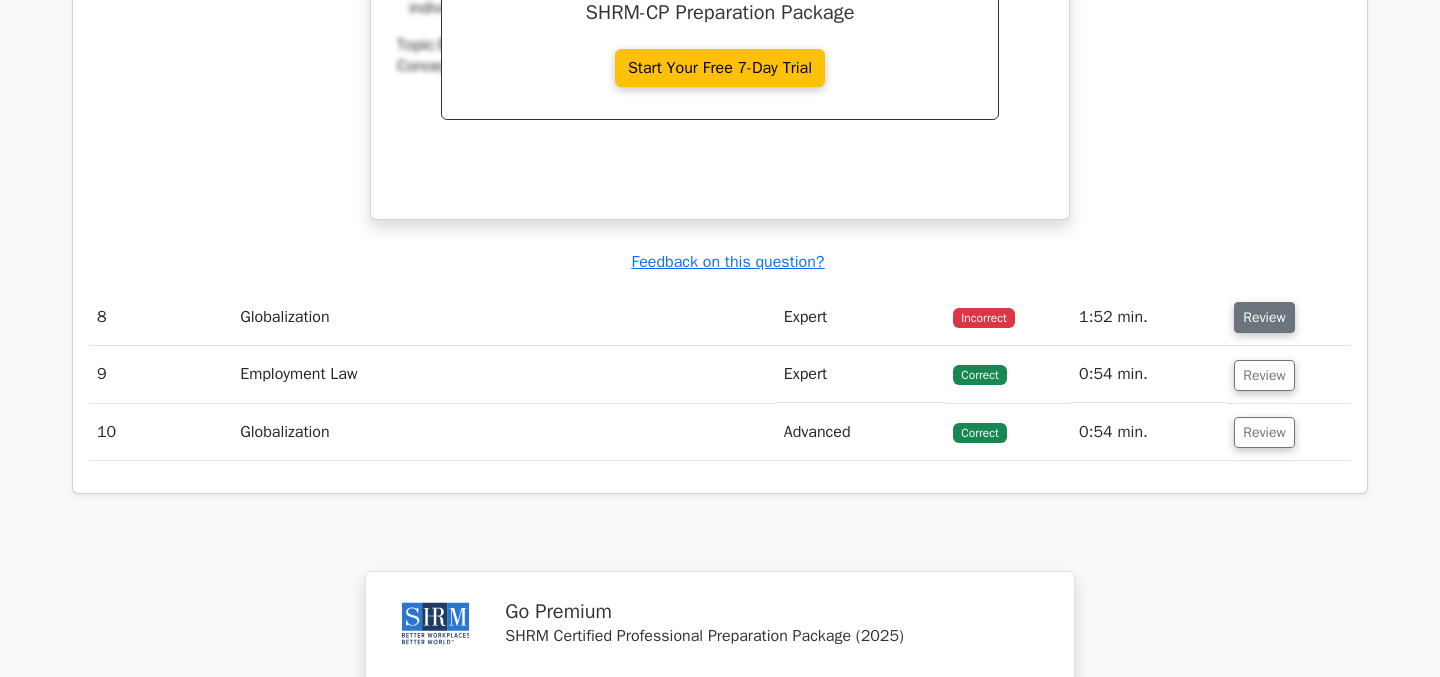 click on "Review" at bounding box center (1264, 317) 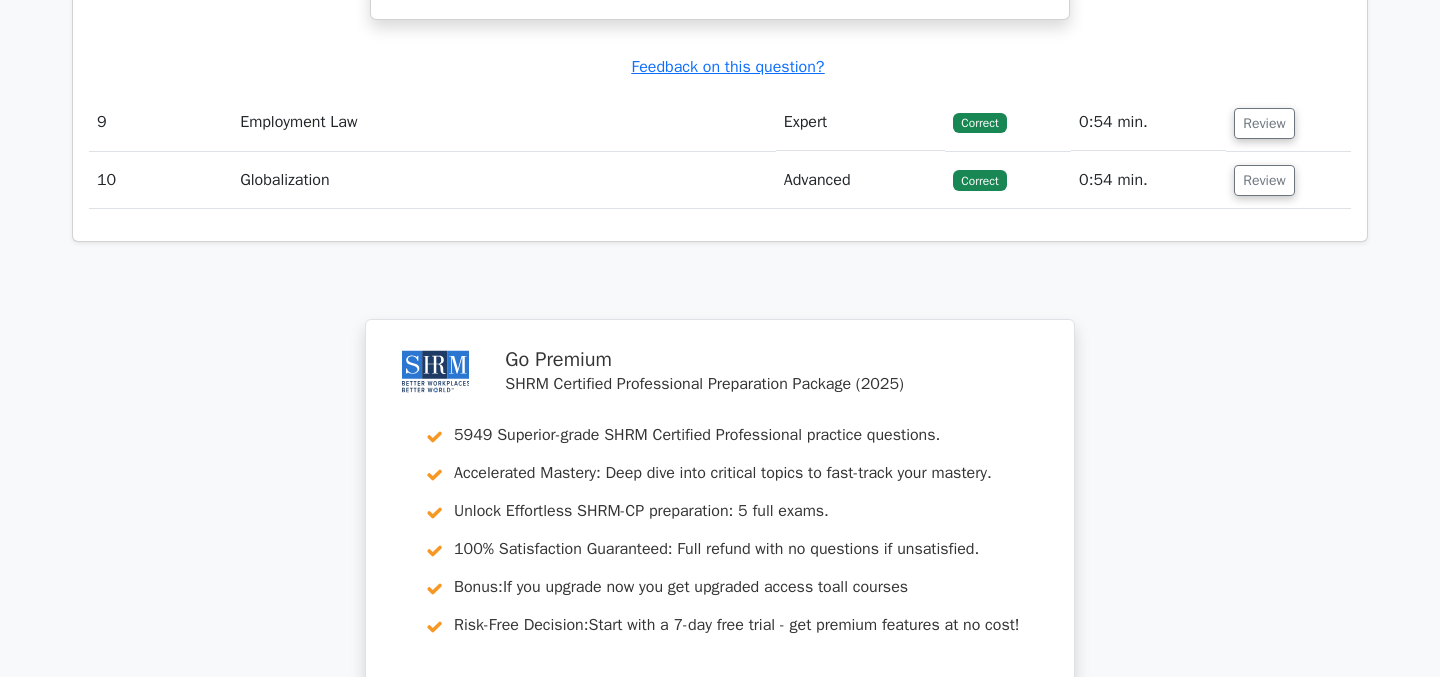 scroll, scrollTop: 8165, scrollLeft: 0, axis: vertical 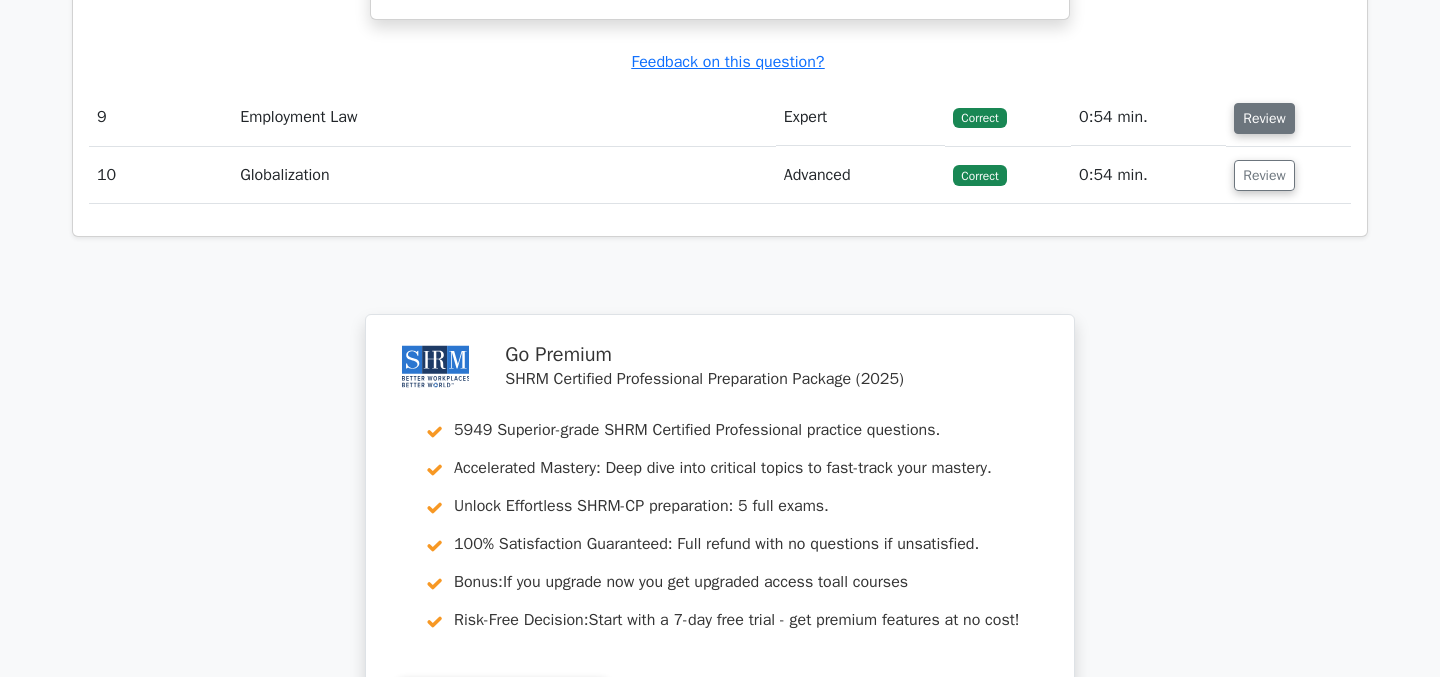click on "Review" at bounding box center (1264, 118) 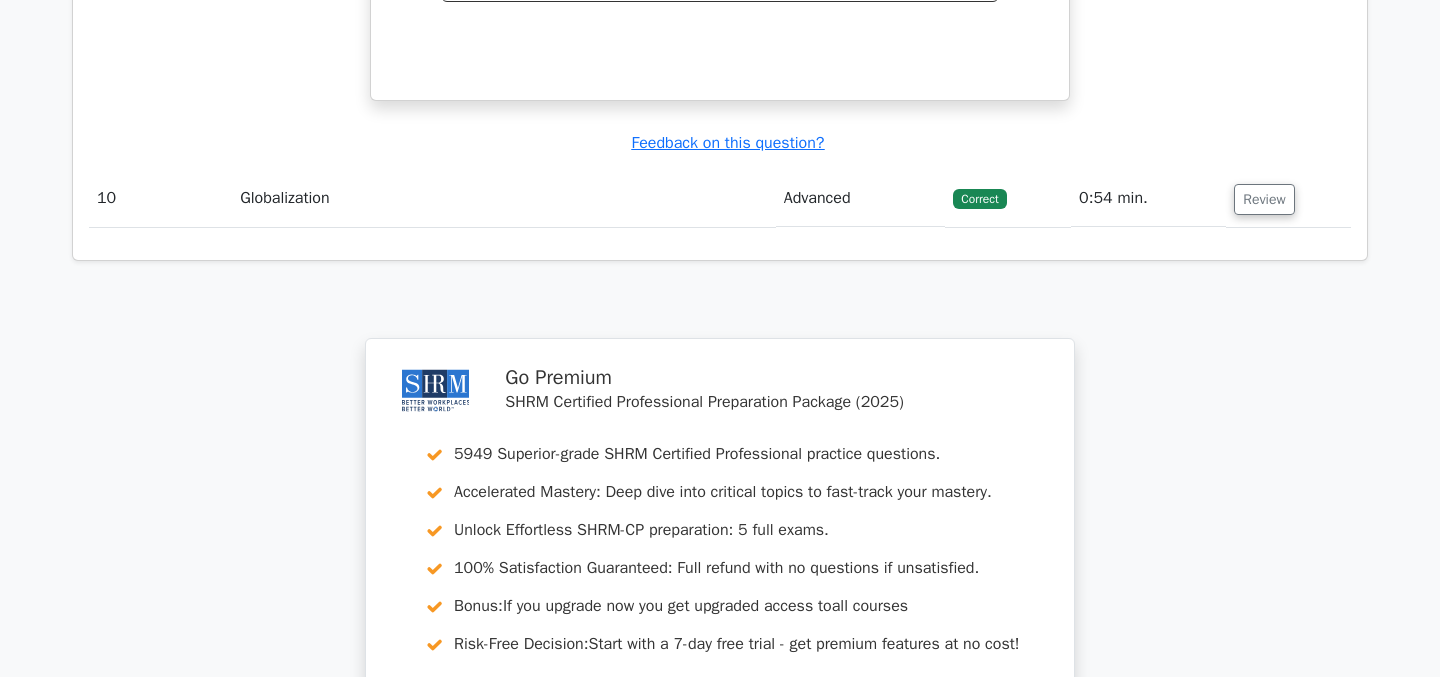 scroll, scrollTop: 9054, scrollLeft: 0, axis: vertical 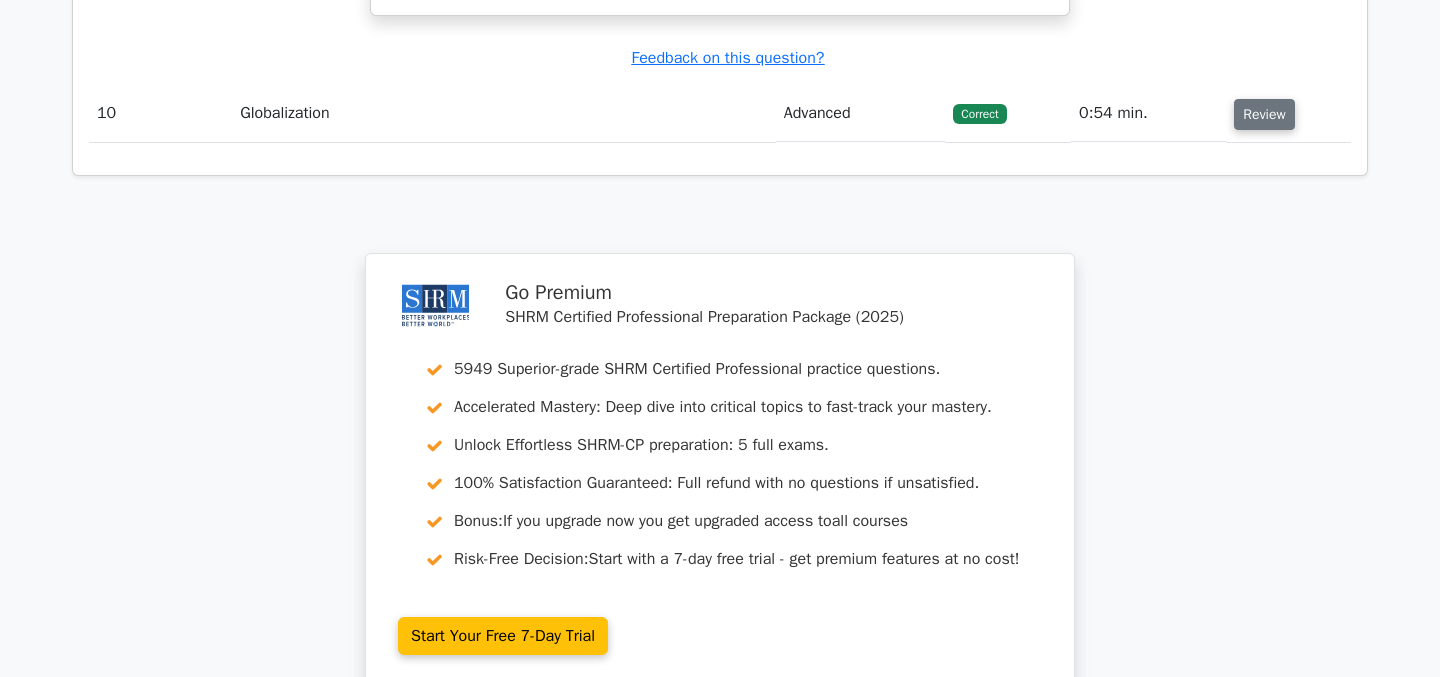 click on "Review" at bounding box center [1264, 114] 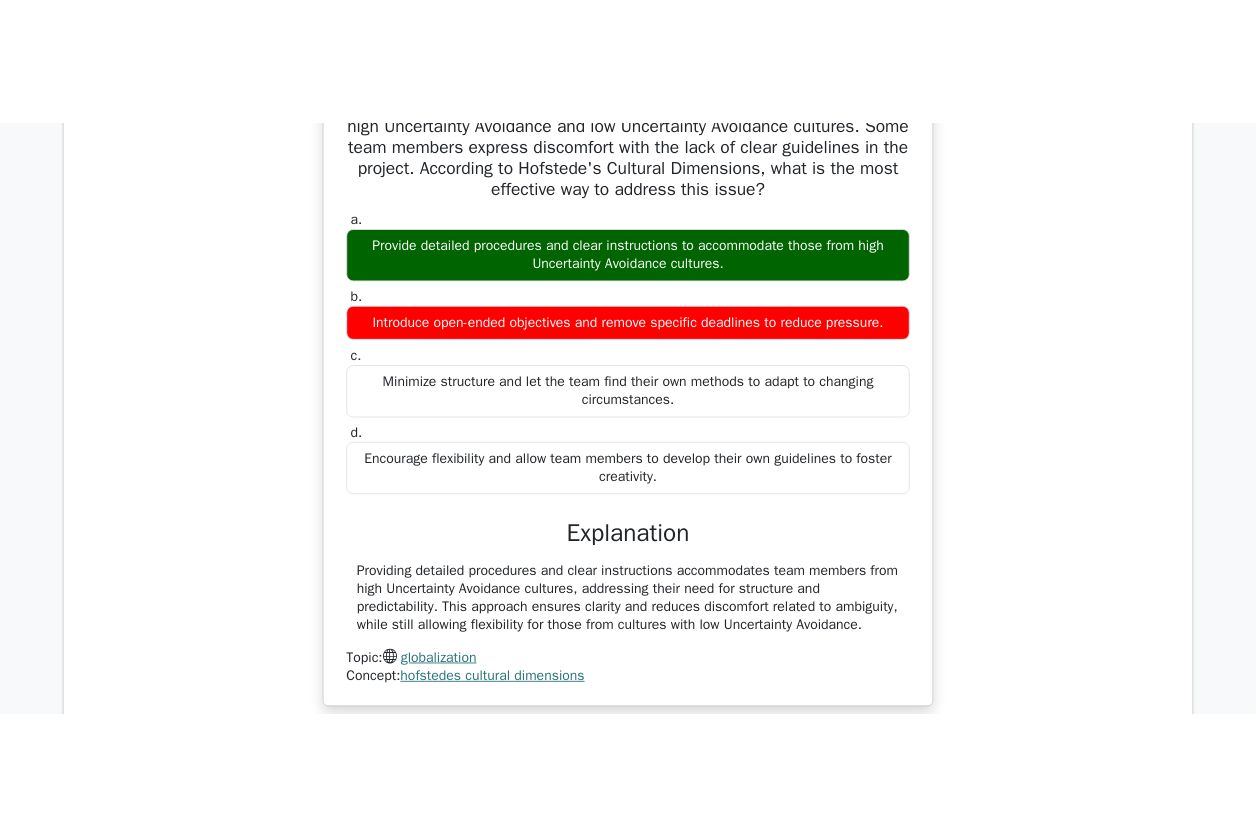 scroll, scrollTop: 7520, scrollLeft: 0, axis: vertical 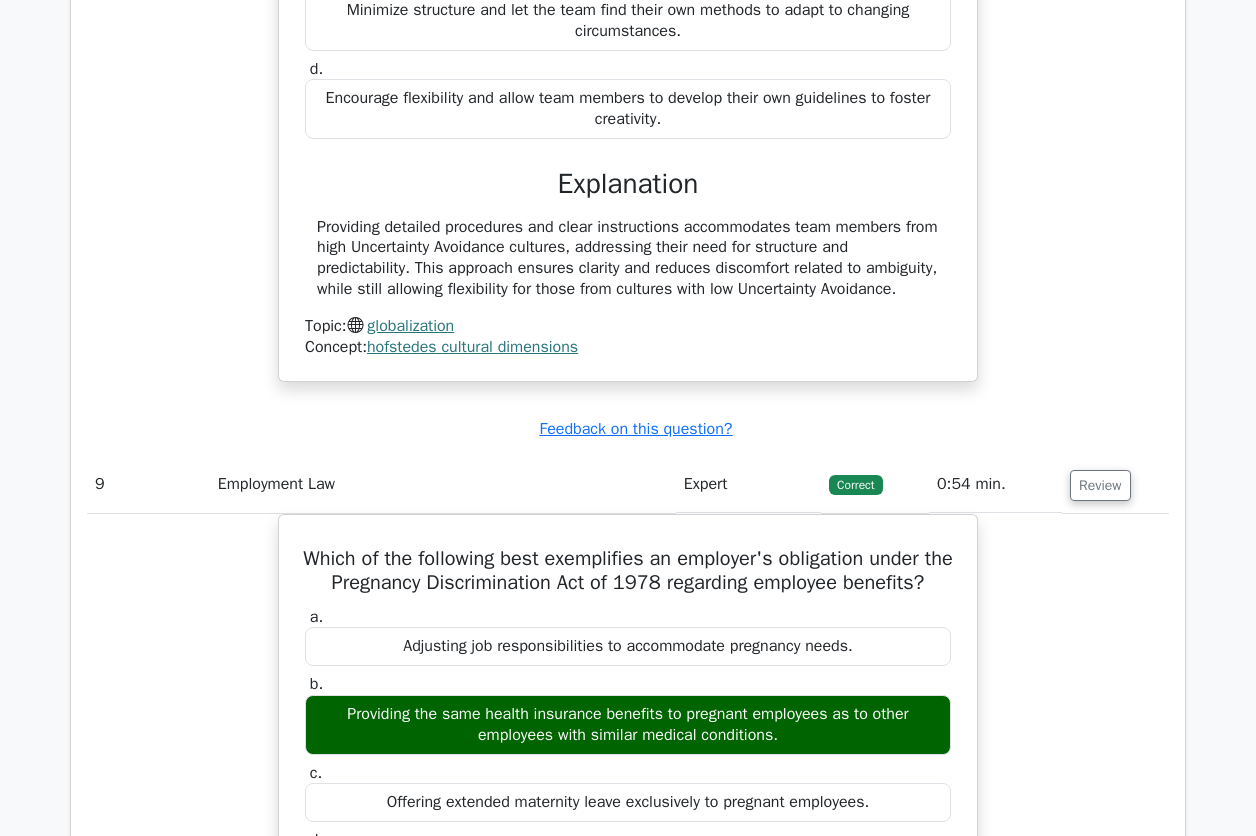 drag, startPoint x: 316, startPoint y: 286, endPoint x: 423, endPoint y: 377, distance: 140.46352 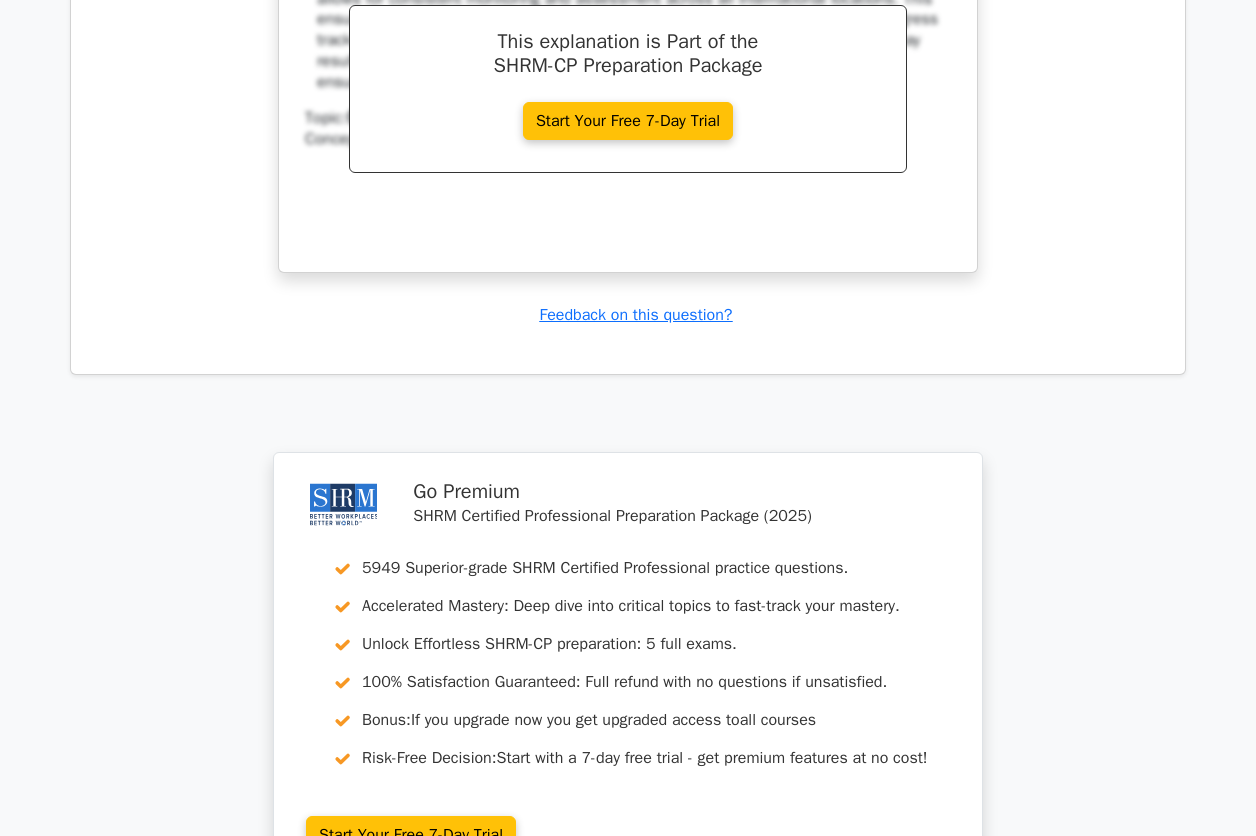 scroll, scrollTop: 10286, scrollLeft: 0, axis: vertical 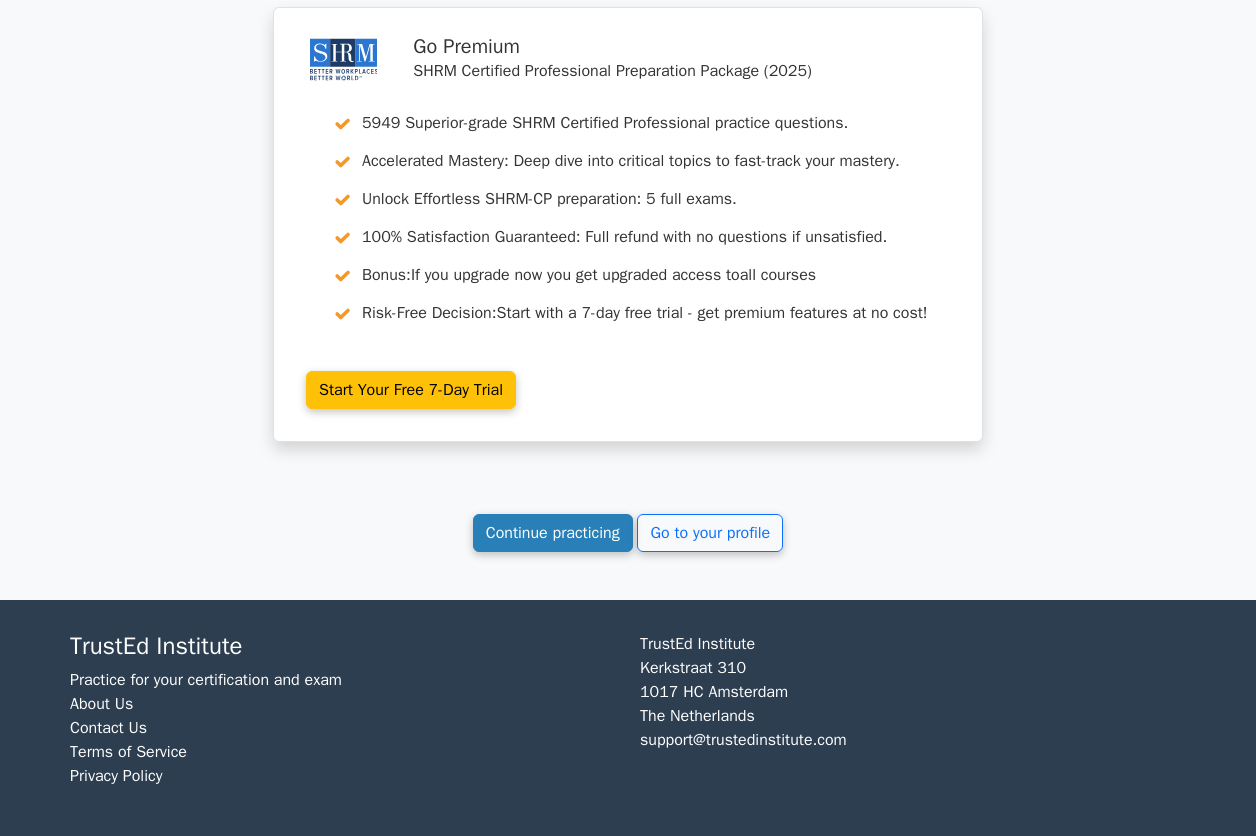 click on "Continue practicing" at bounding box center [553, 533] 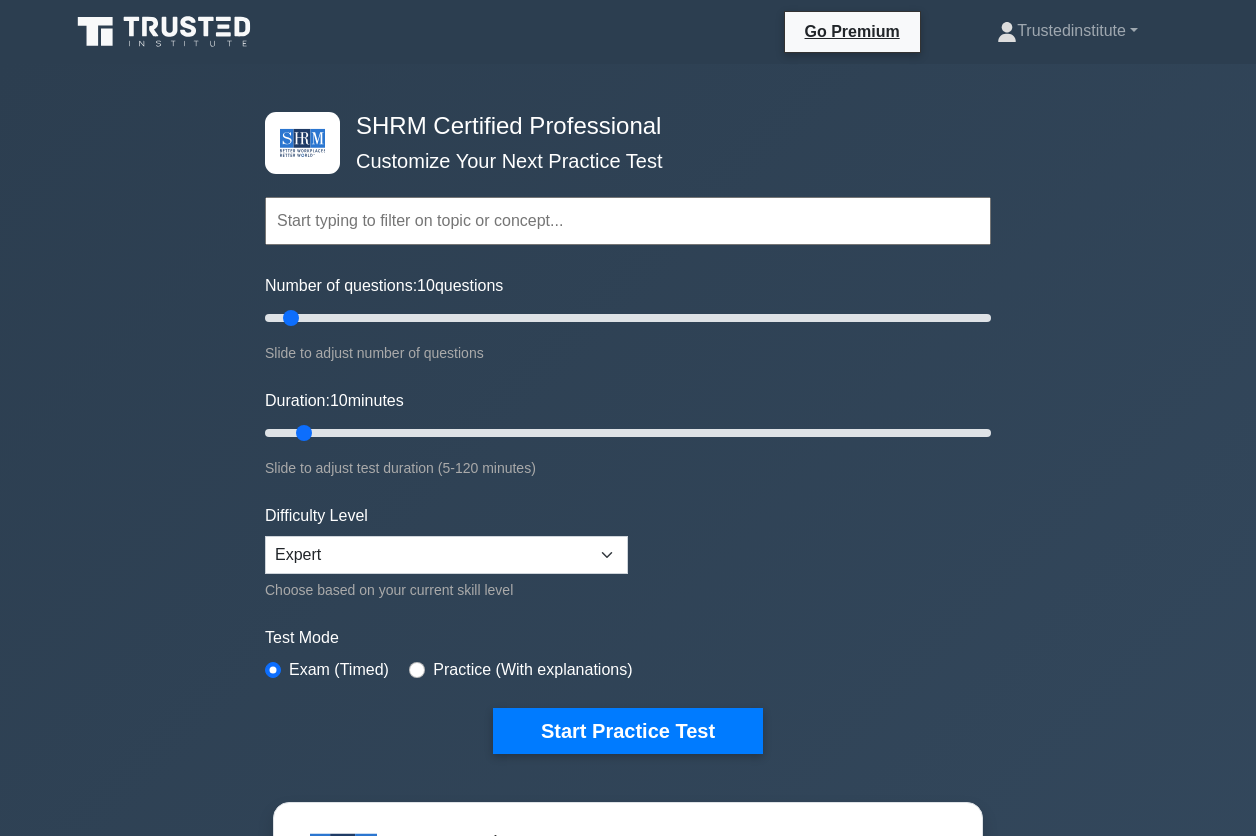 scroll, scrollTop: 0, scrollLeft: 0, axis: both 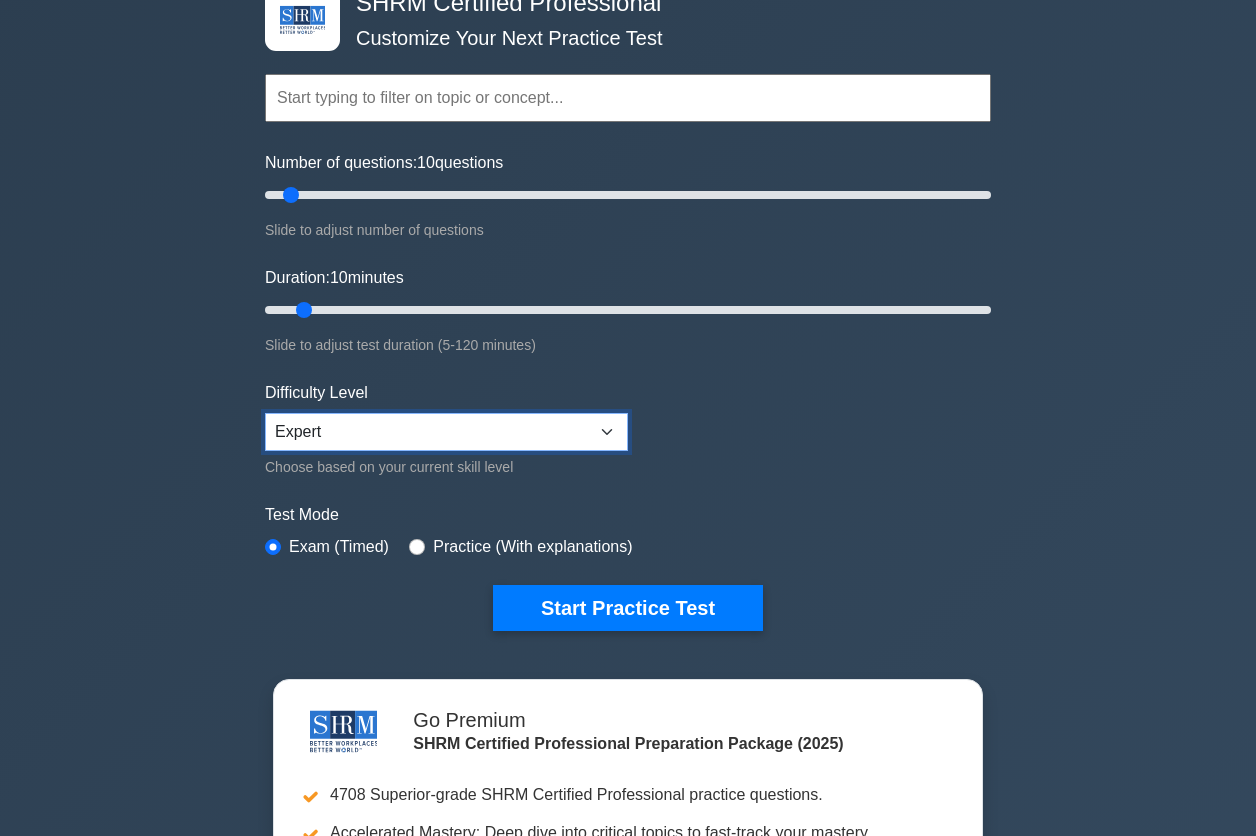 click on "Beginner
Intermediate
Expert" at bounding box center [446, 432] 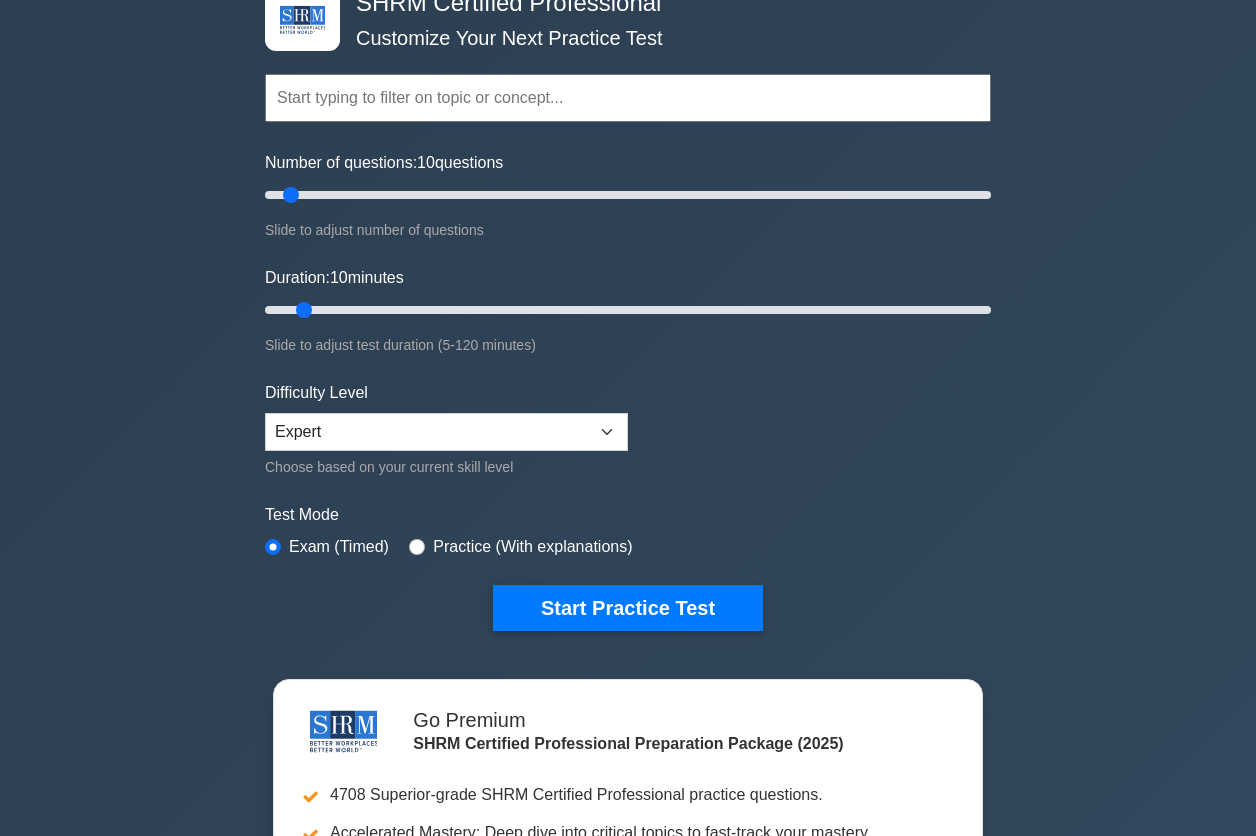 drag, startPoint x: 604, startPoint y: 605, endPoint x: 566, endPoint y: 537, distance: 77.89737 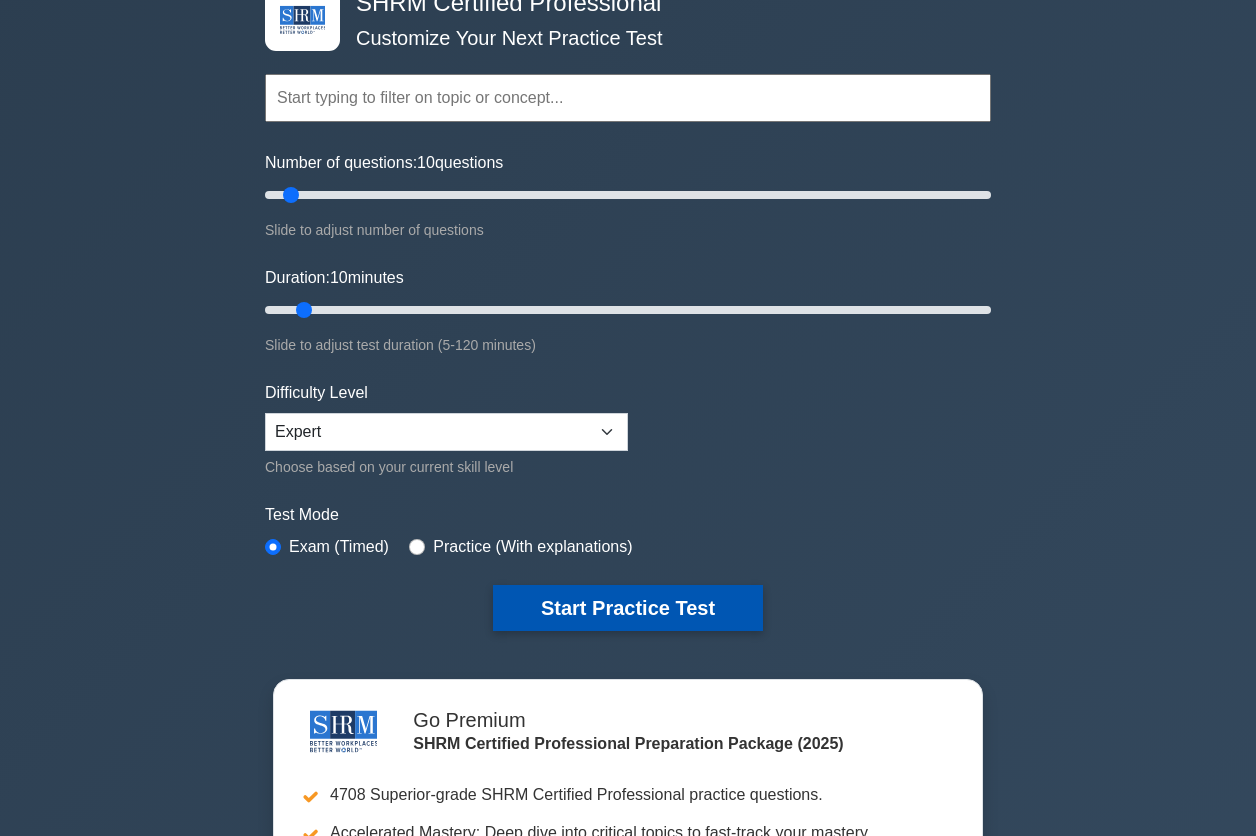 click on "Start Practice Test" at bounding box center (628, 608) 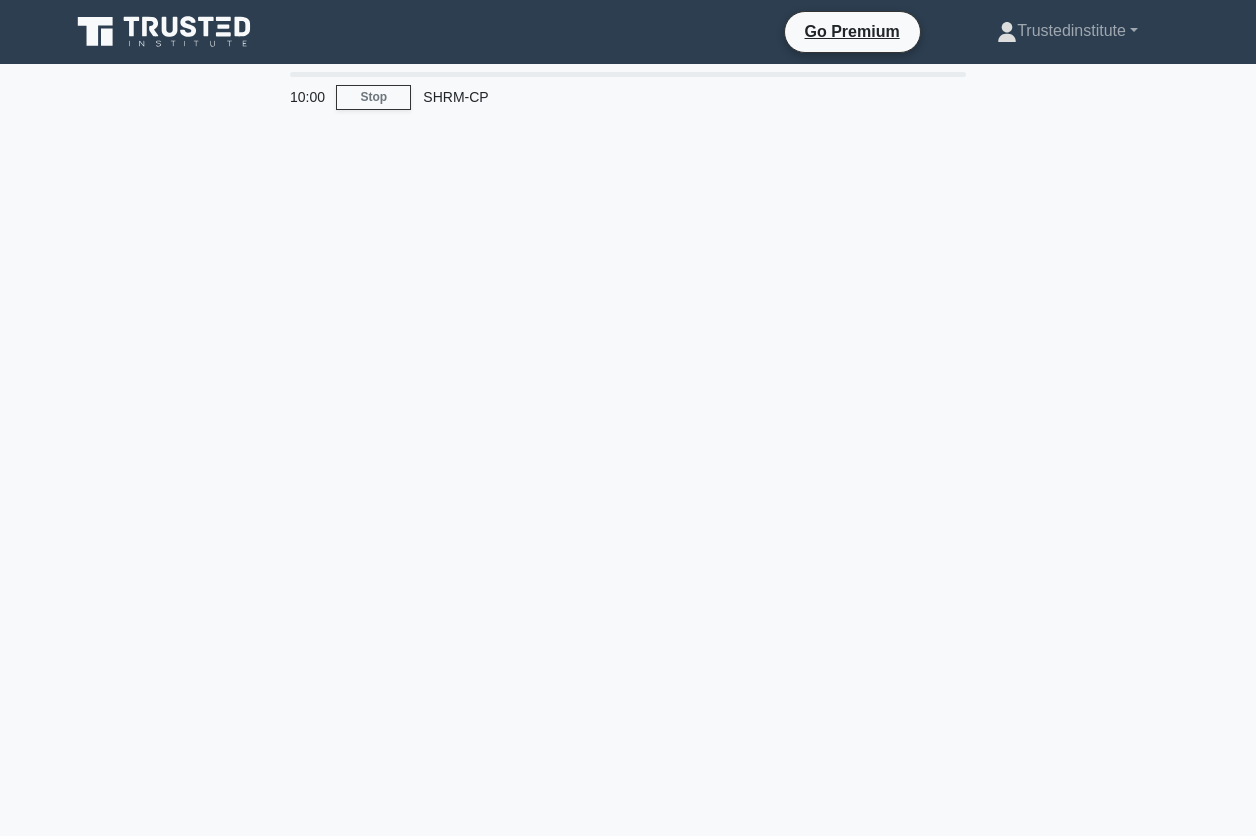 scroll, scrollTop: 0, scrollLeft: 0, axis: both 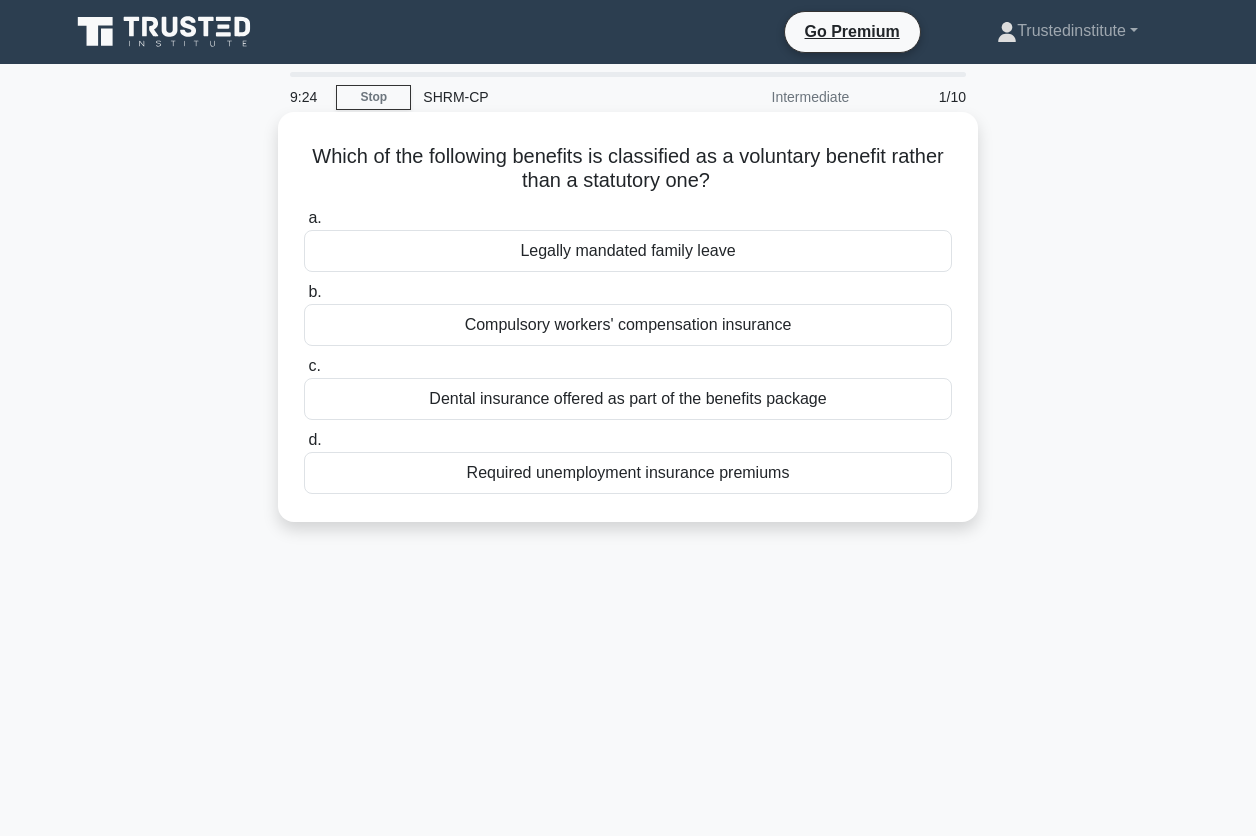 click on "Dental insurance offered as part of the benefits package" at bounding box center [628, 399] 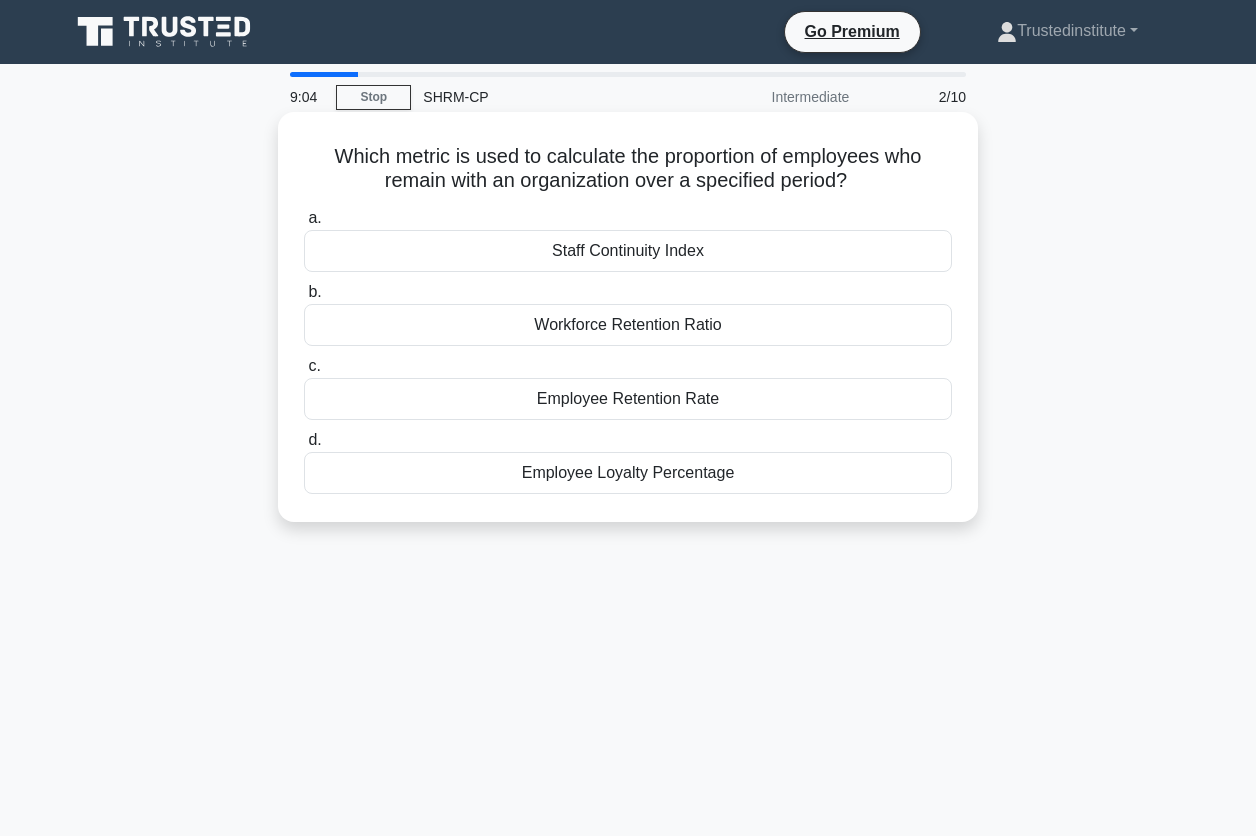 click on "Employee Retention Rate" at bounding box center (628, 399) 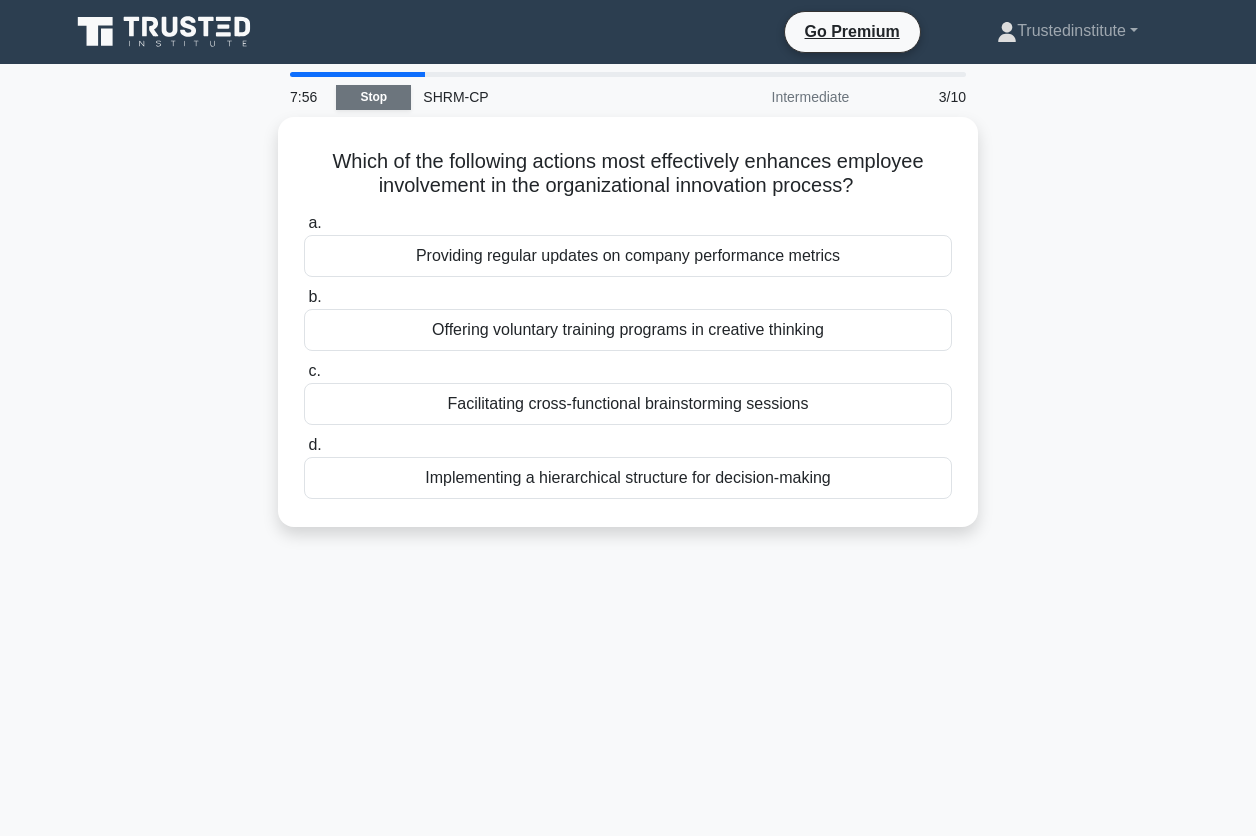 click on "Stop" at bounding box center [373, 97] 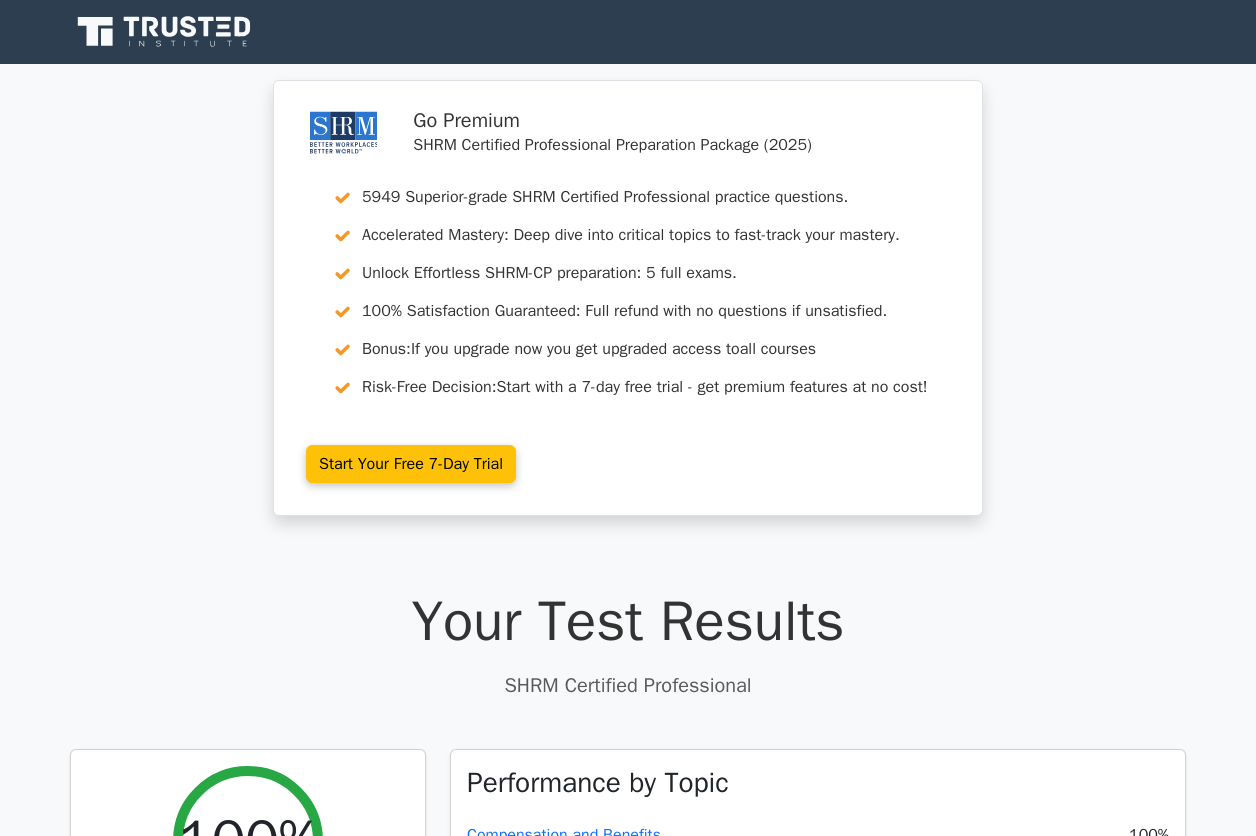 scroll, scrollTop: 0, scrollLeft: 0, axis: both 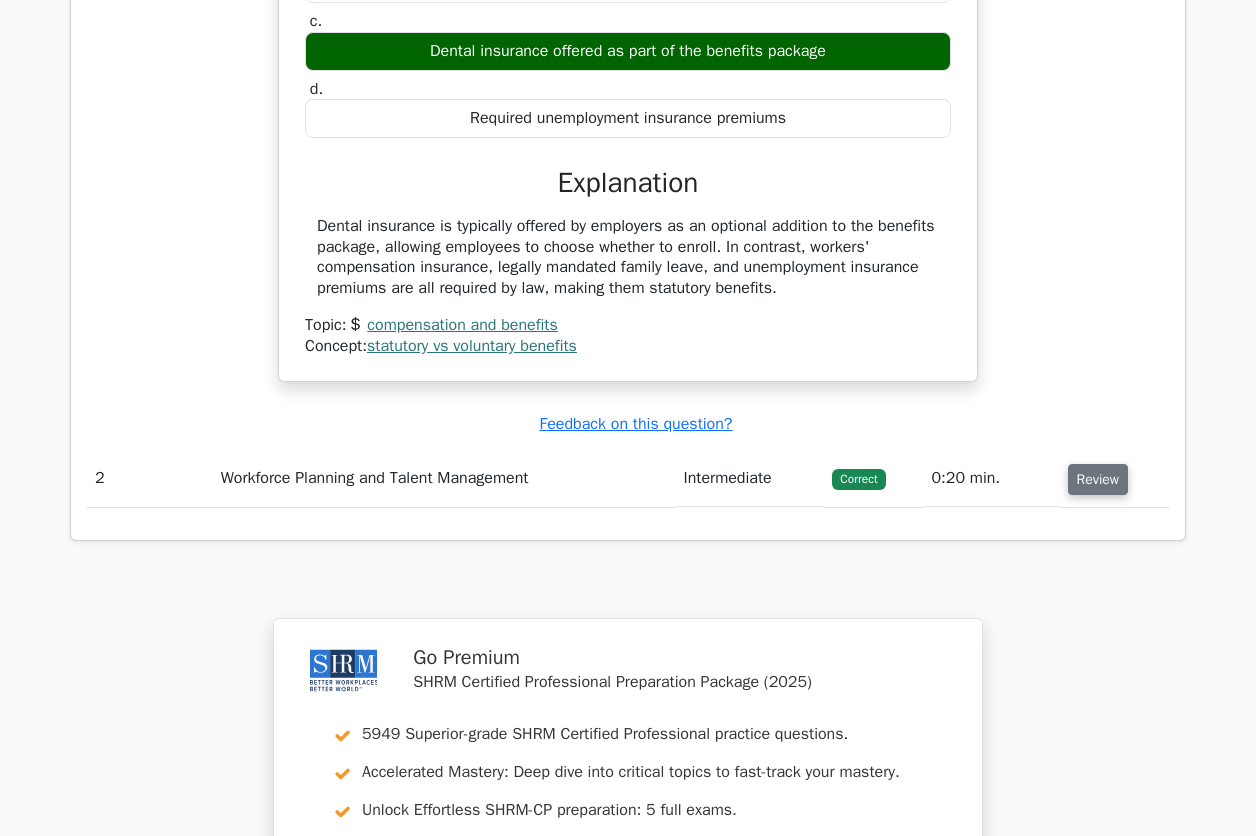 click on "Review" at bounding box center [1098, 479] 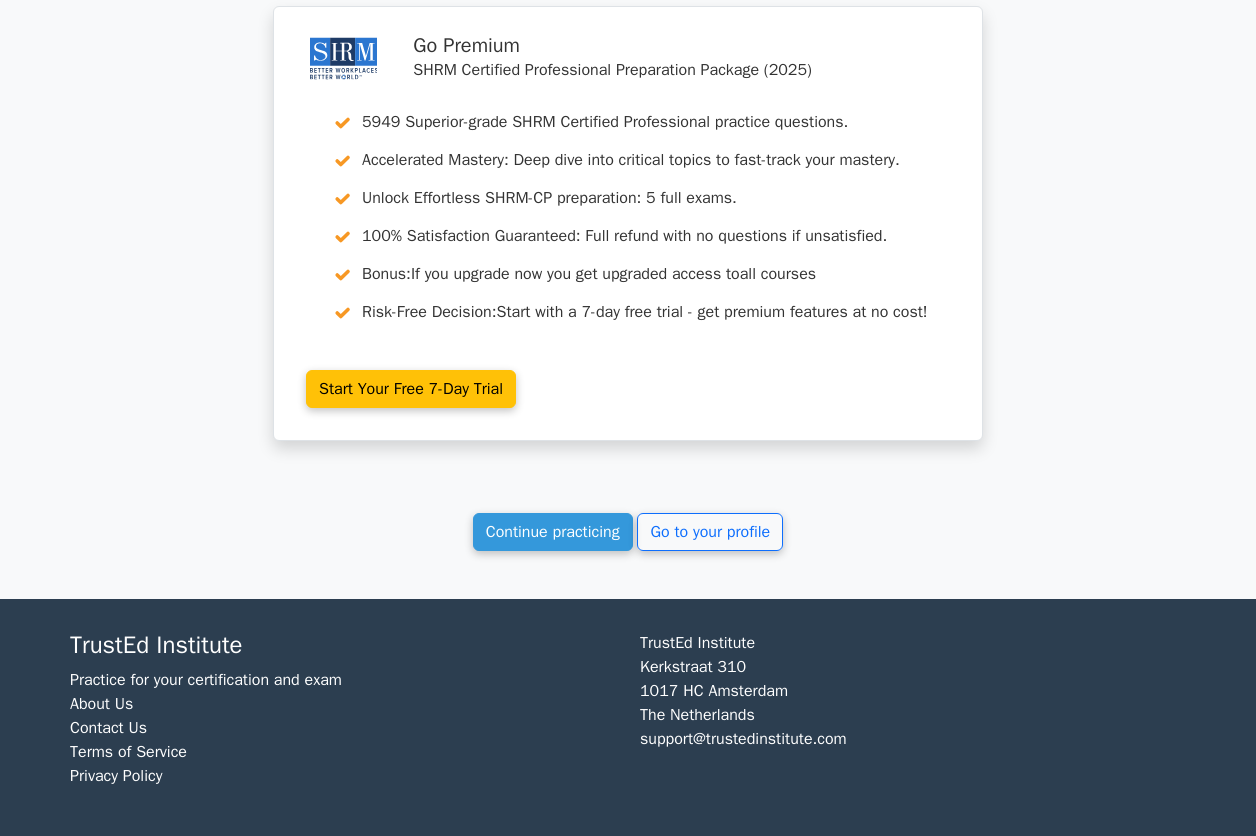 scroll, scrollTop: 3062, scrollLeft: 0, axis: vertical 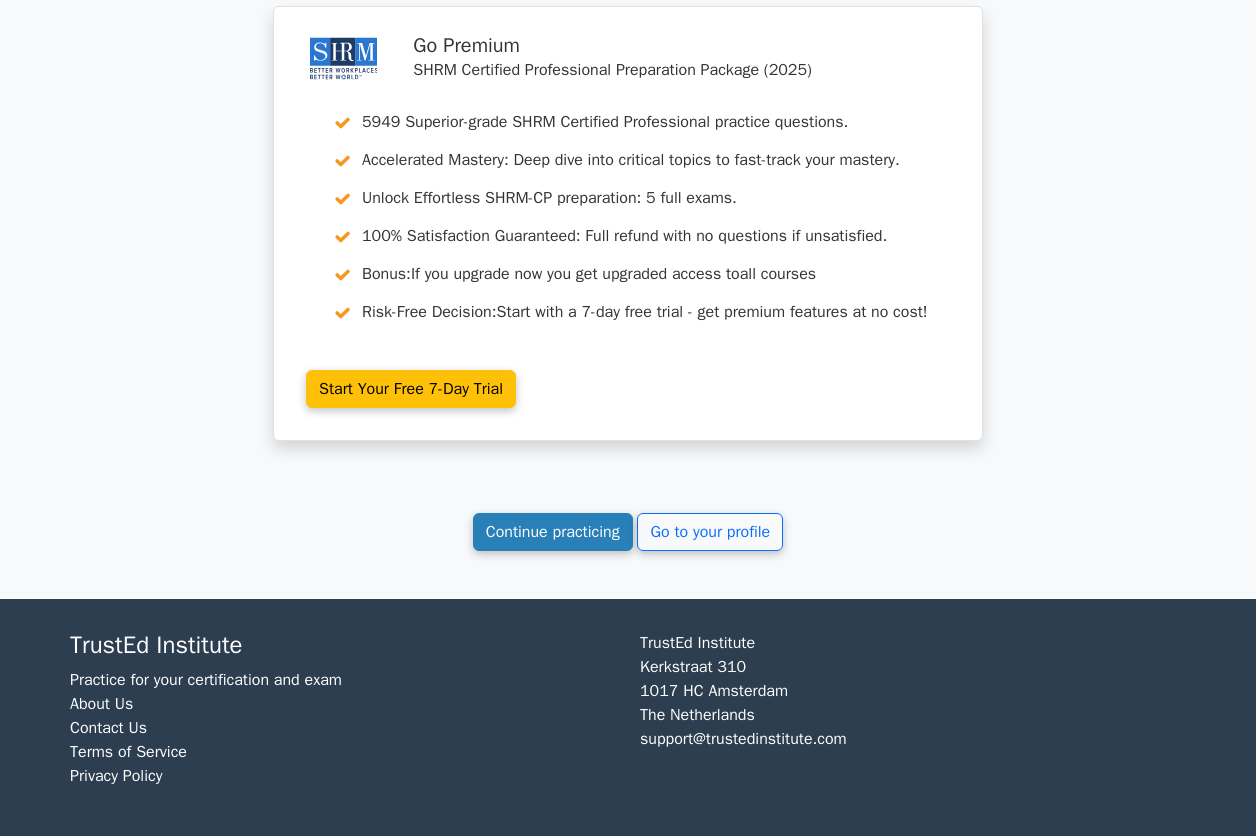 click on "Continue practicing" at bounding box center [553, 532] 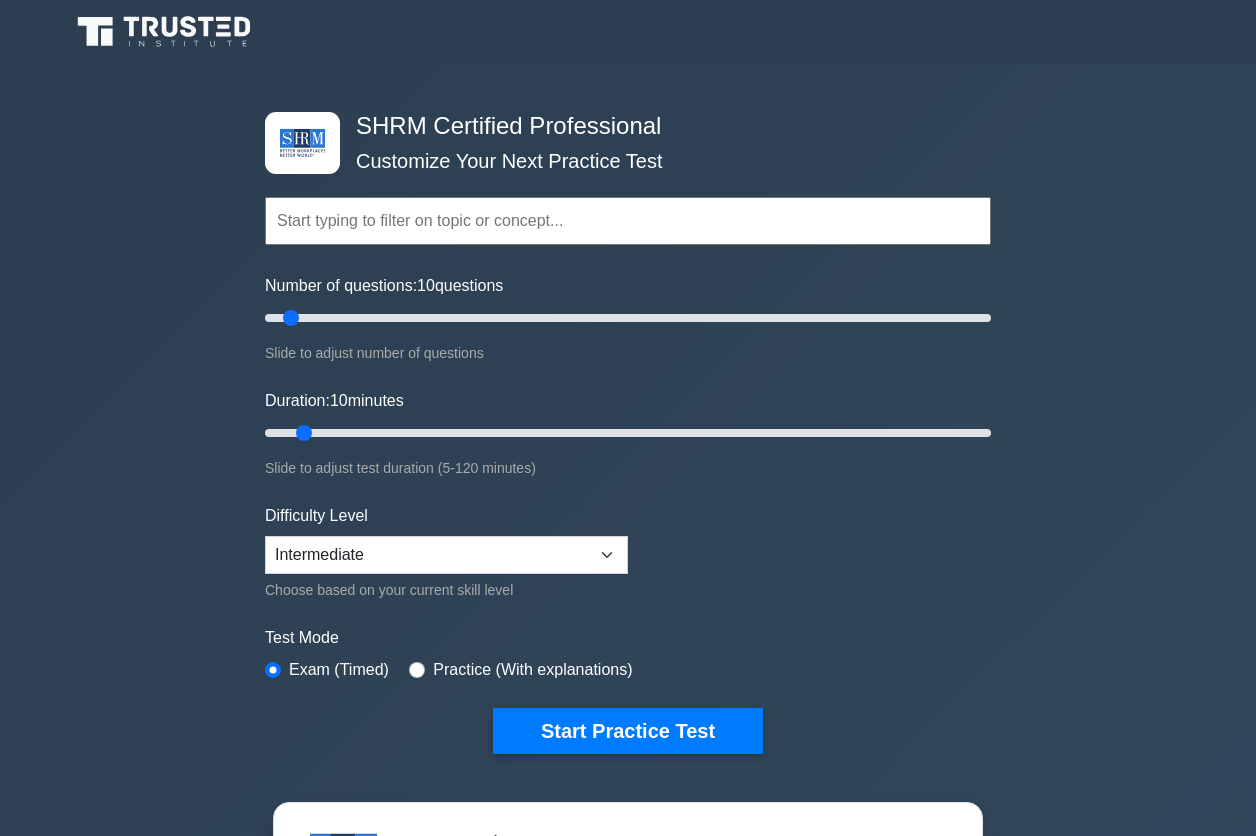 scroll, scrollTop: 0, scrollLeft: 0, axis: both 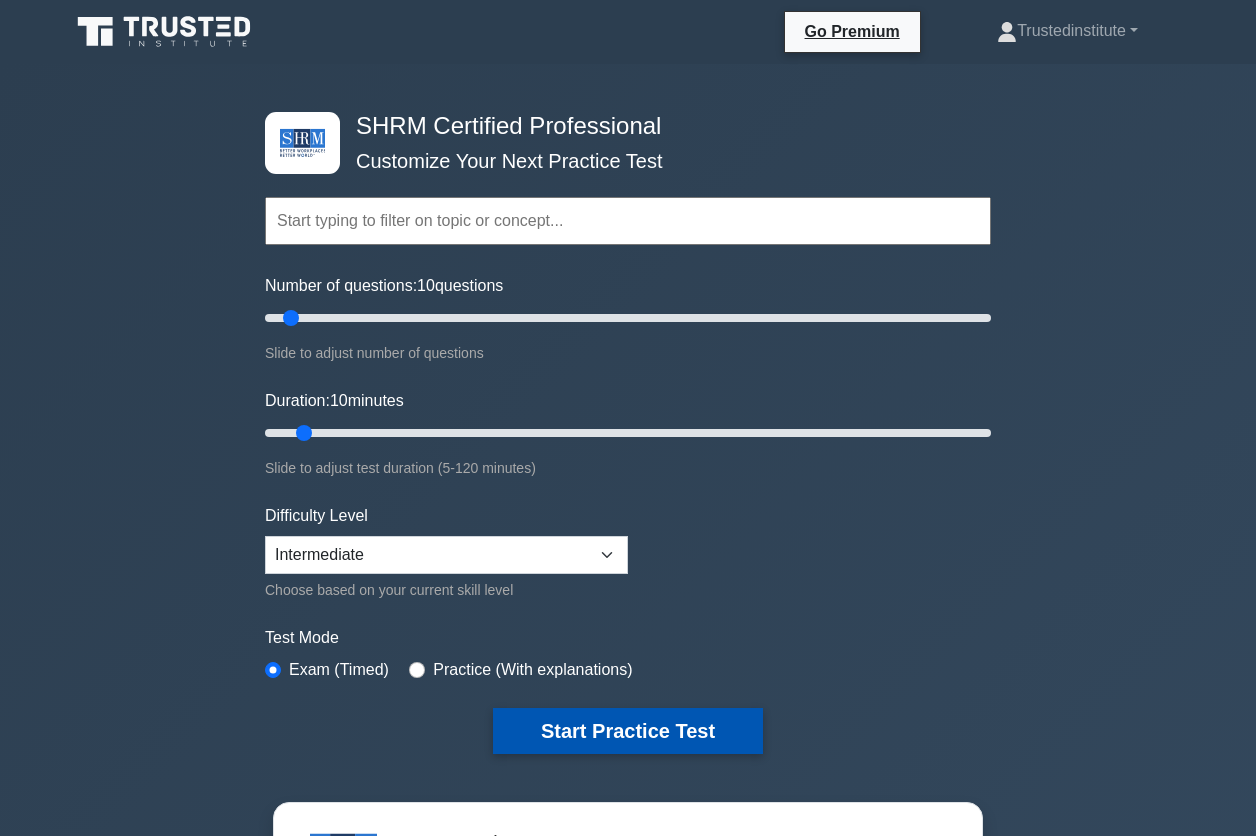 click on "Start Practice Test" at bounding box center (628, 731) 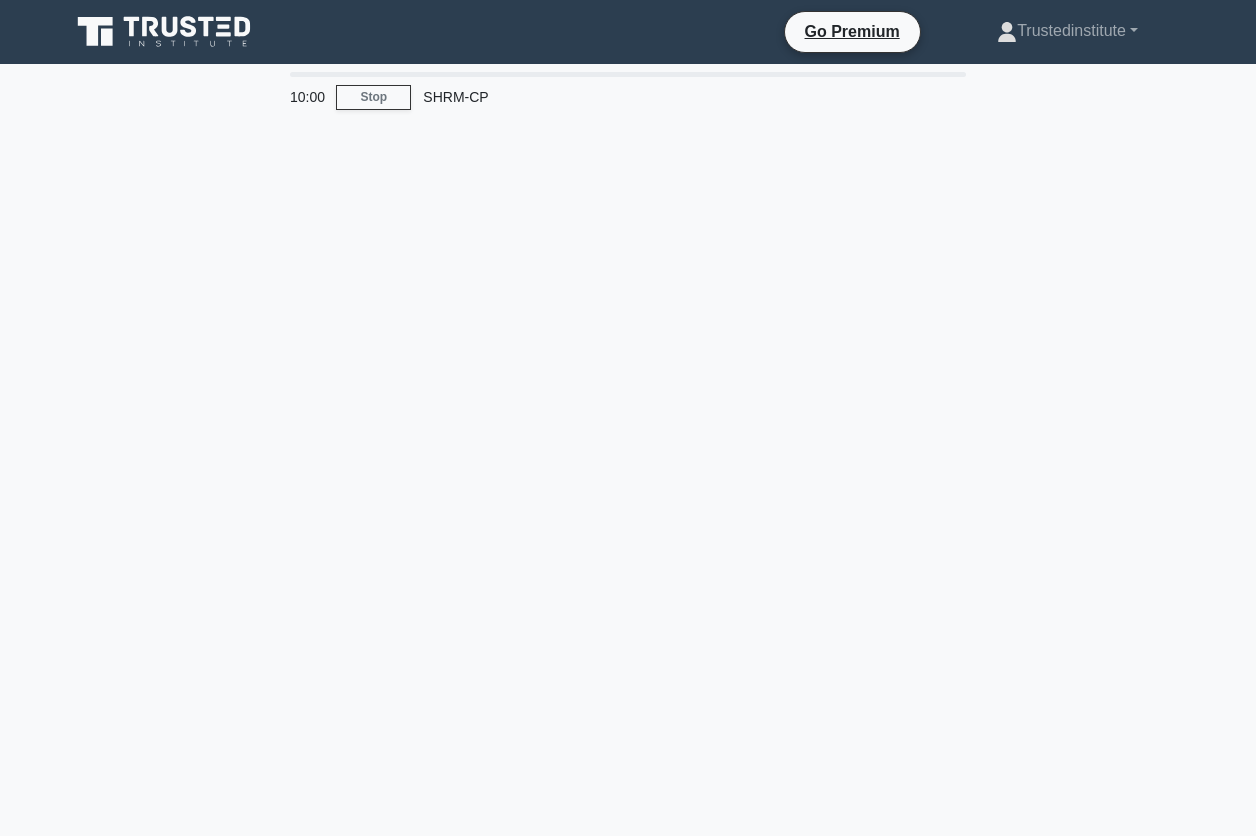 scroll, scrollTop: 0, scrollLeft: 0, axis: both 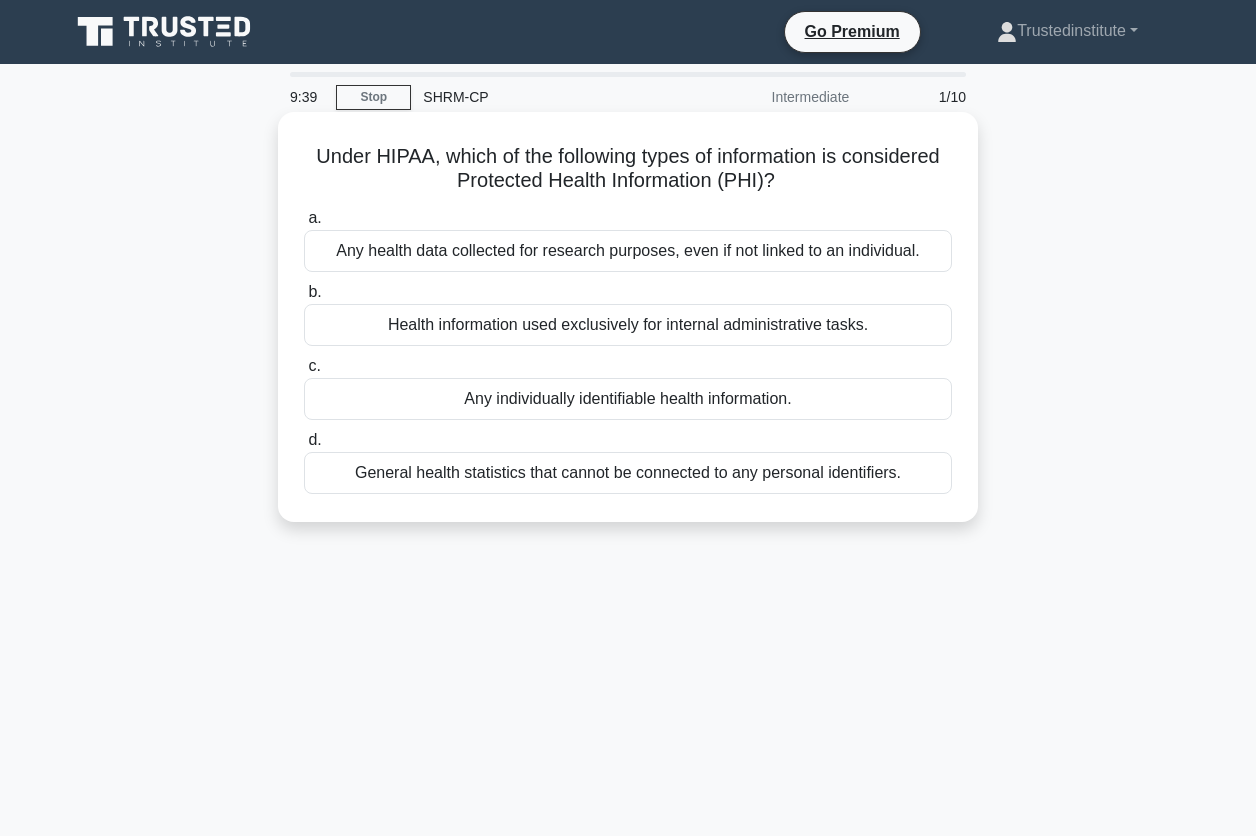 click on "Any individually identifiable health information." at bounding box center (628, 399) 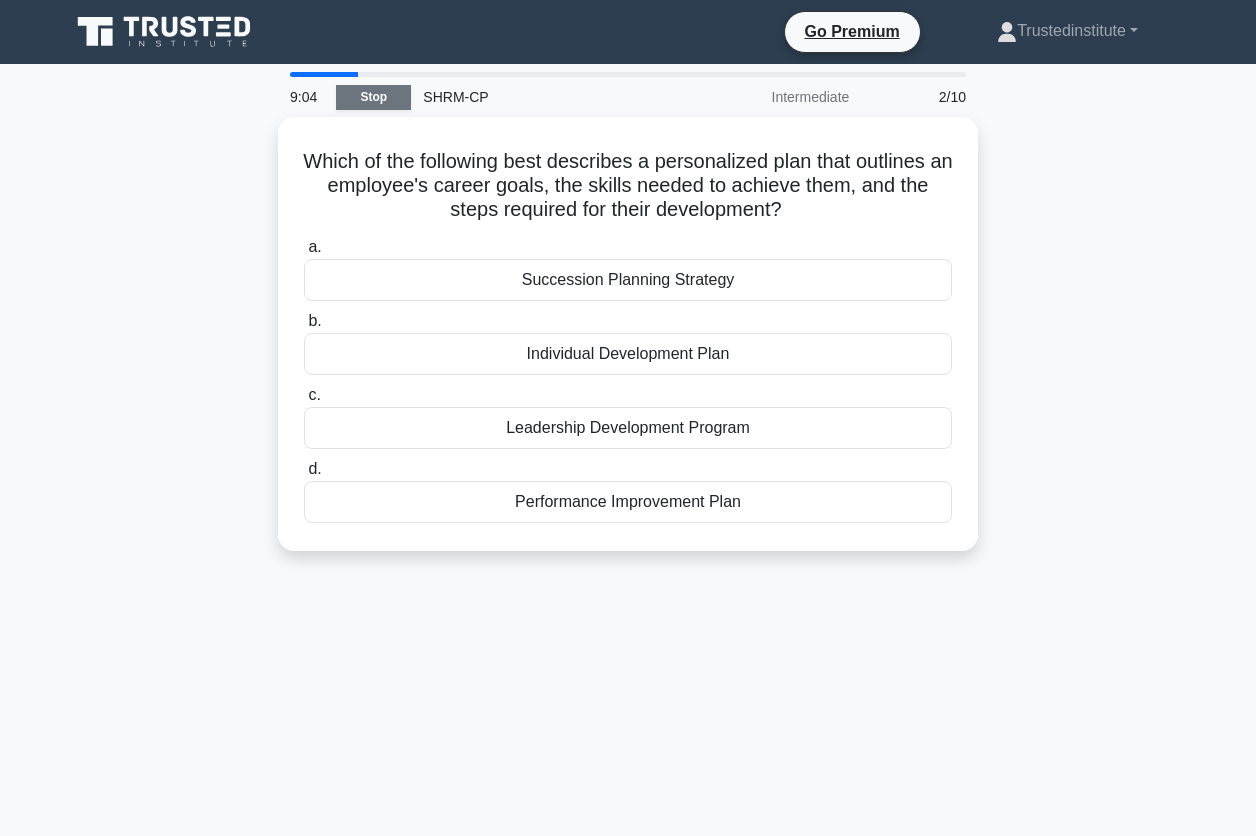 click on "Stop" at bounding box center [373, 97] 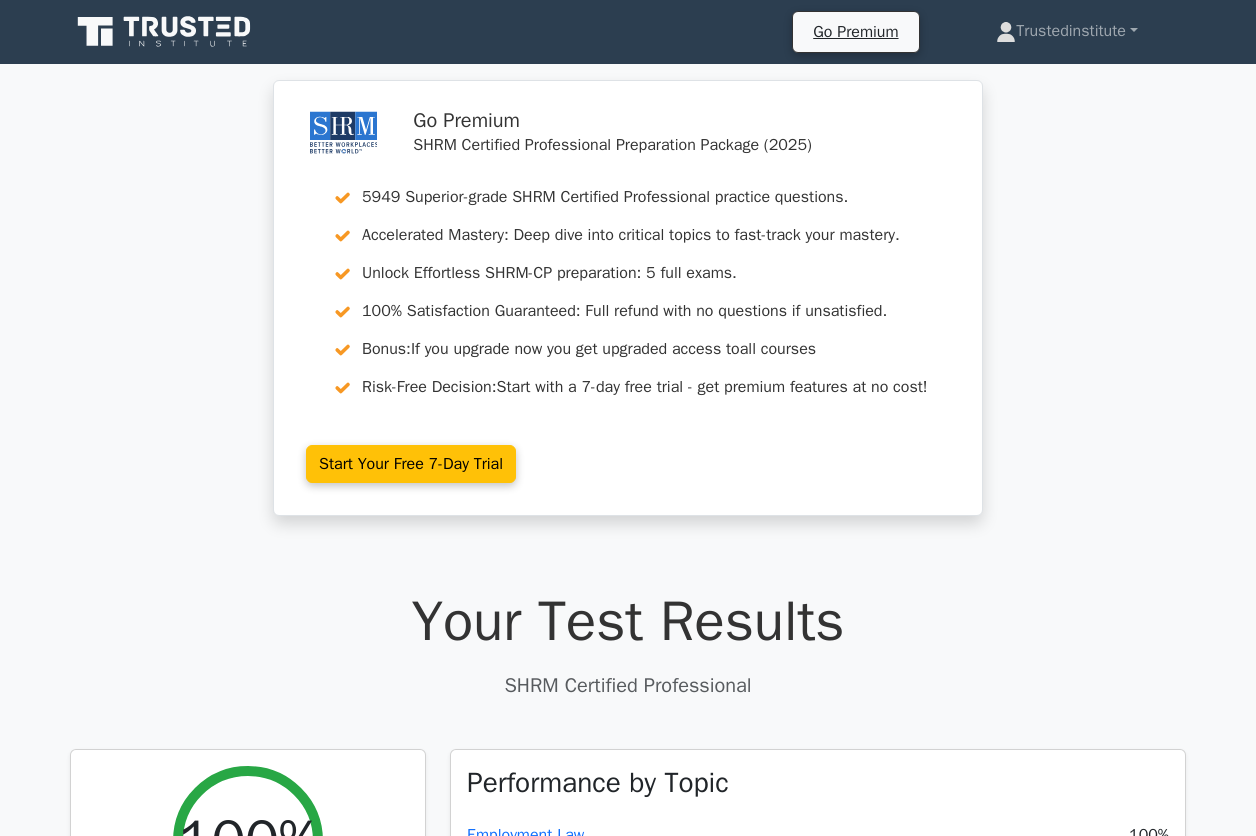 scroll, scrollTop: 0, scrollLeft: 0, axis: both 